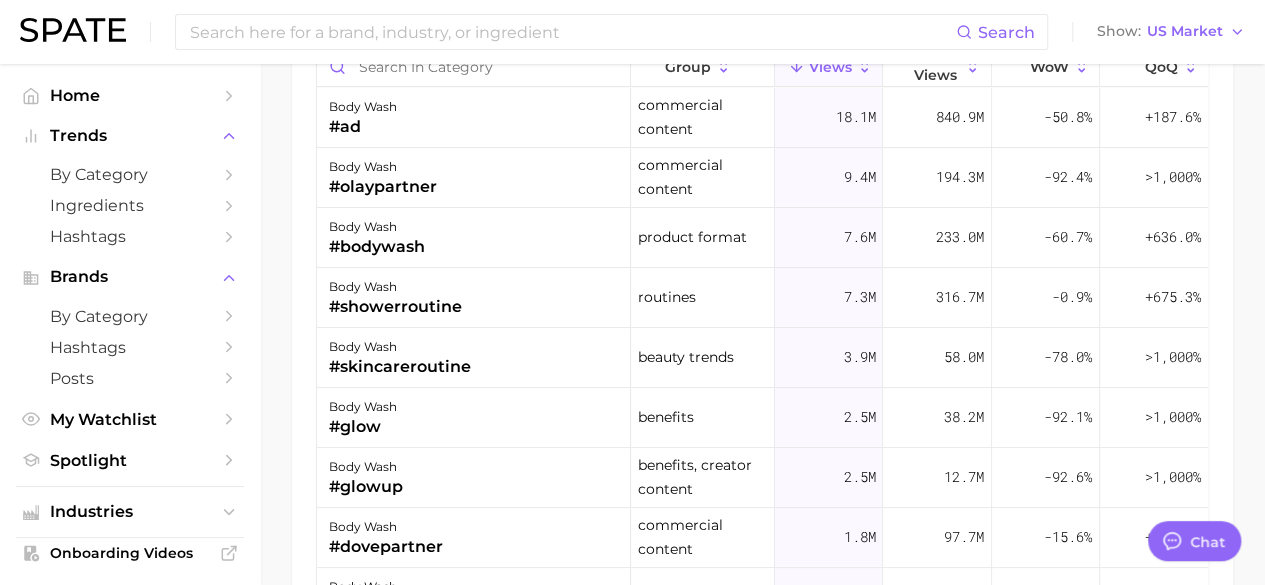 scroll, scrollTop: 0, scrollLeft: 0, axis: both 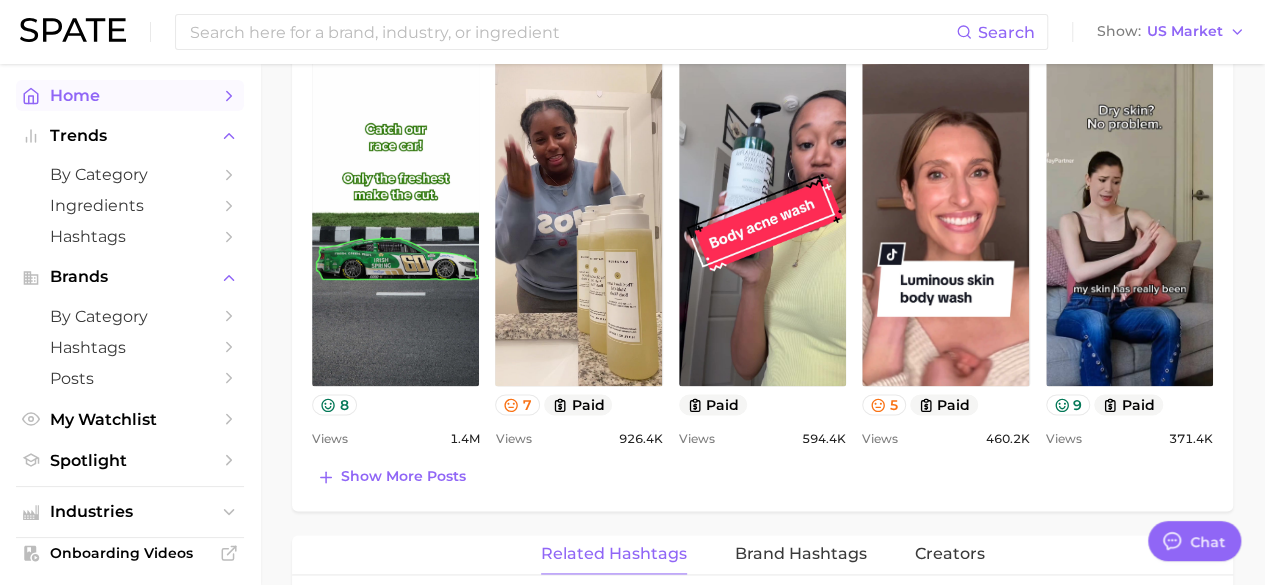 click on "Home" at bounding box center (130, 95) 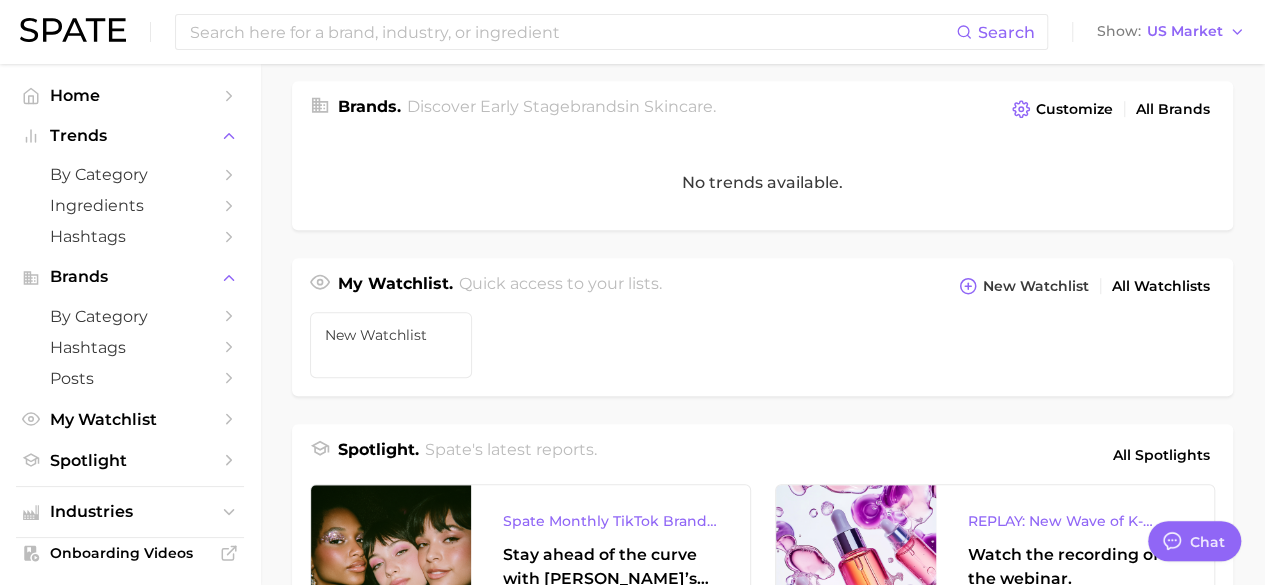 scroll, scrollTop: 0, scrollLeft: 0, axis: both 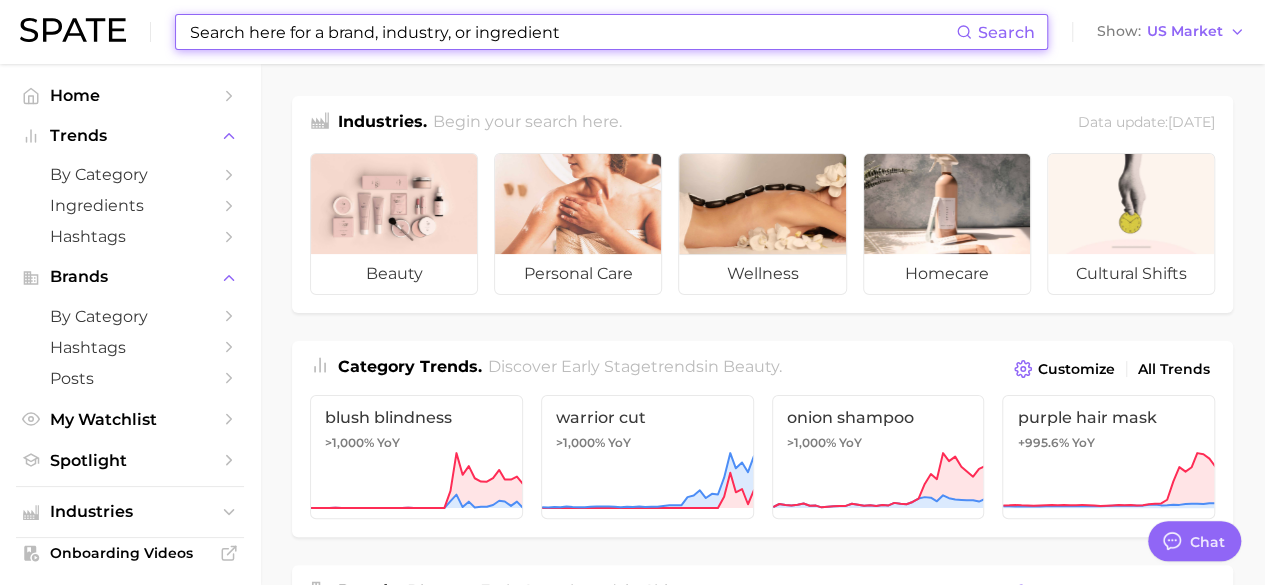 click at bounding box center (572, 32) 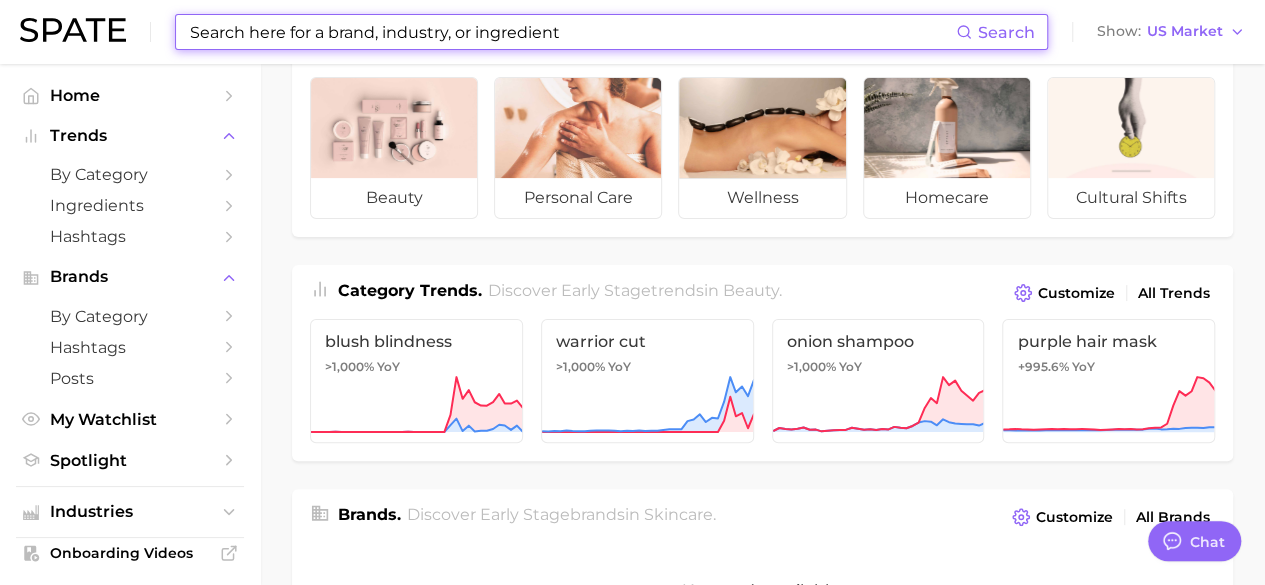 scroll, scrollTop: 72, scrollLeft: 0, axis: vertical 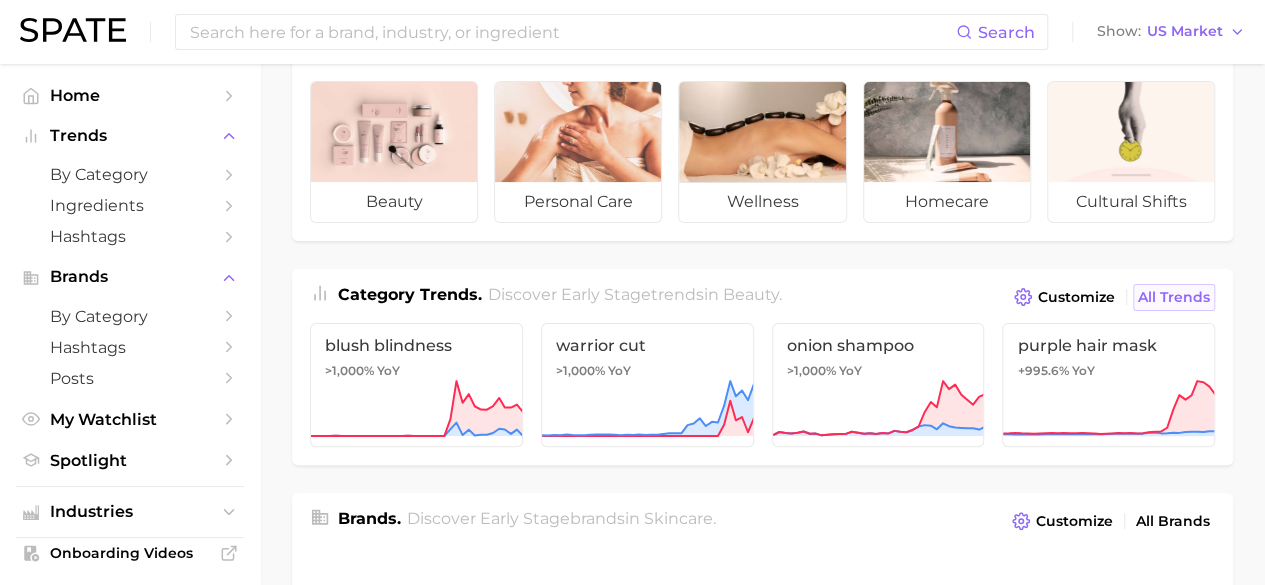 click on "All Trends" at bounding box center (1174, 297) 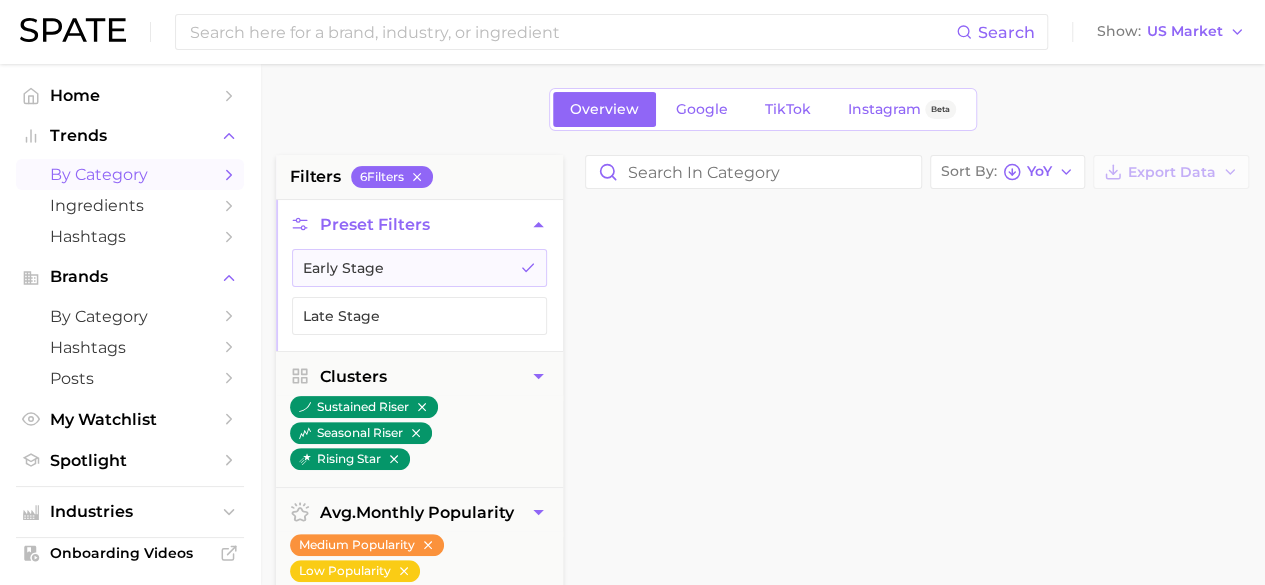 scroll, scrollTop: 0, scrollLeft: 0, axis: both 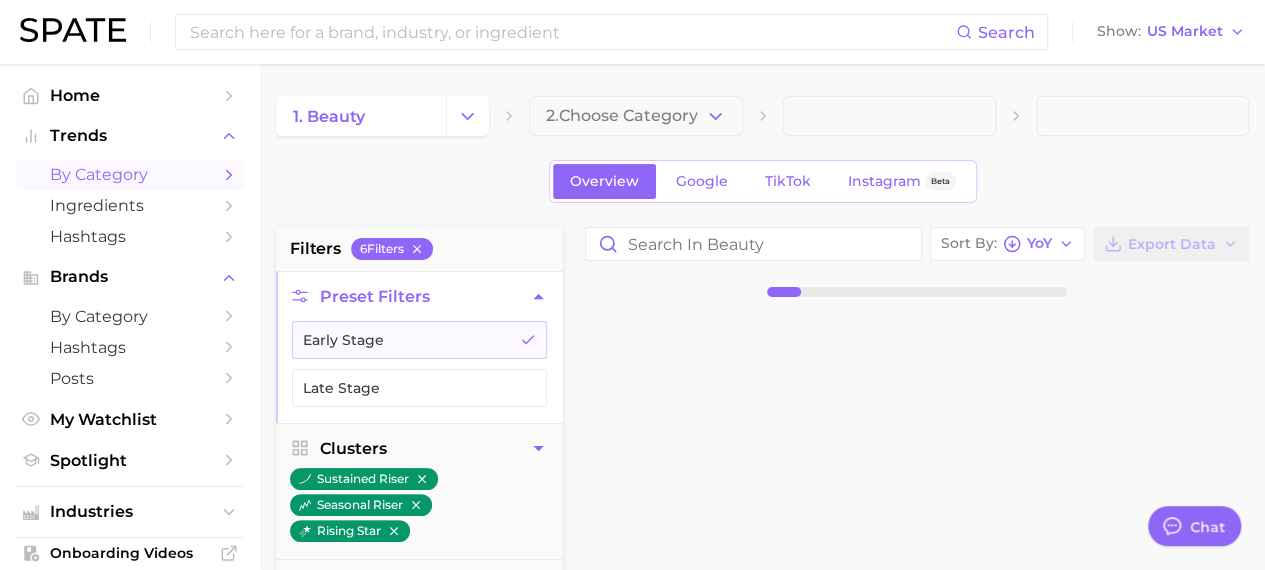 type on "x" 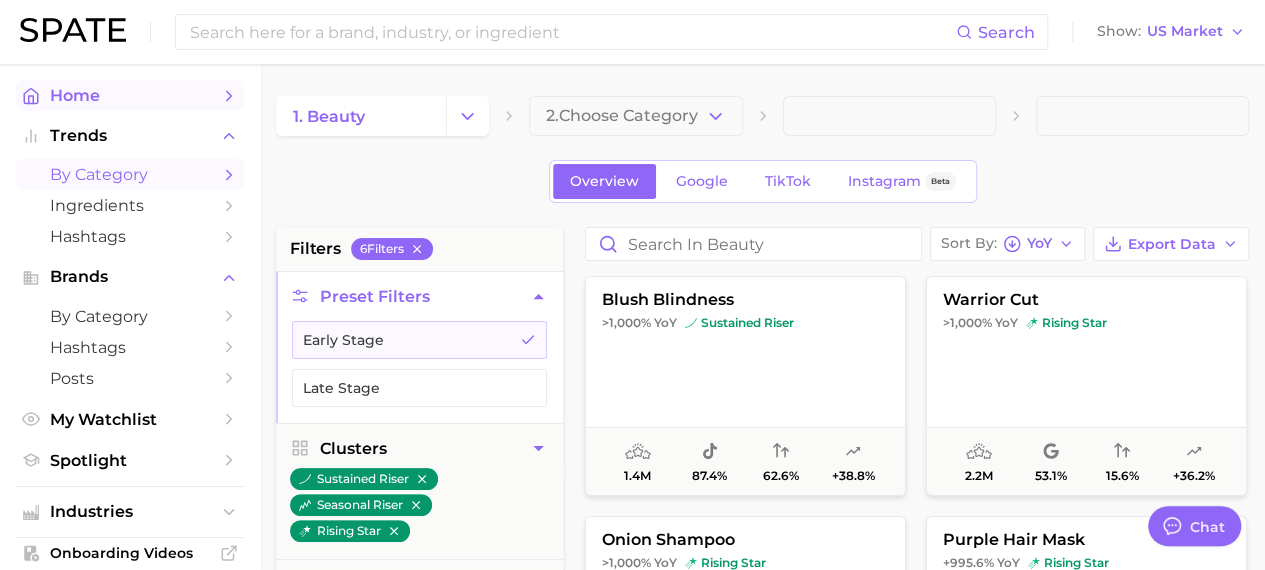 click on "Home" at bounding box center (130, 95) 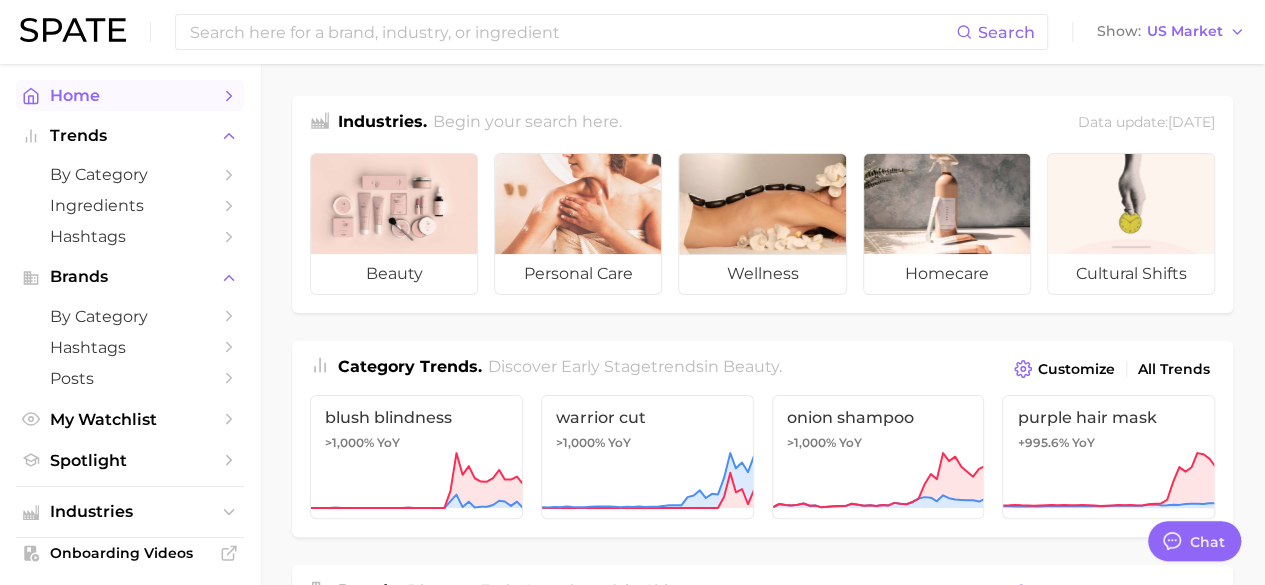 click on "Home" at bounding box center [130, 95] 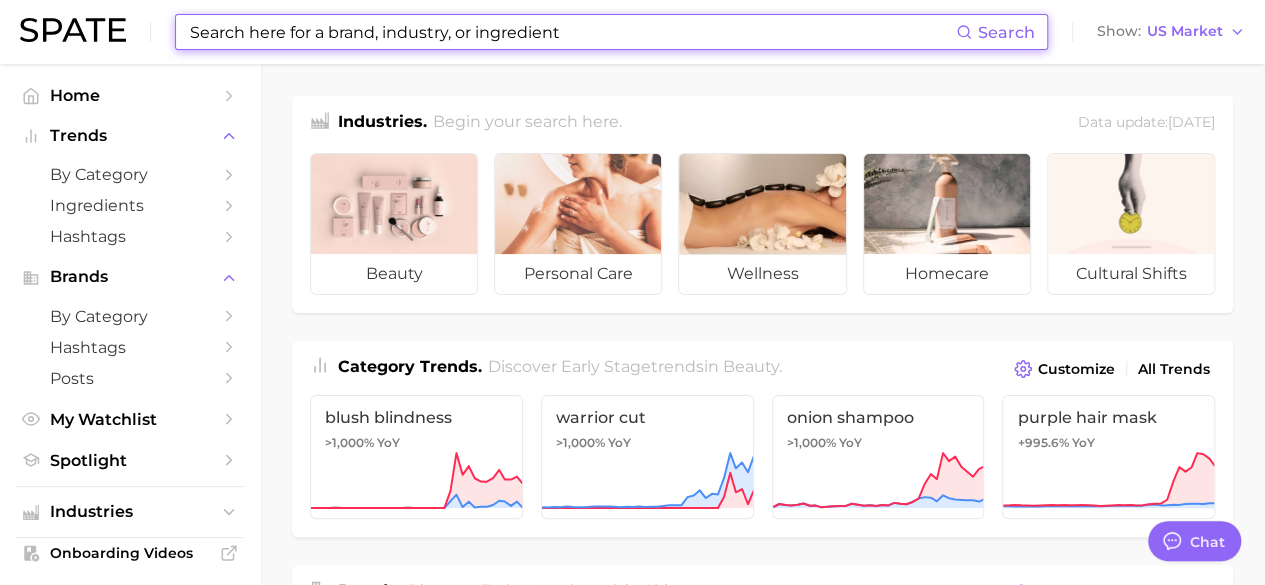 click at bounding box center (572, 32) 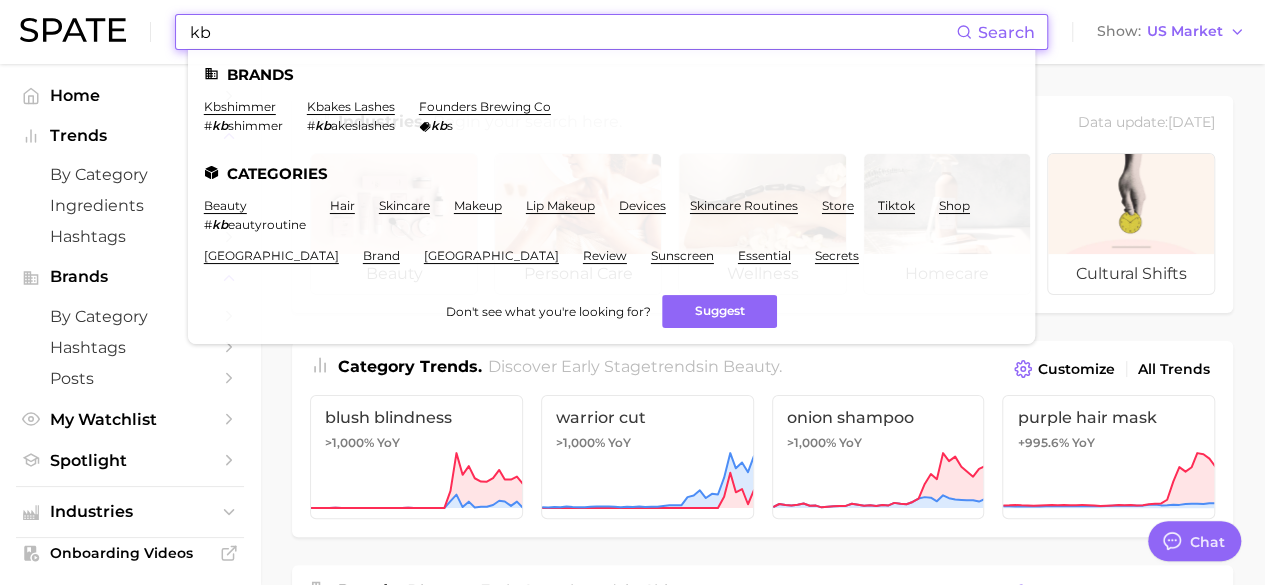 type on "k" 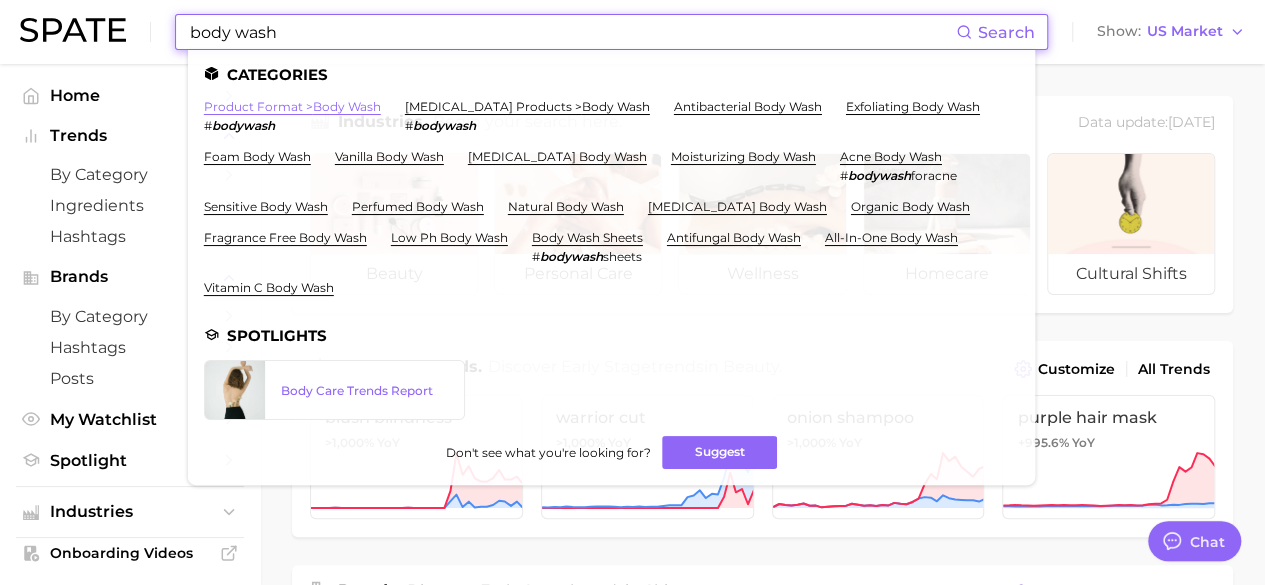 type on "body wash" 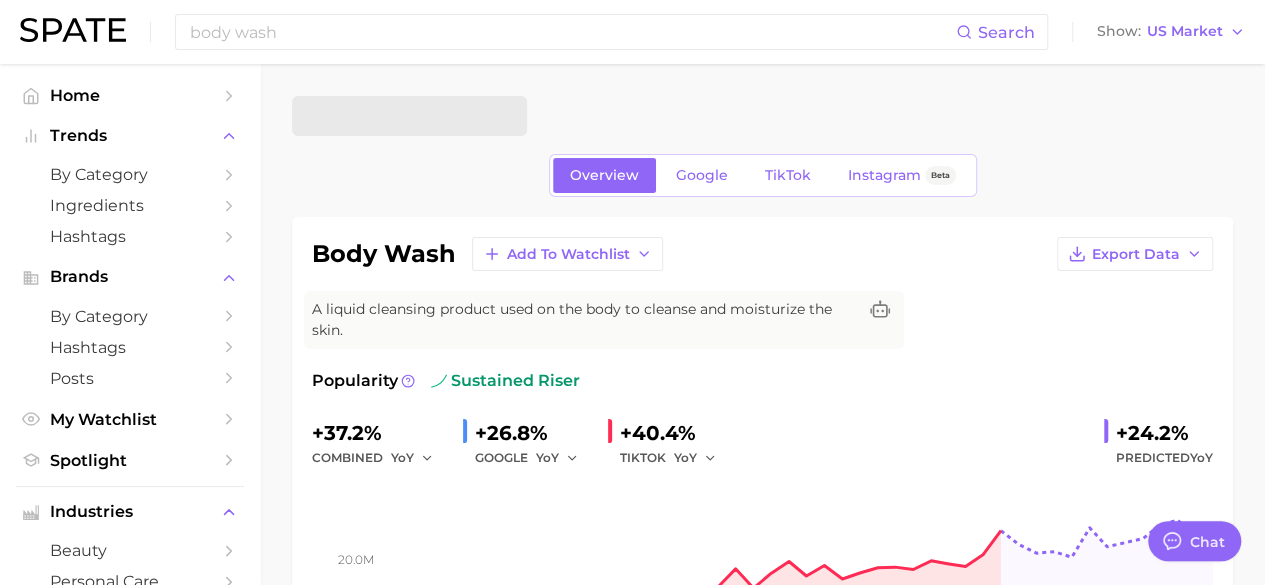 type on "x" 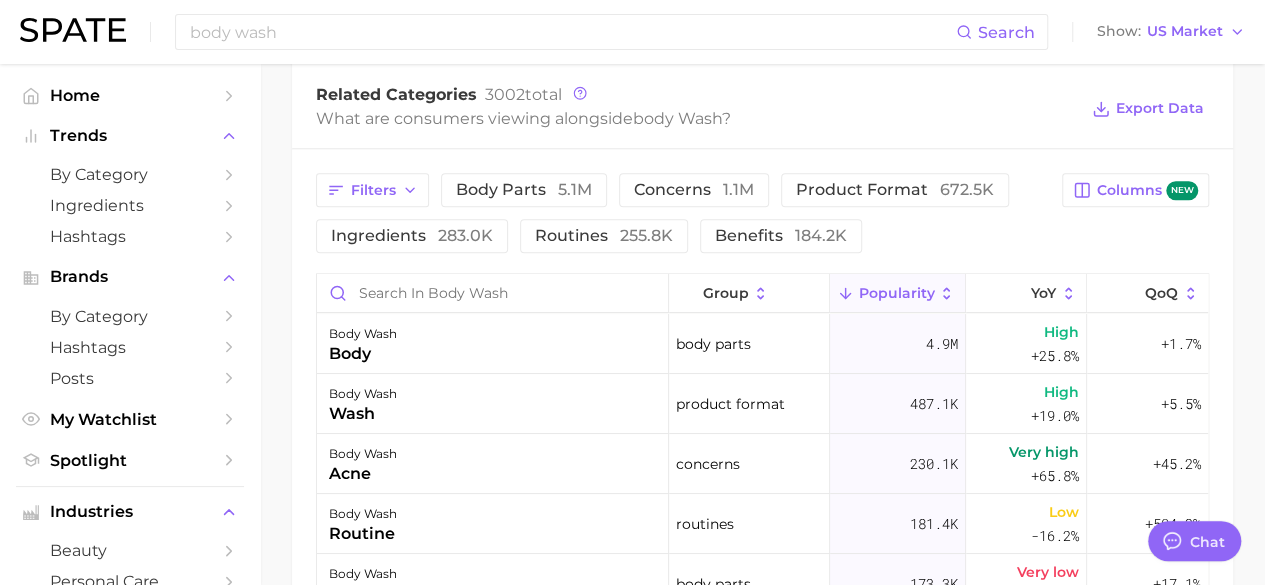 scroll, scrollTop: 978, scrollLeft: 0, axis: vertical 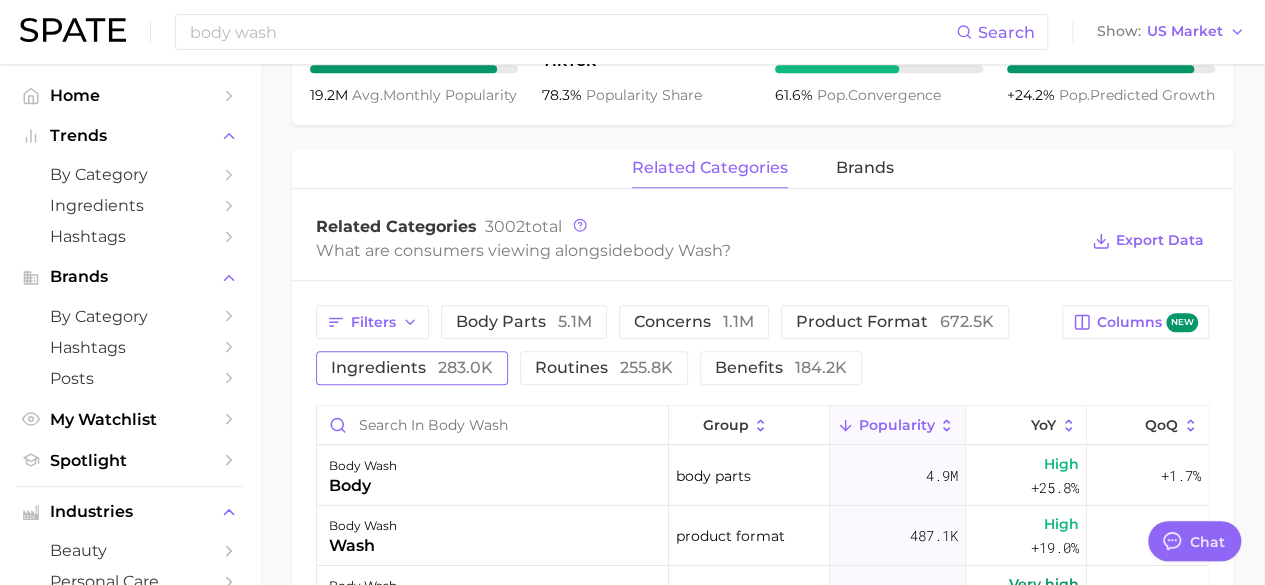 click on "ingredients   283.0k" at bounding box center [412, 368] 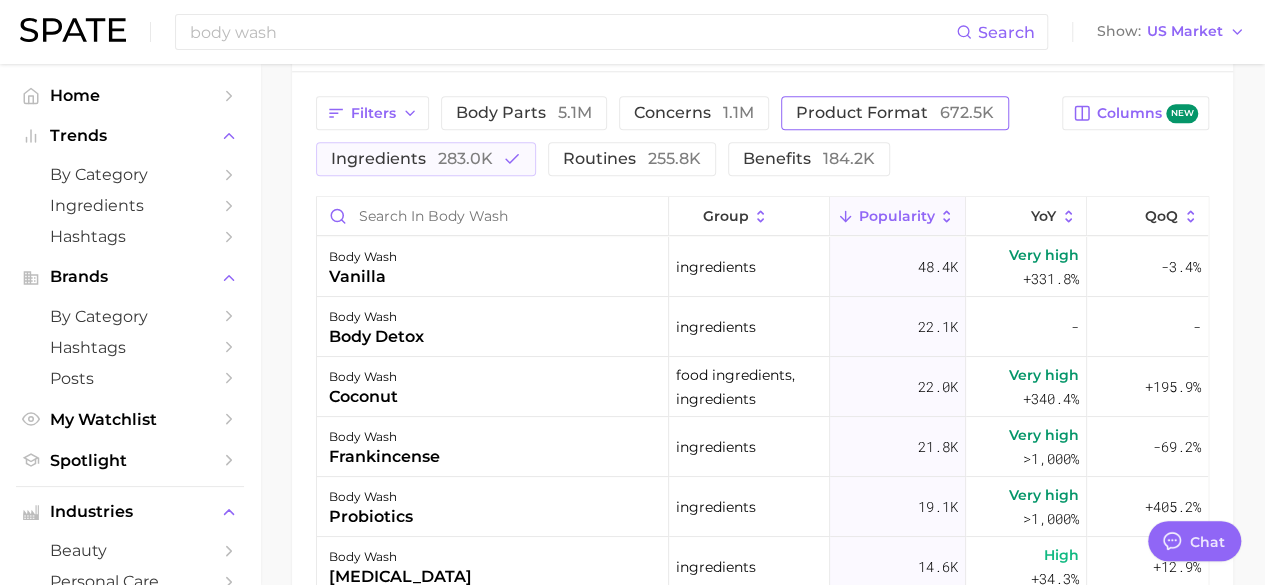 scroll, scrollTop: 1054, scrollLeft: 0, axis: vertical 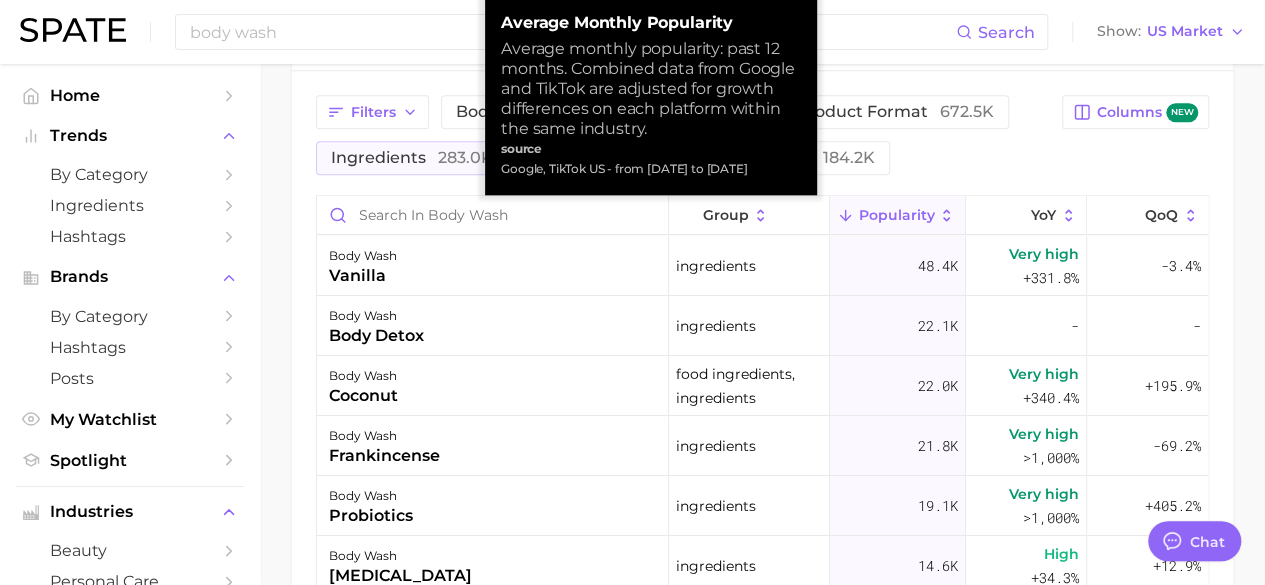 click 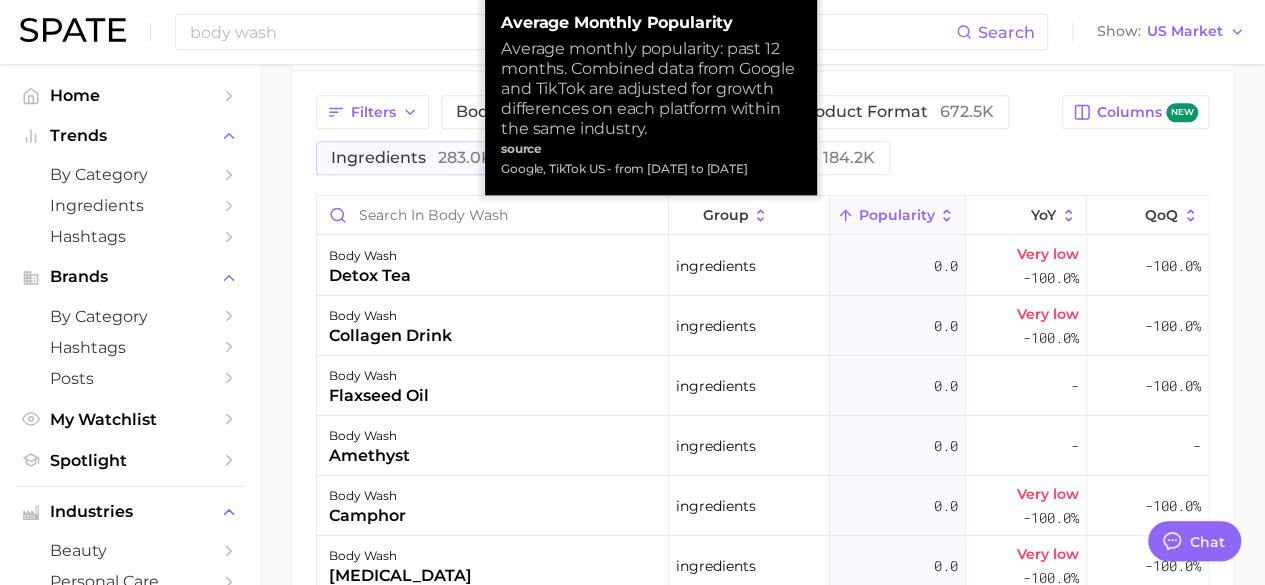 click 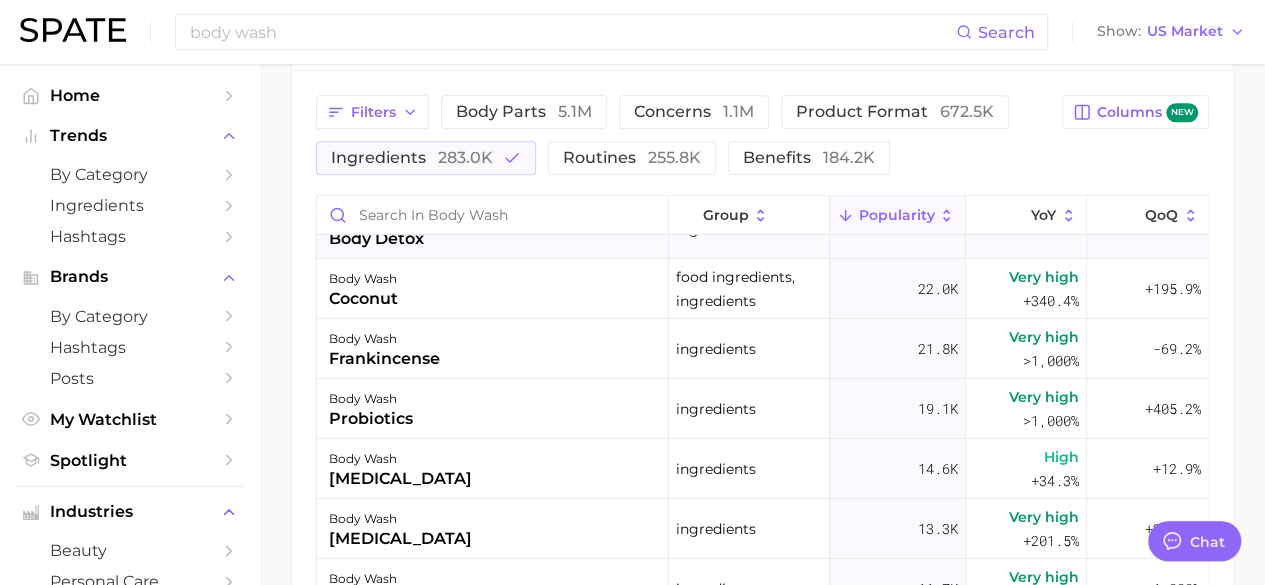 scroll, scrollTop: 0, scrollLeft: 0, axis: both 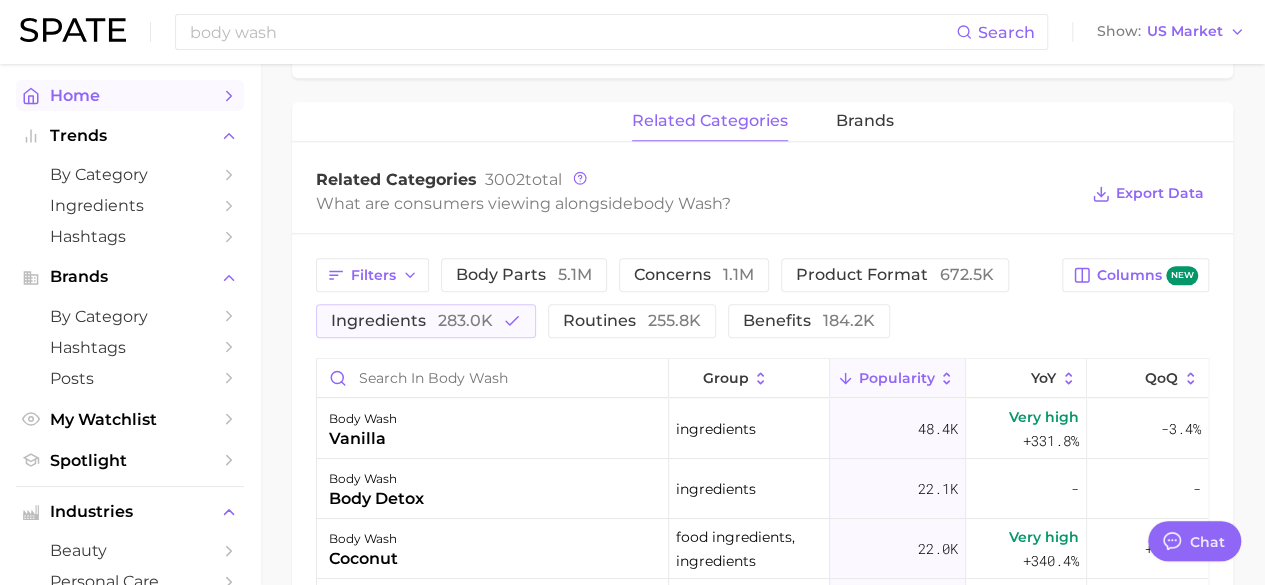 click on "Home" at bounding box center [130, 95] 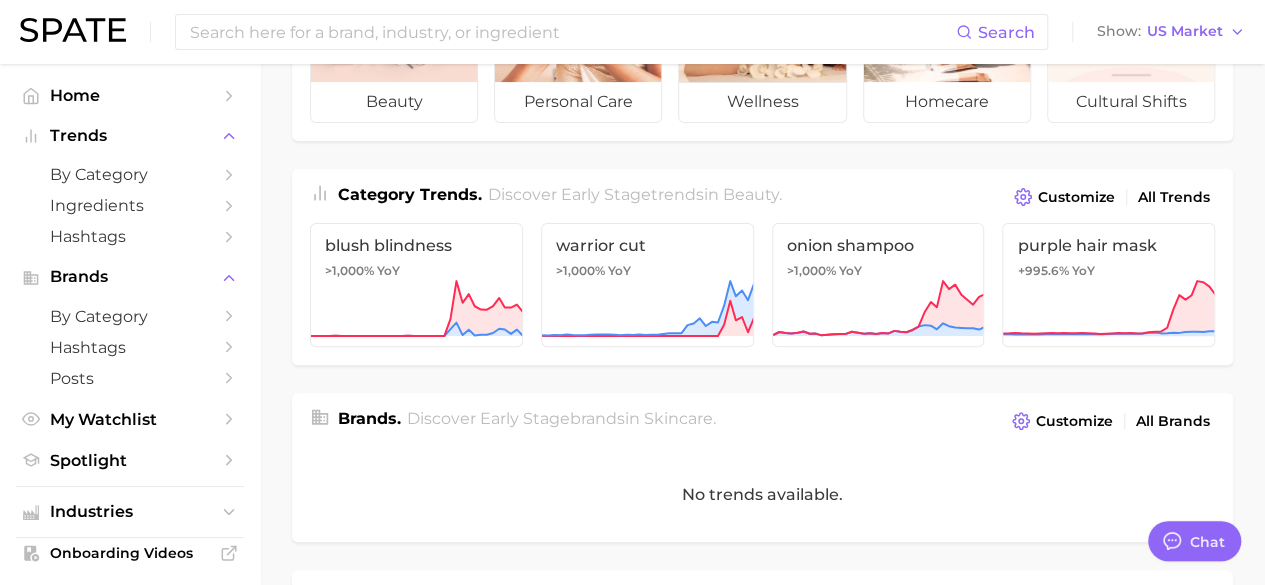 scroll, scrollTop: 174, scrollLeft: 0, axis: vertical 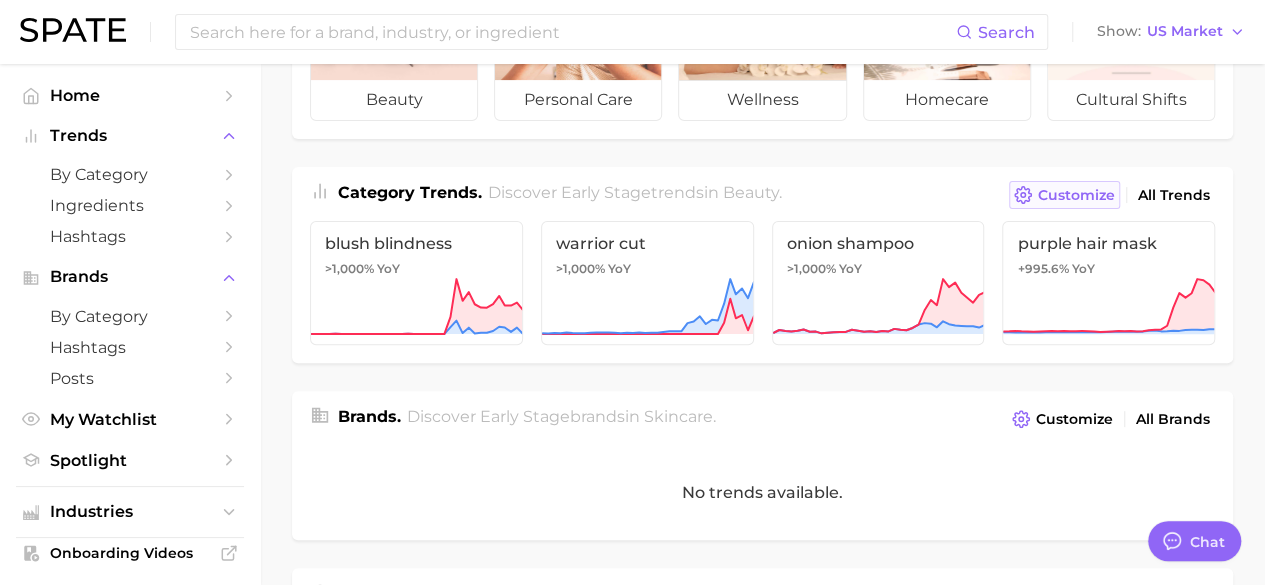 click on "Customize" at bounding box center [1076, 195] 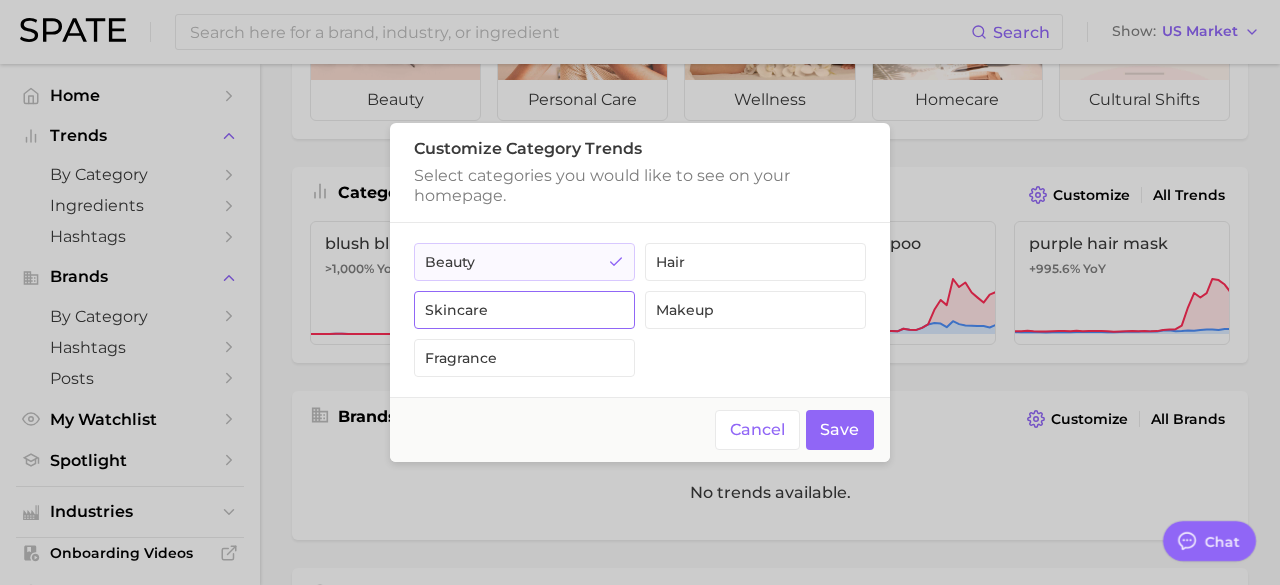 click on "skincare" at bounding box center [524, 310] 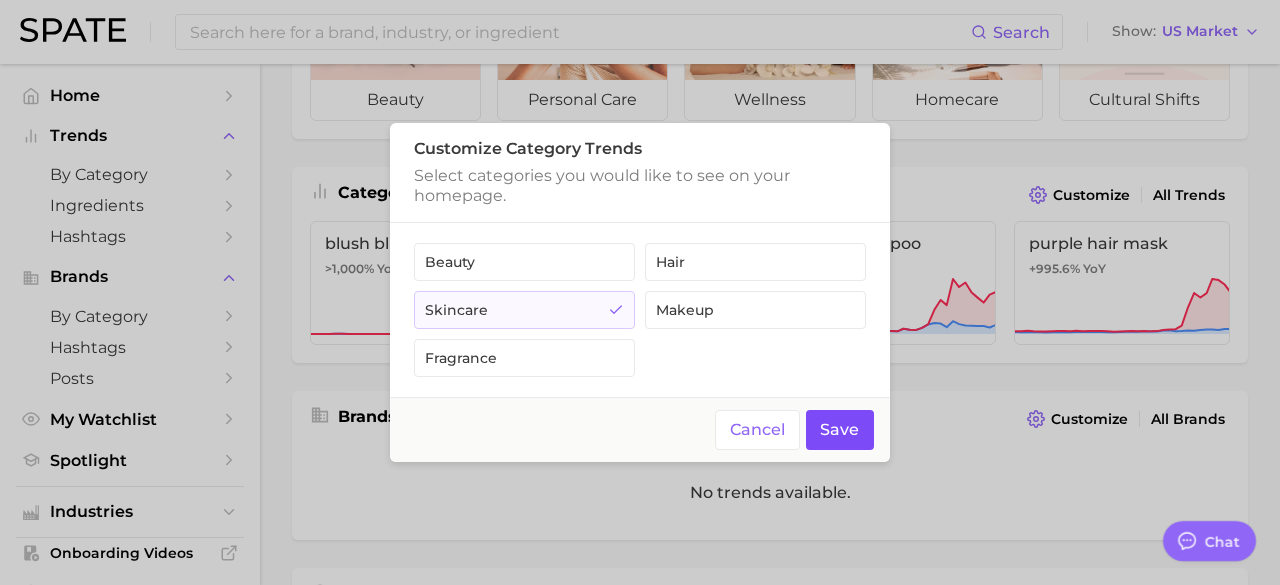 click on "Save" at bounding box center [840, 430] 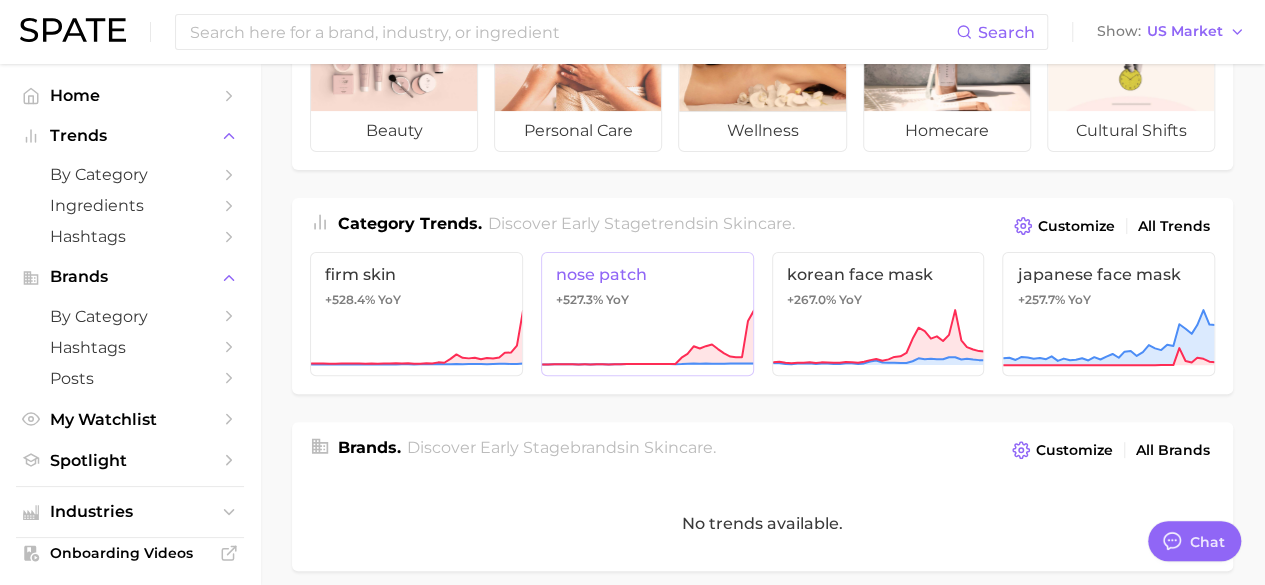 scroll, scrollTop: 142, scrollLeft: 0, axis: vertical 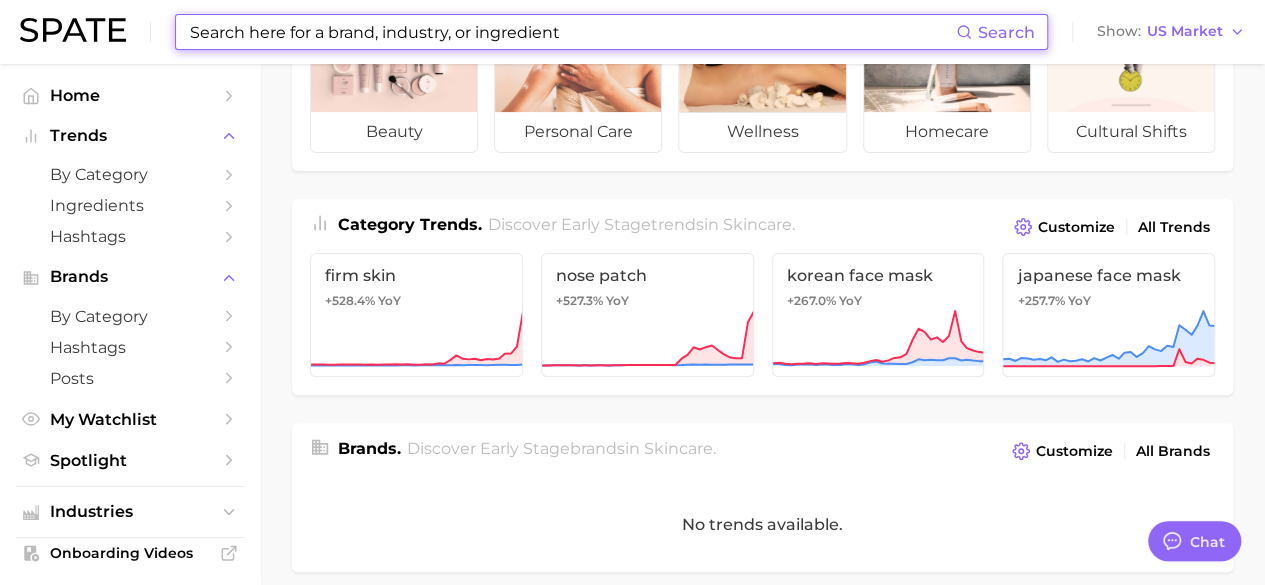 click at bounding box center (572, 32) 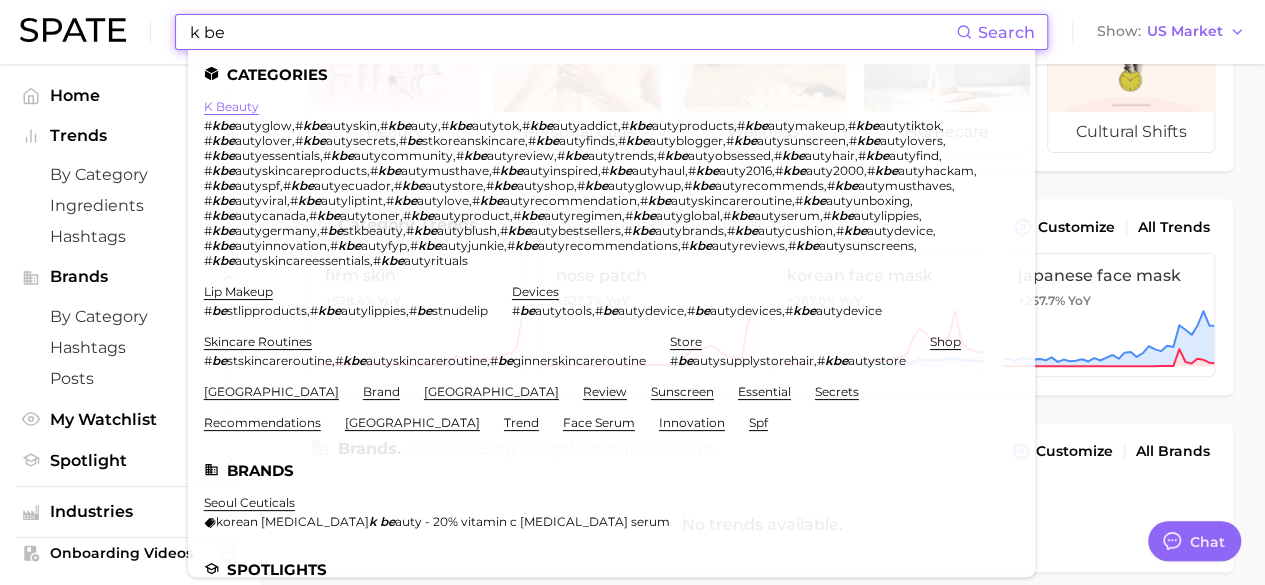 type on "k be" 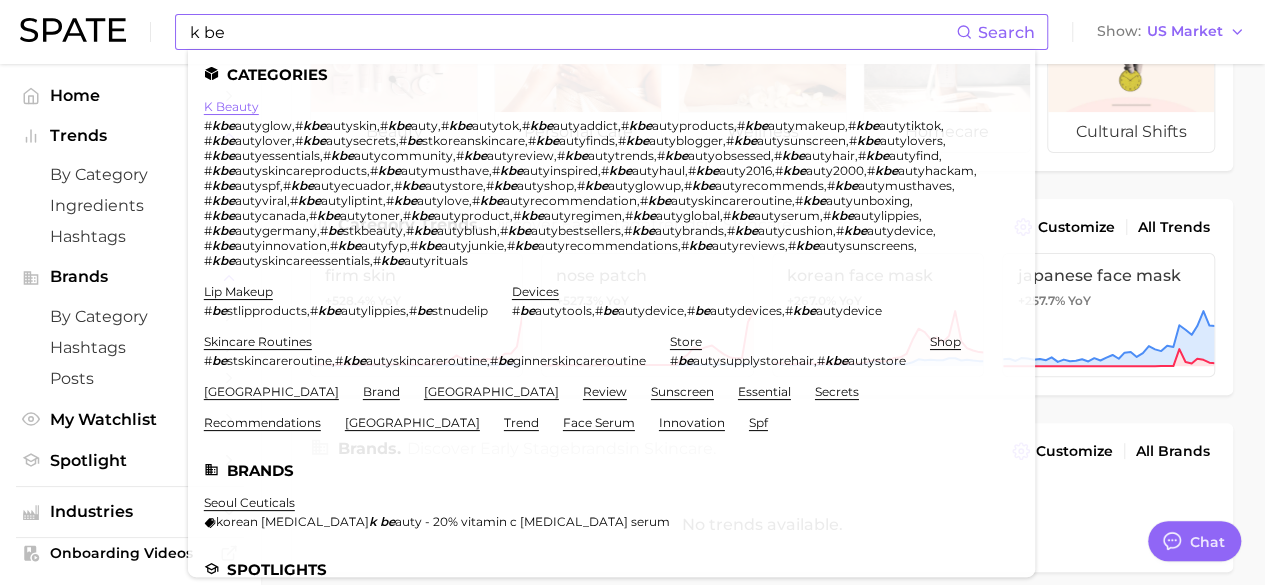 click on "k beauty" at bounding box center [231, 106] 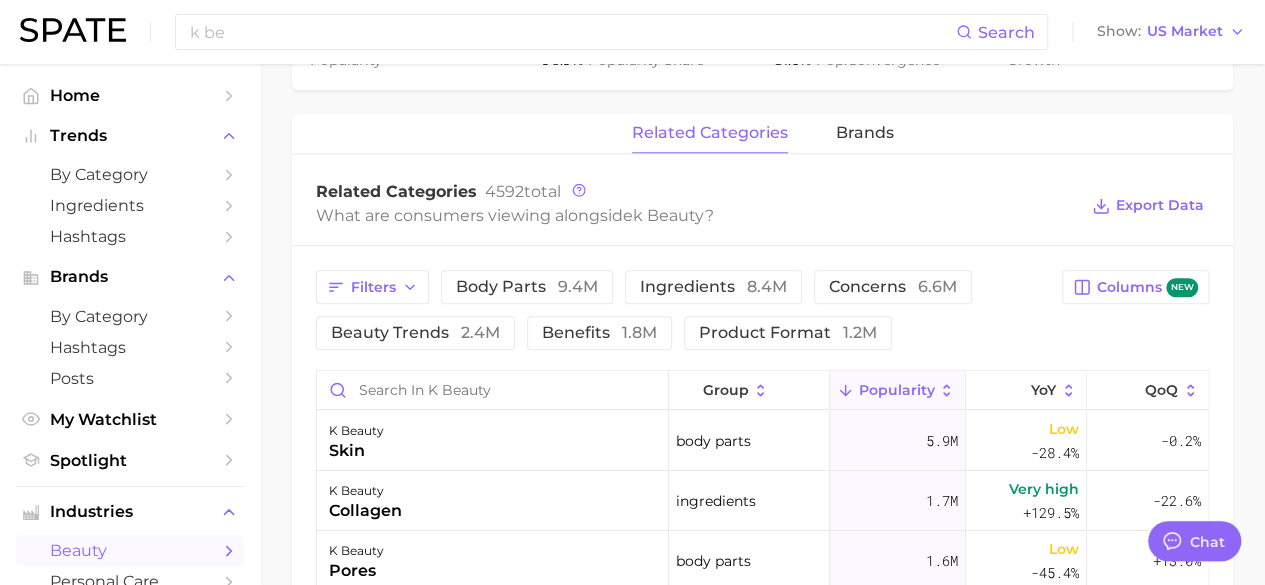 scroll, scrollTop: 881, scrollLeft: 0, axis: vertical 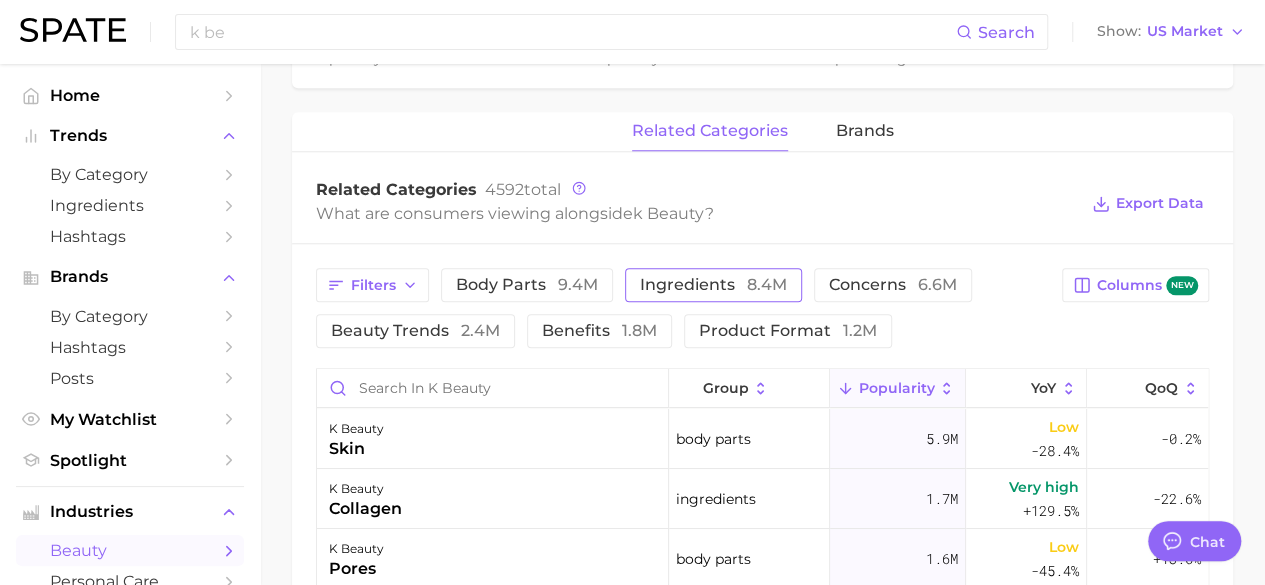 click on "ingredients   8.4m" at bounding box center [713, 285] 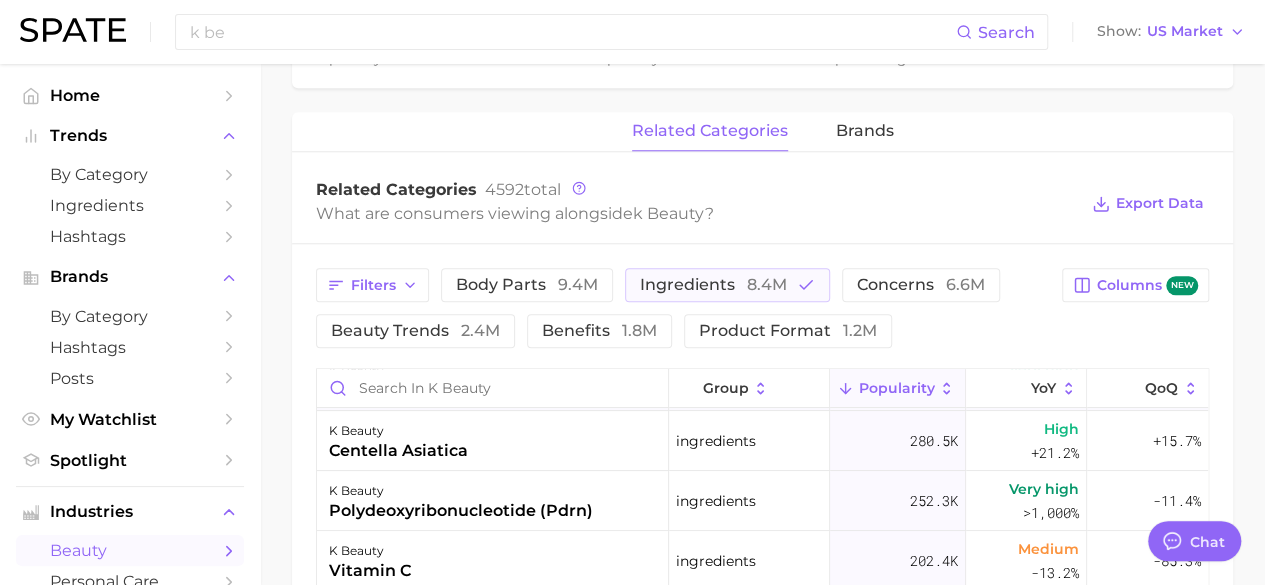 scroll, scrollTop: 242, scrollLeft: 0, axis: vertical 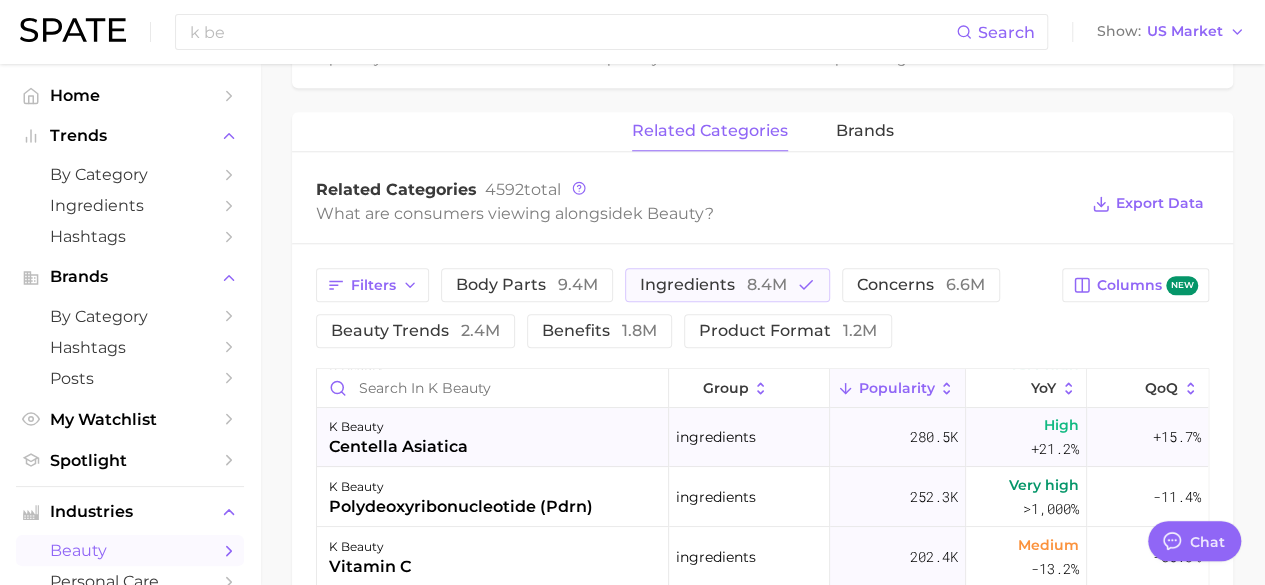 click on "centella asiatica" at bounding box center (398, 447) 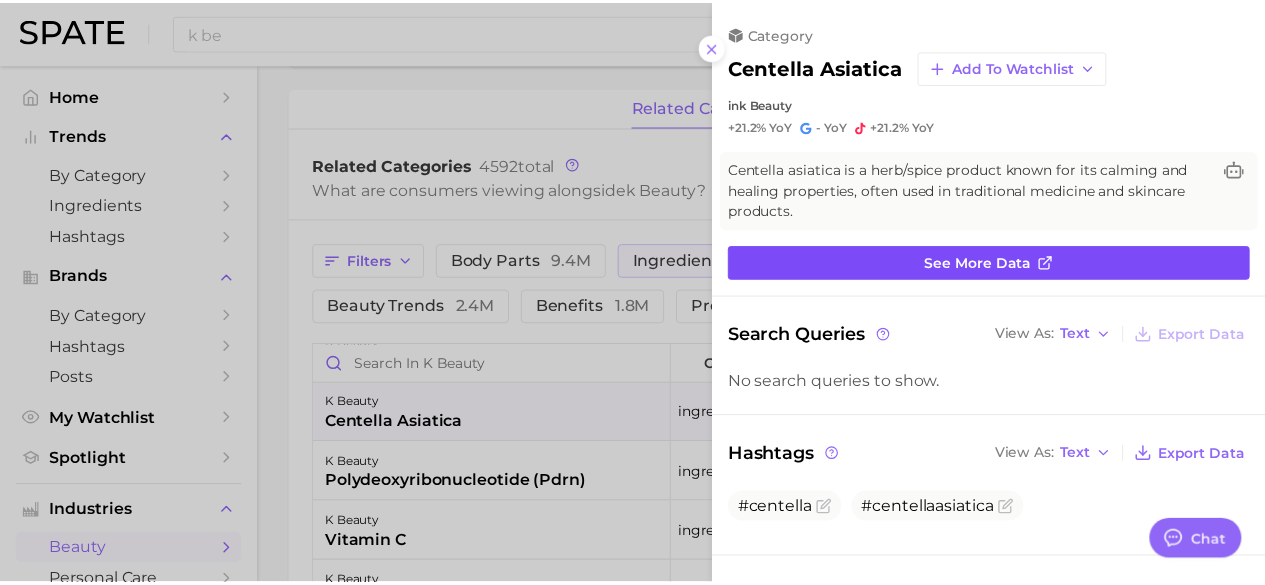 scroll, scrollTop: 0, scrollLeft: 0, axis: both 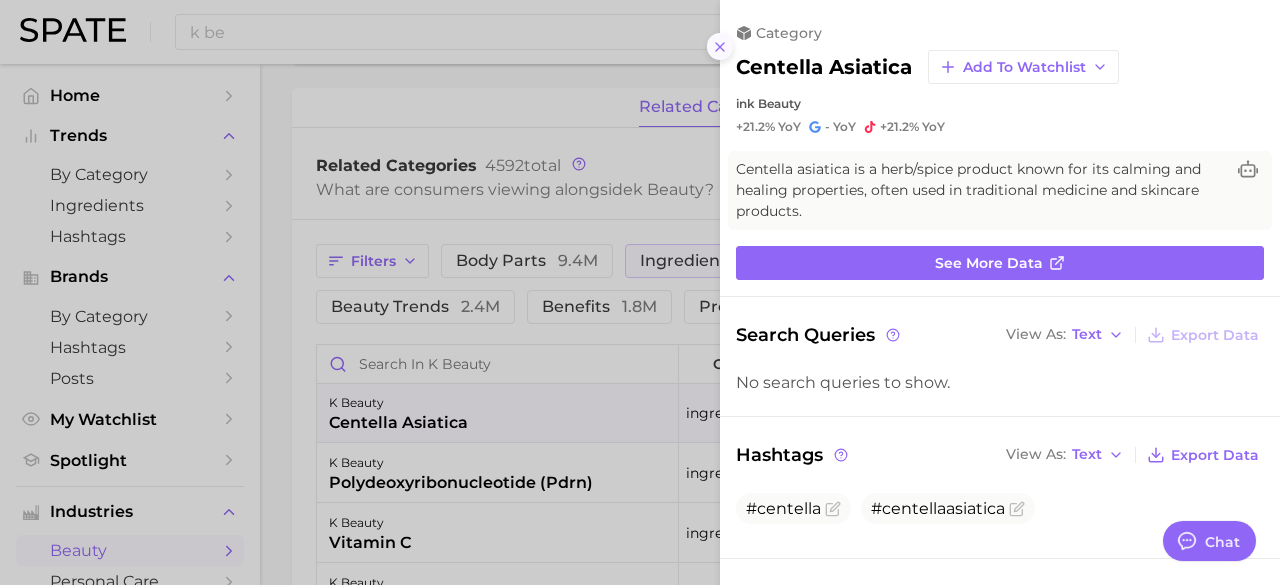 click 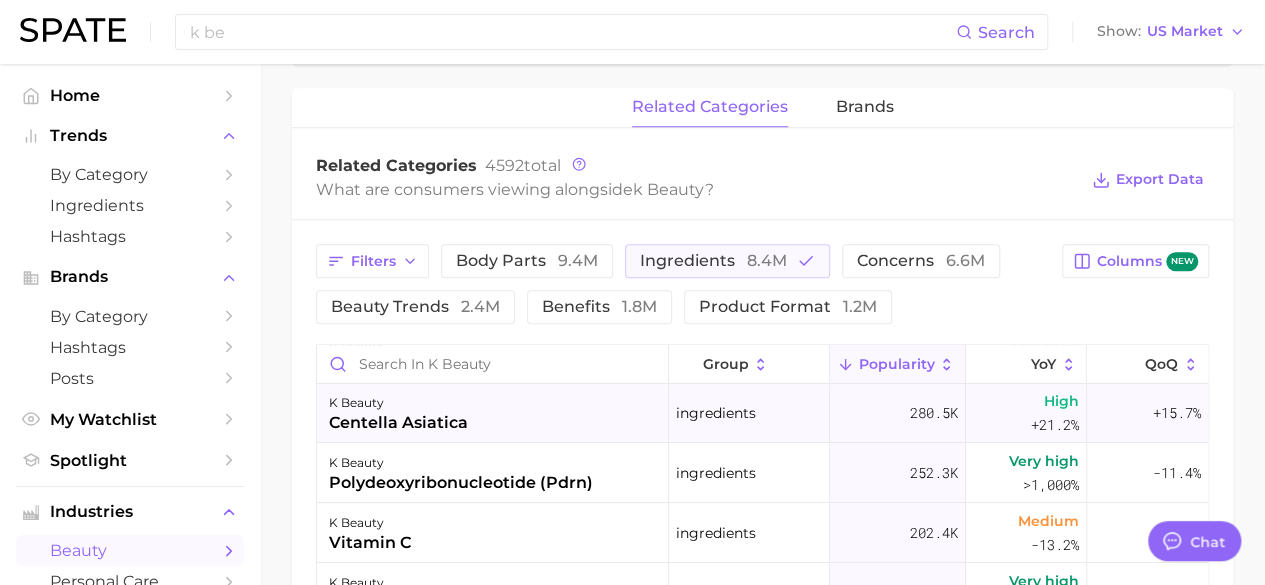 click on "k beauty" at bounding box center (398, 403) 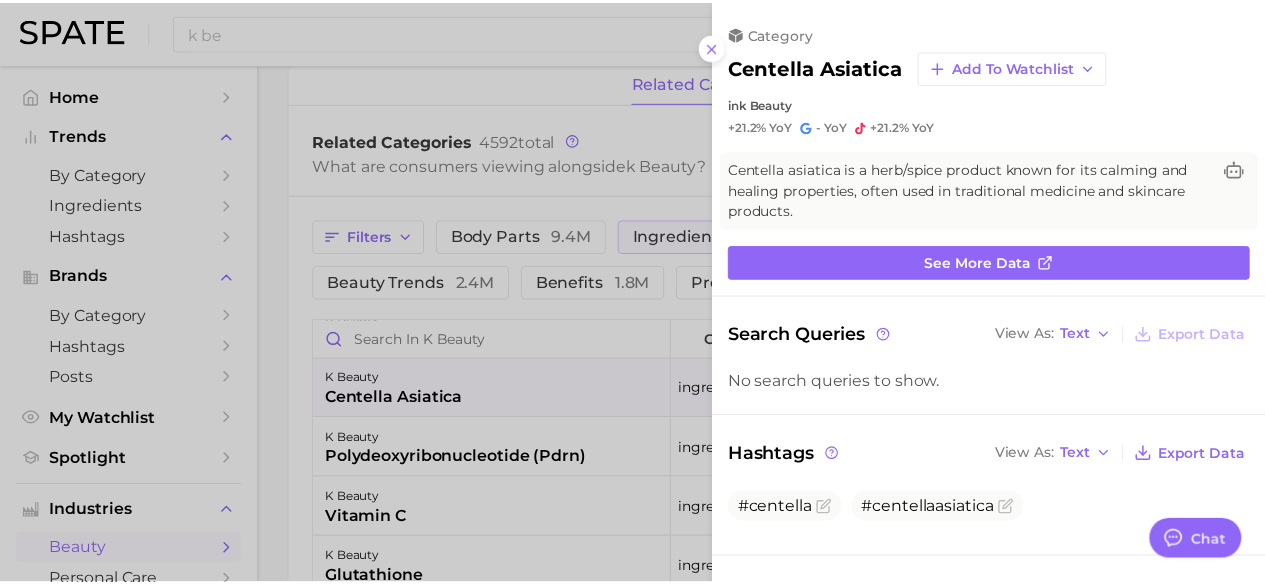scroll, scrollTop: 0, scrollLeft: 0, axis: both 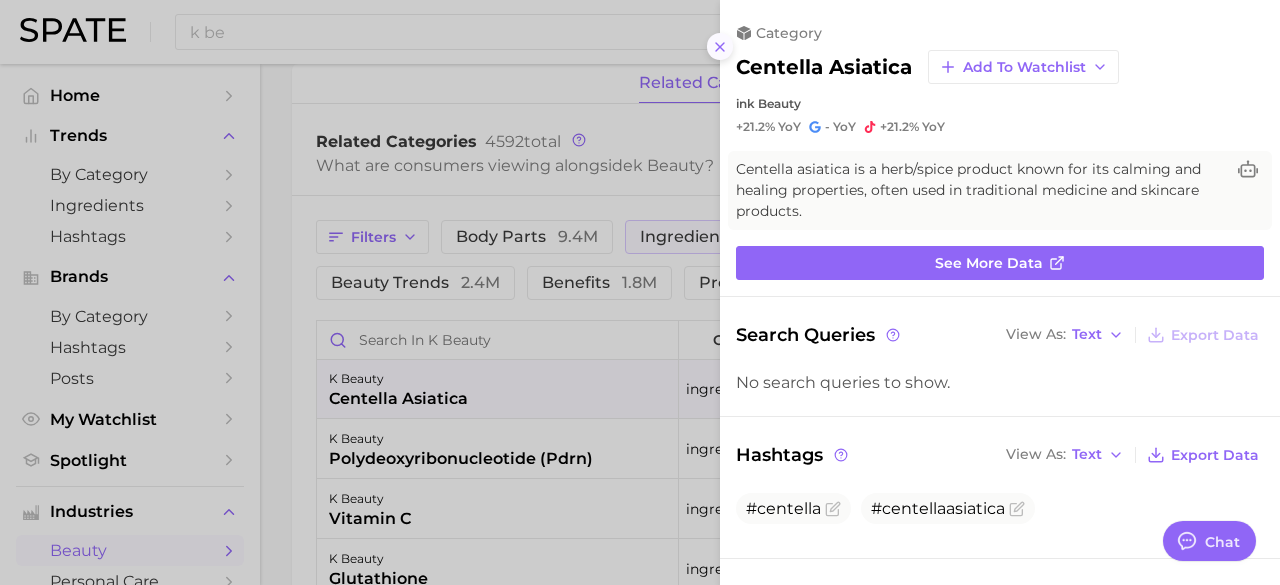 click 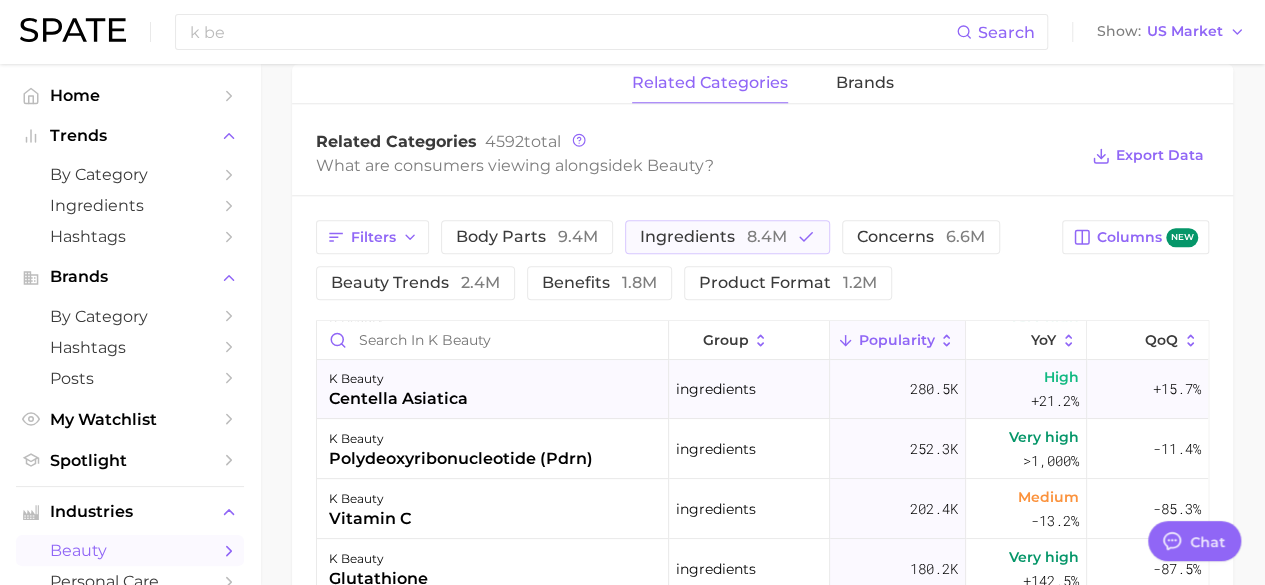 click on "centella asiatica" at bounding box center [398, 399] 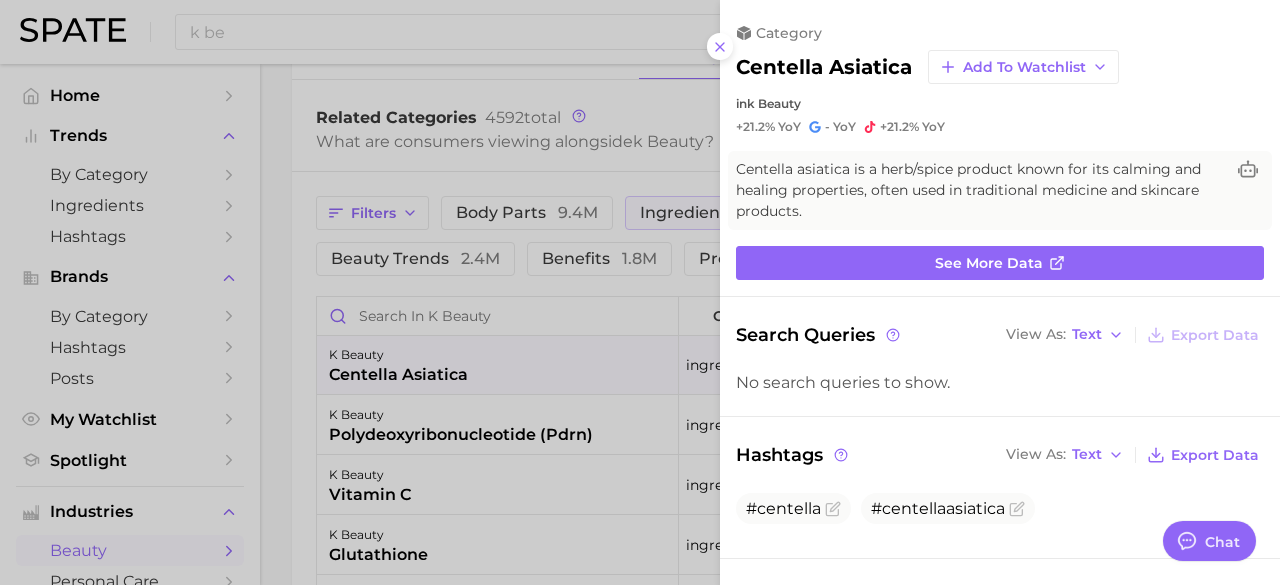 scroll, scrollTop: 0, scrollLeft: 0, axis: both 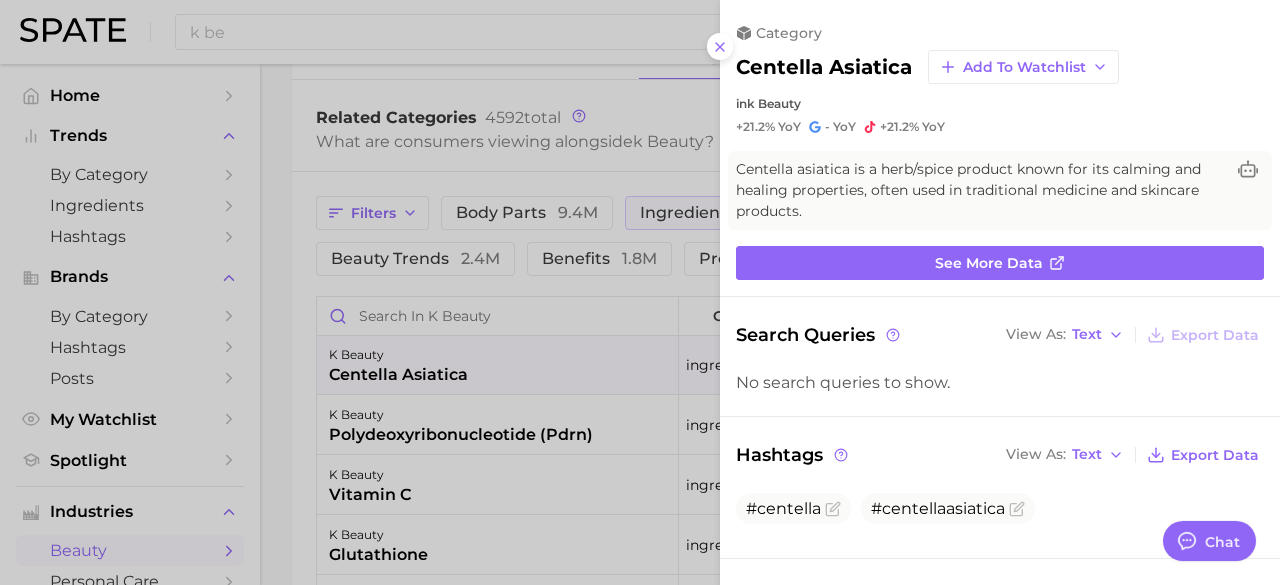 click on "category centella asiatica Add to Watchlist in  k beauty +21.2%   YoY -   YoY +21.2%   YoY Centella asiatica is a herb/spice product known for its calming and healing properties, often used in traditional medicine and skincare products. See more data Search Queries View As Text Export Data No search queries to show. Hashtags View As Text Export Data #centella #centellaasiatica Top Posts Export Data Views: [DATE] - [DATE] Columns new view post on TikTok 6 paid Views 395.9k view post on TikTok 9 Views 177.5k view post on TikTok 9 Views 132.4k view post on TikTok 7 Views 125.3k view post on TikTok 8 Views 115.1k Show more posts" at bounding box center (1000, 767) 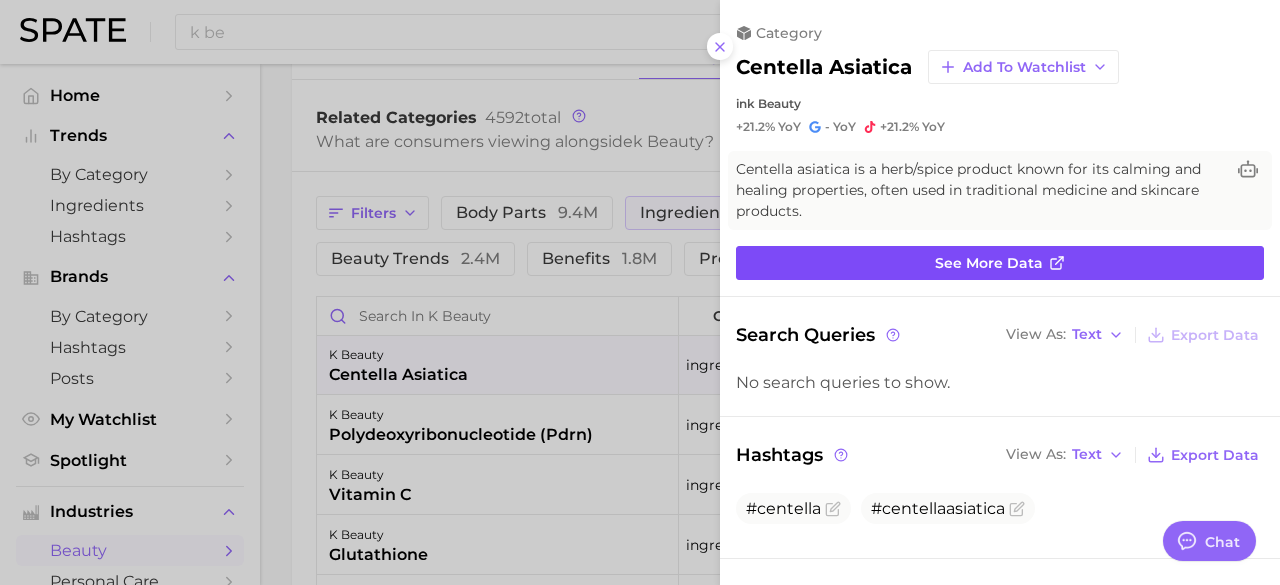 click on "See more data" at bounding box center [1000, 263] 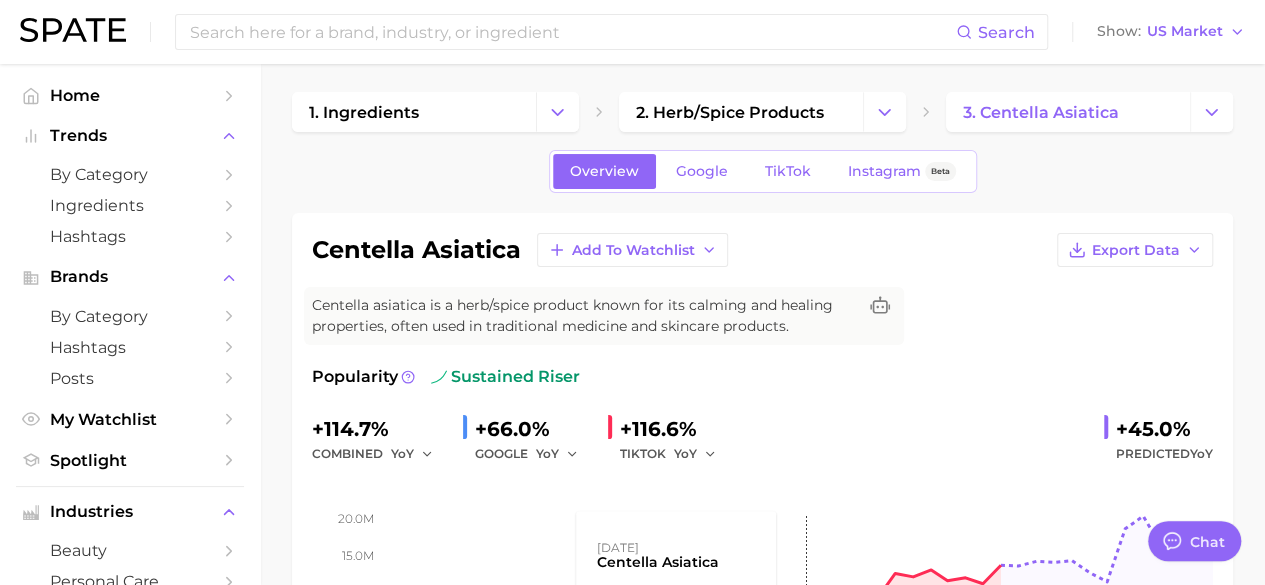 scroll, scrollTop: 5, scrollLeft: 0, axis: vertical 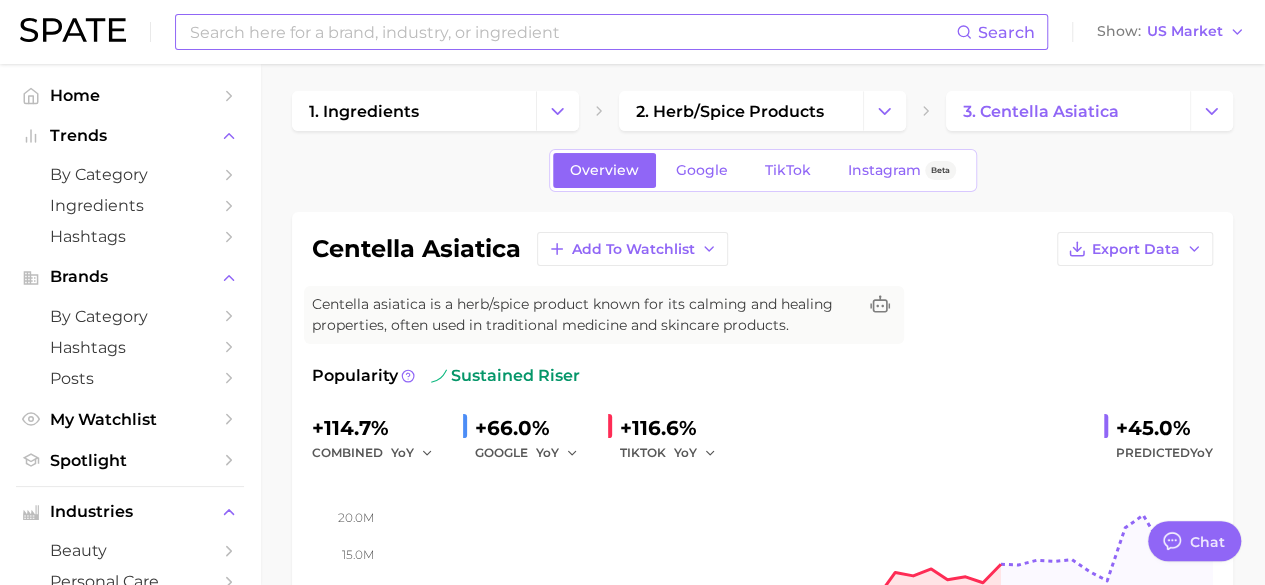 click at bounding box center [572, 32] 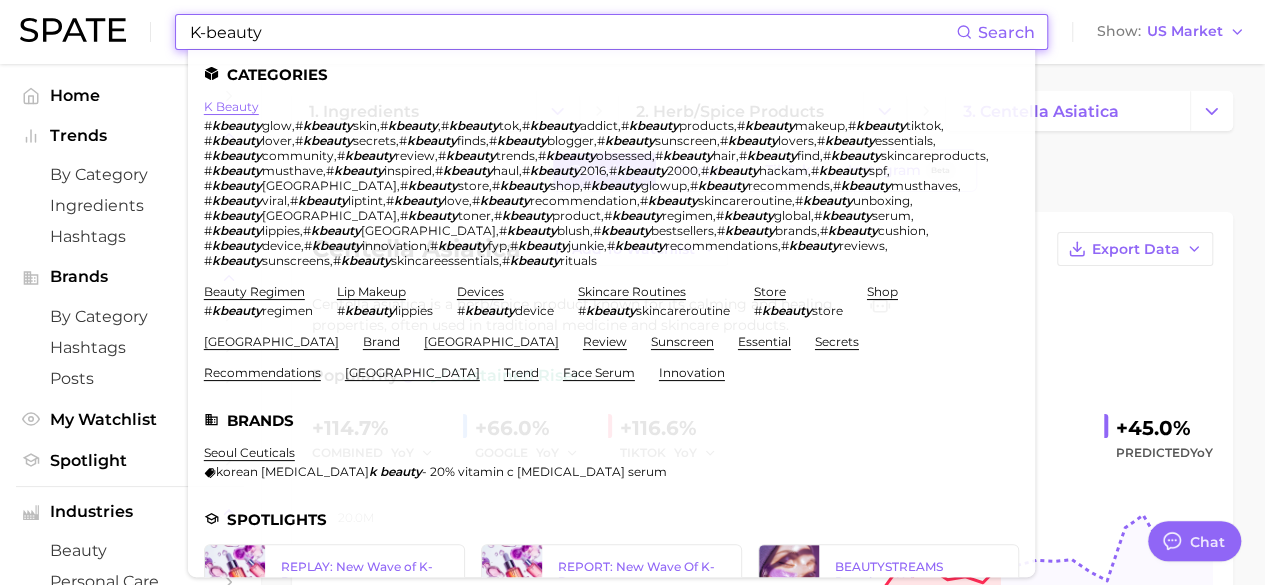 type on "K-beauty" 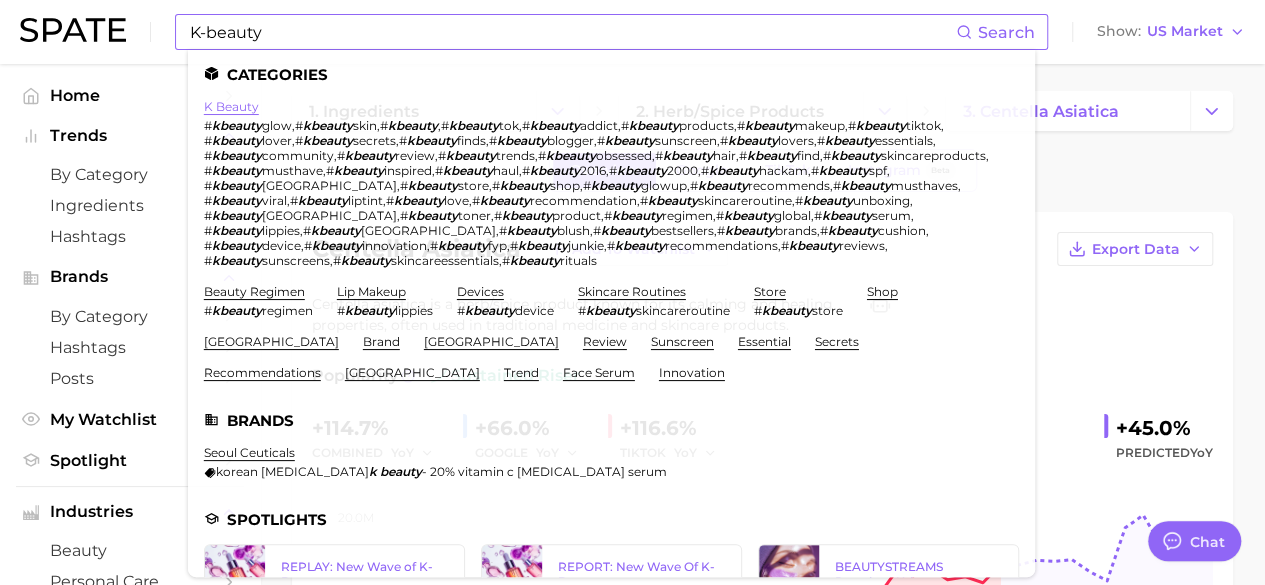 click on "k beauty" at bounding box center (231, 106) 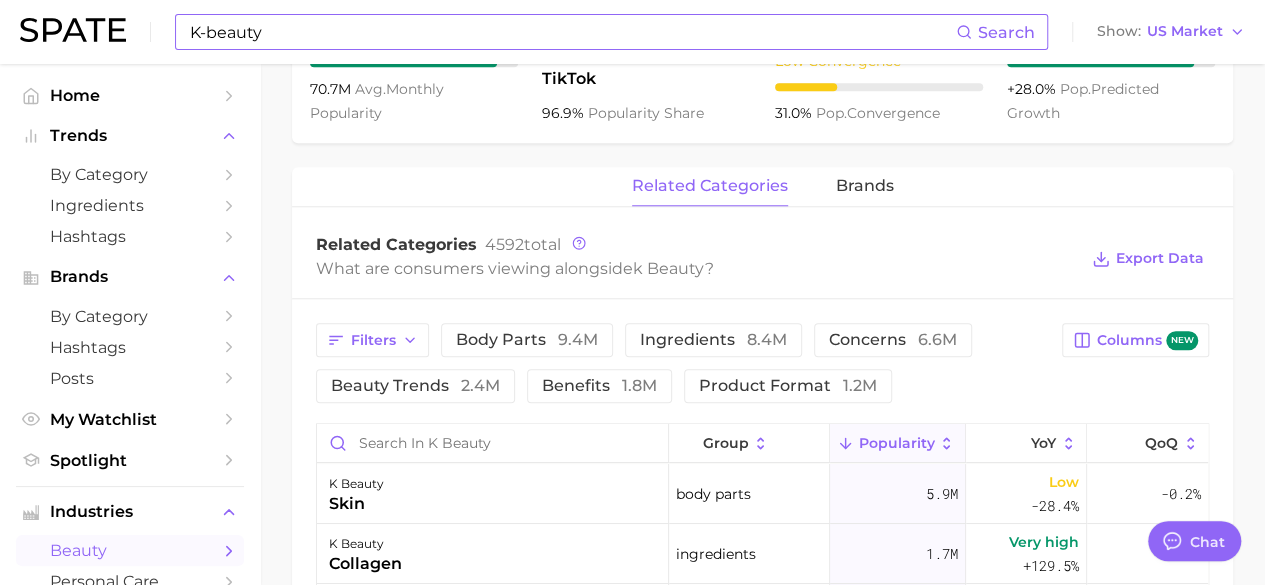 scroll, scrollTop: 827, scrollLeft: 0, axis: vertical 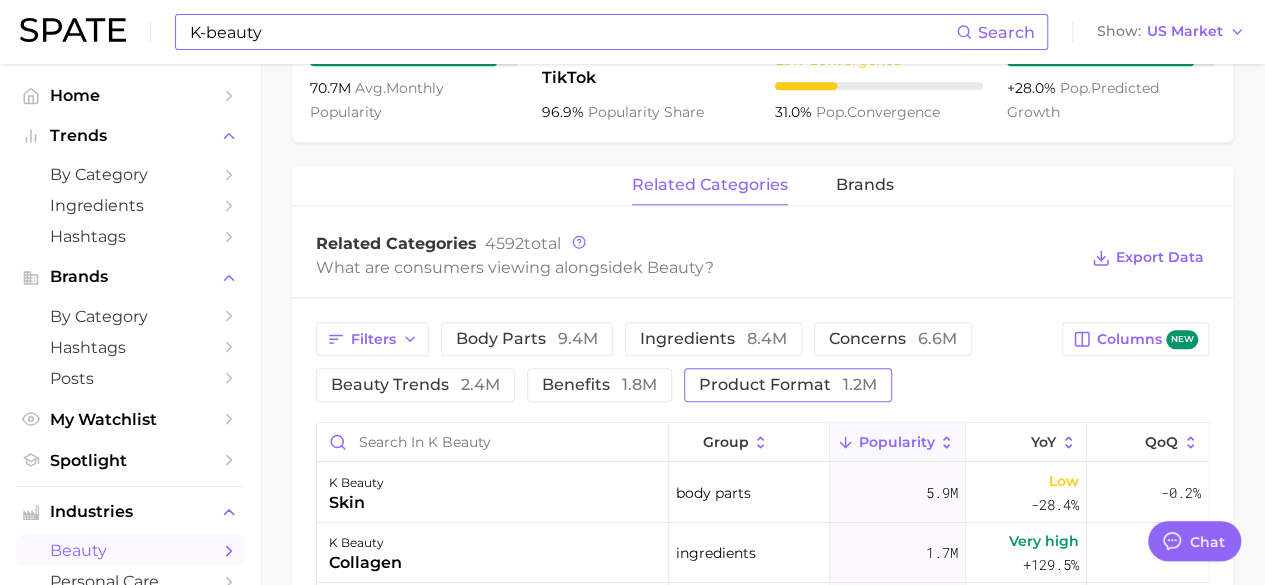 click on "product format   1.2m" at bounding box center (788, 385) 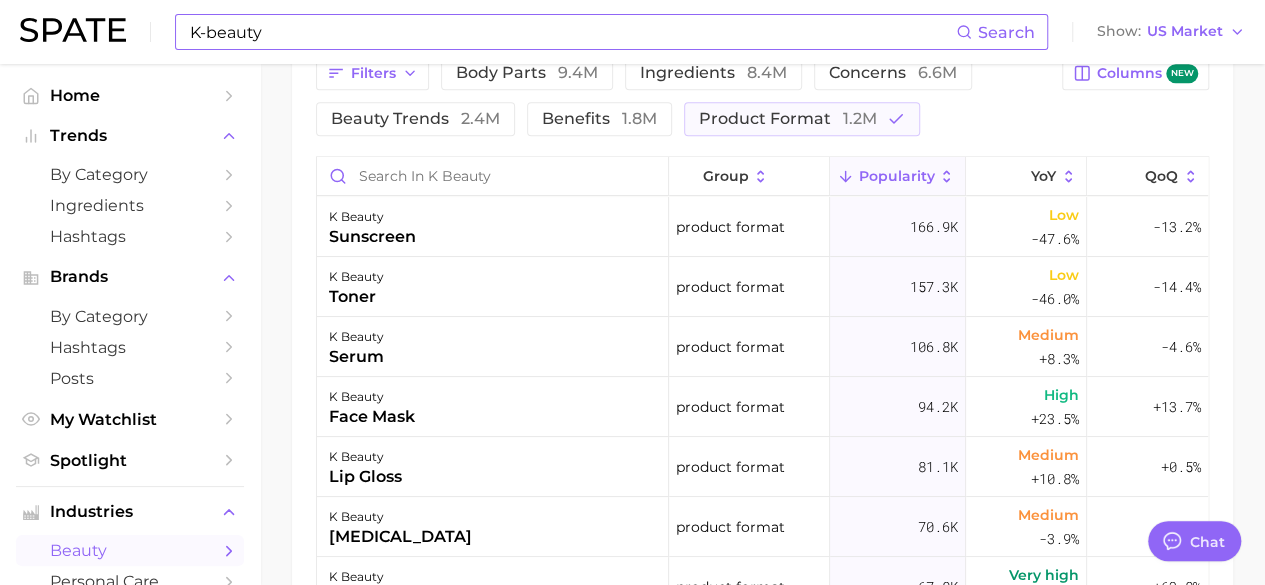 scroll, scrollTop: 1157, scrollLeft: 0, axis: vertical 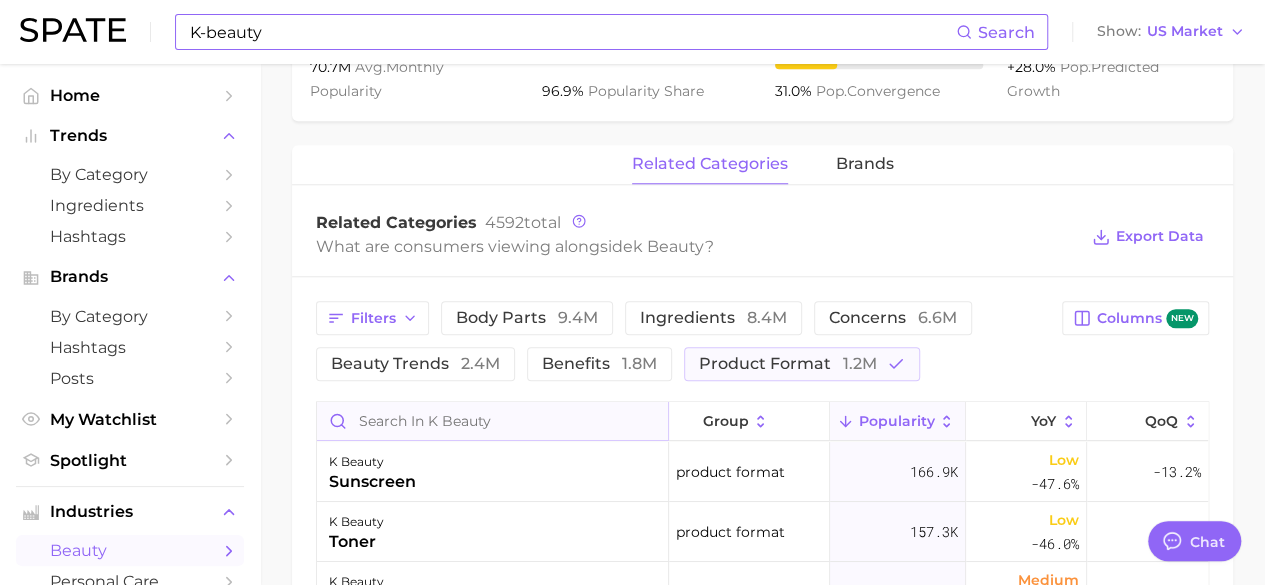 click at bounding box center (492, 421) 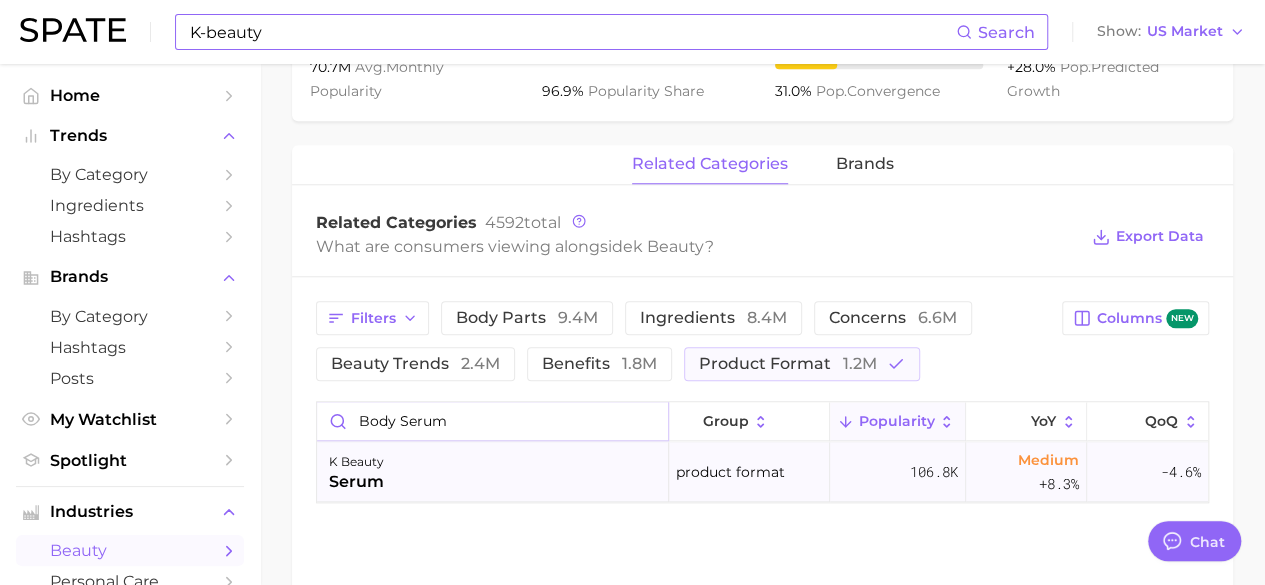 type on "body serum" 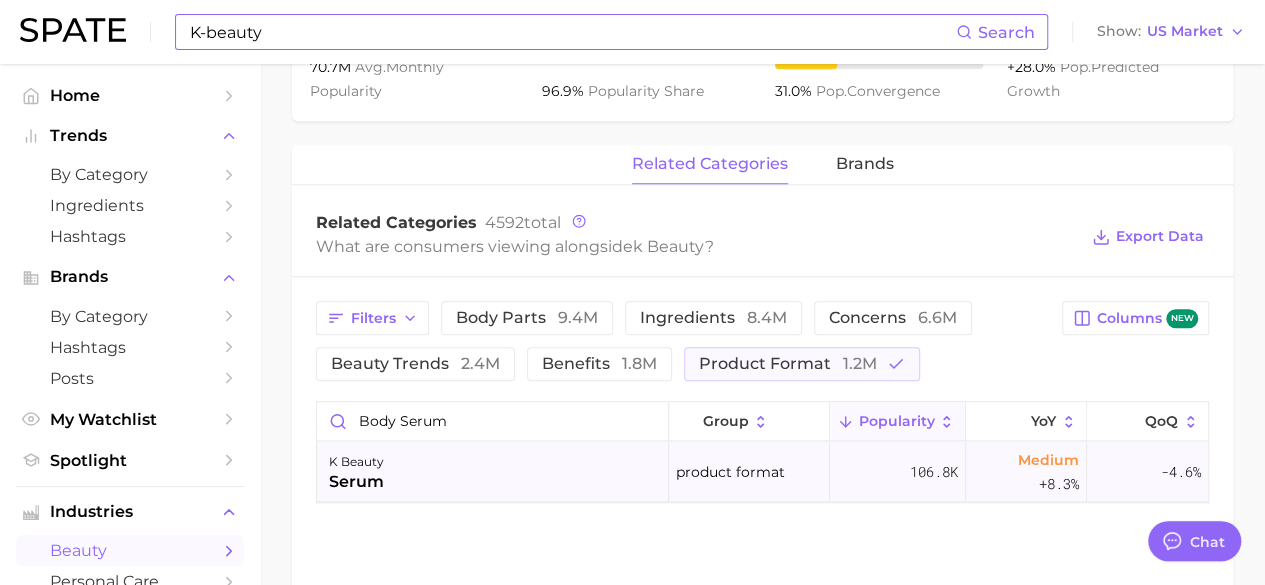 click on "k beauty serum" at bounding box center (493, 472) 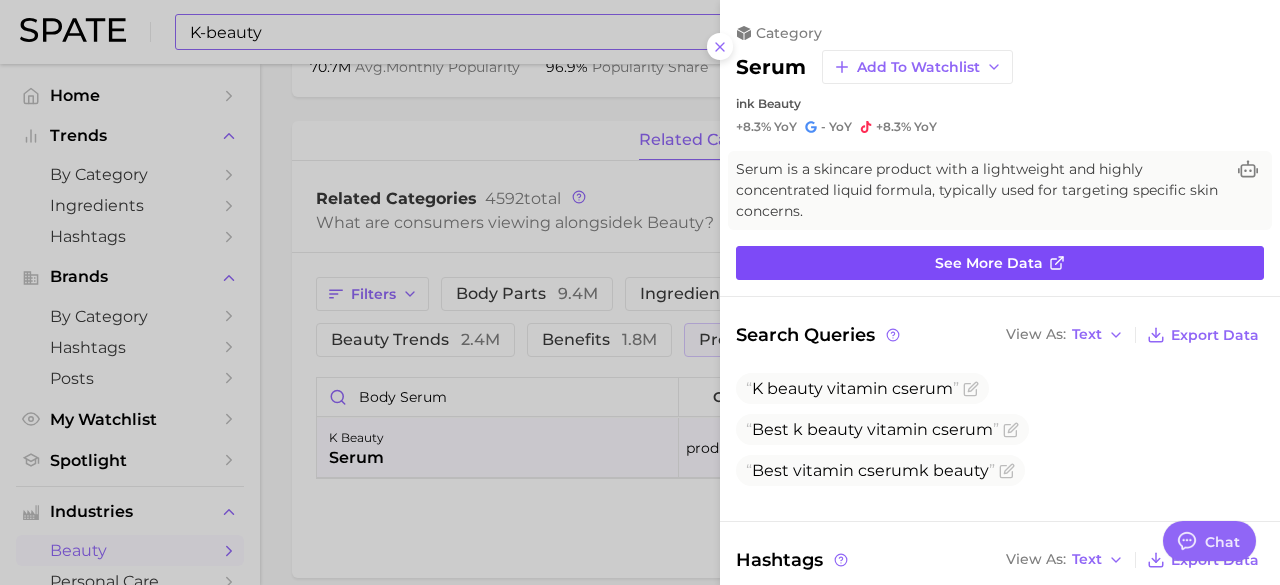 scroll, scrollTop: 0, scrollLeft: 0, axis: both 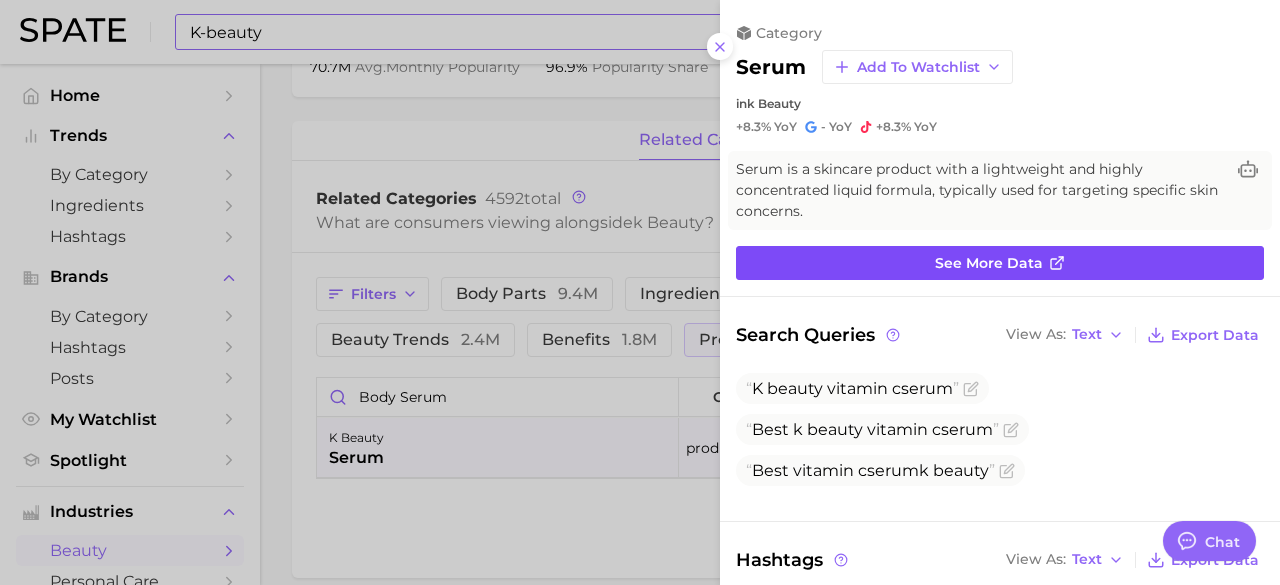 click on "See more data" at bounding box center [1000, 263] 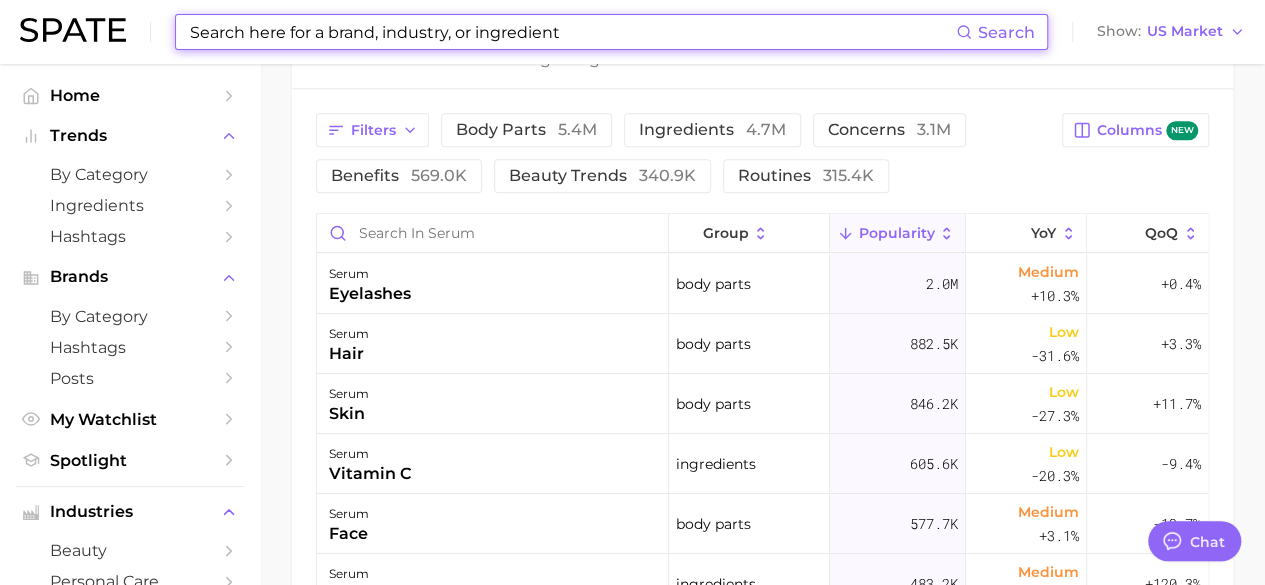 scroll, scrollTop: 1039, scrollLeft: 0, axis: vertical 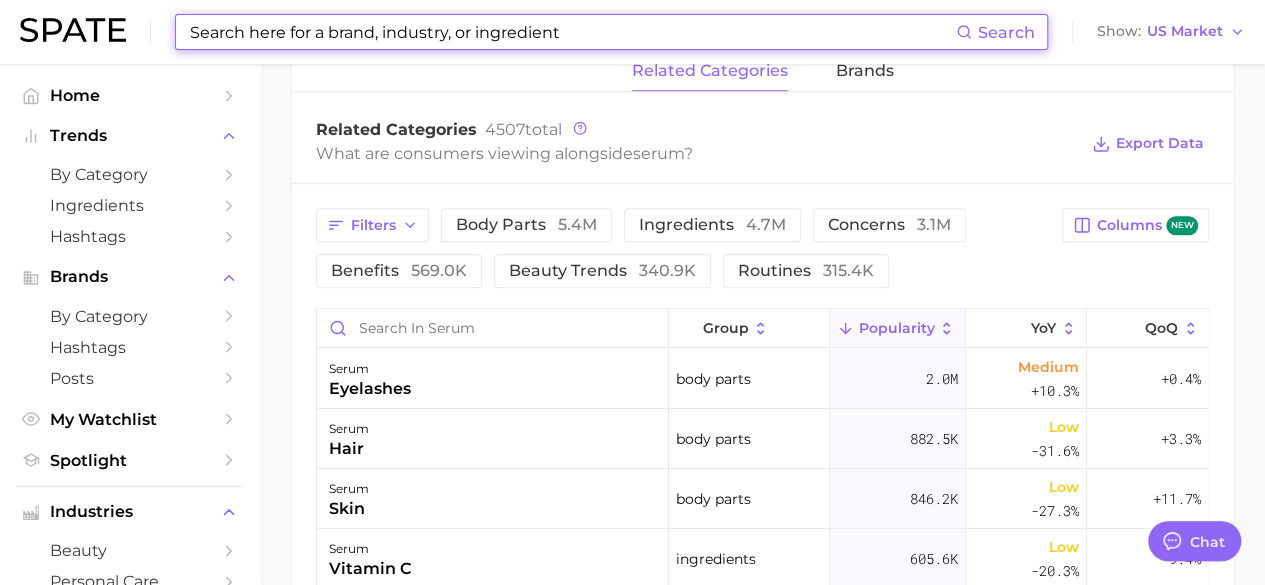 type on "K-beauty" 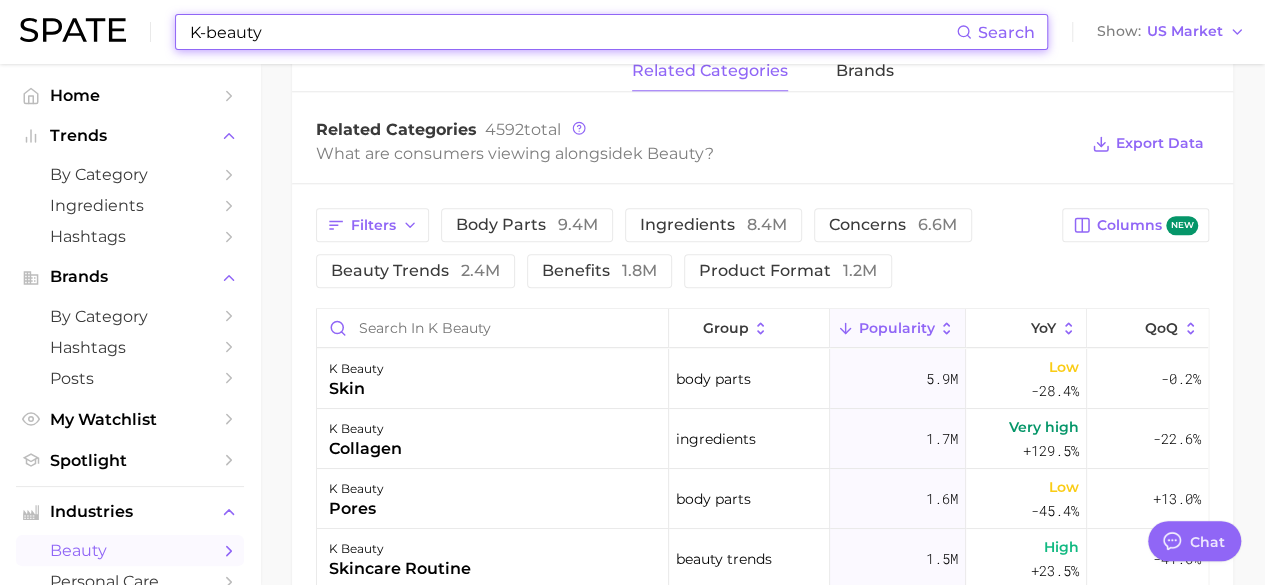 scroll, scrollTop: 872, scrollLeft: 0, axis: vertical 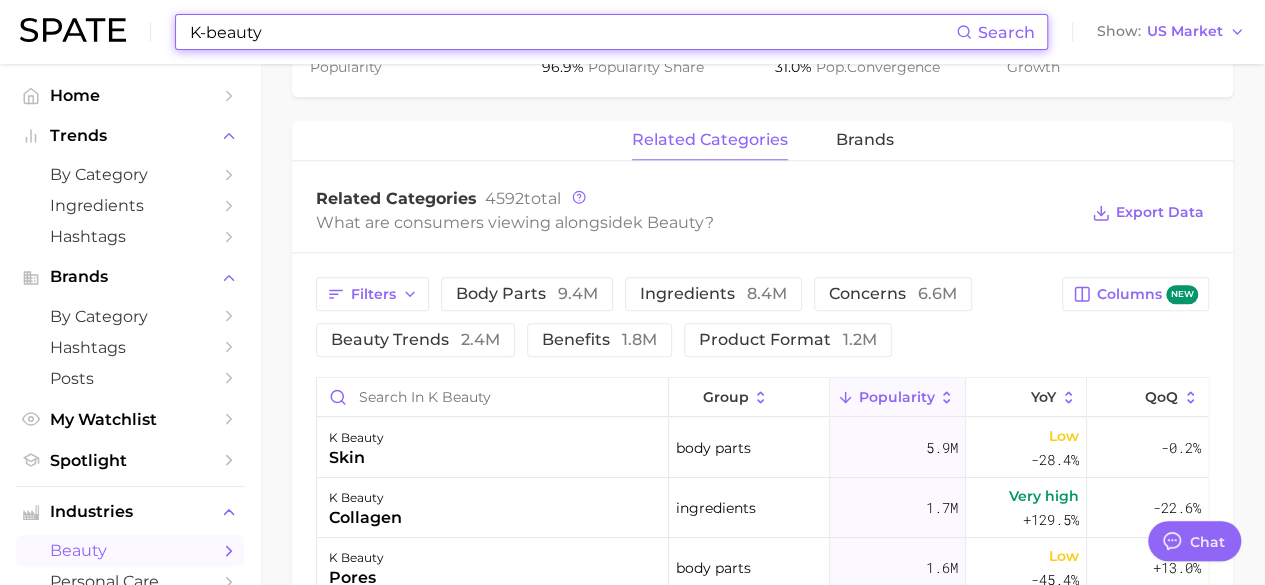 click on "K-beauty Search Show US Market Home Trends by Category Ingredients Hashtags Brands by Category Hashtags Posts My Watchlist Spotlight Industries beauty personal care wellness homecare cultural shifts Onboarding Videos Help Product Releases Settings Log Out 1. skincare 2. face products 3. types of skincare 4. k beauty Overview Google TikTok Instagram Beta k beauty Add to Watchlist Export Data K-beauty refers to the Korean beauty trend characterized by innovative skincare products and multi-step beauty routines. Popularity sustained riser +40.2% combined YoY +21.6% GOOGLE YoY +40.8% TIKTOK YoY +28.0% Predicted  YoY 50.0m 100.0m 2023 2024 2025 2026 How big is this trend? Very High Popularity 70.7m avg.  monthly popularity Which platform is most popular? TikTok 96.9% popularity share How similar is this trend across platforms? Low Convergence 31.0% pop.  convergence Will it last? Very Likely +28.0% pop.  predicted growth related categories brands Related Categories 4592  total What are consumers viewing alongside" at bounding box center (632, 139) 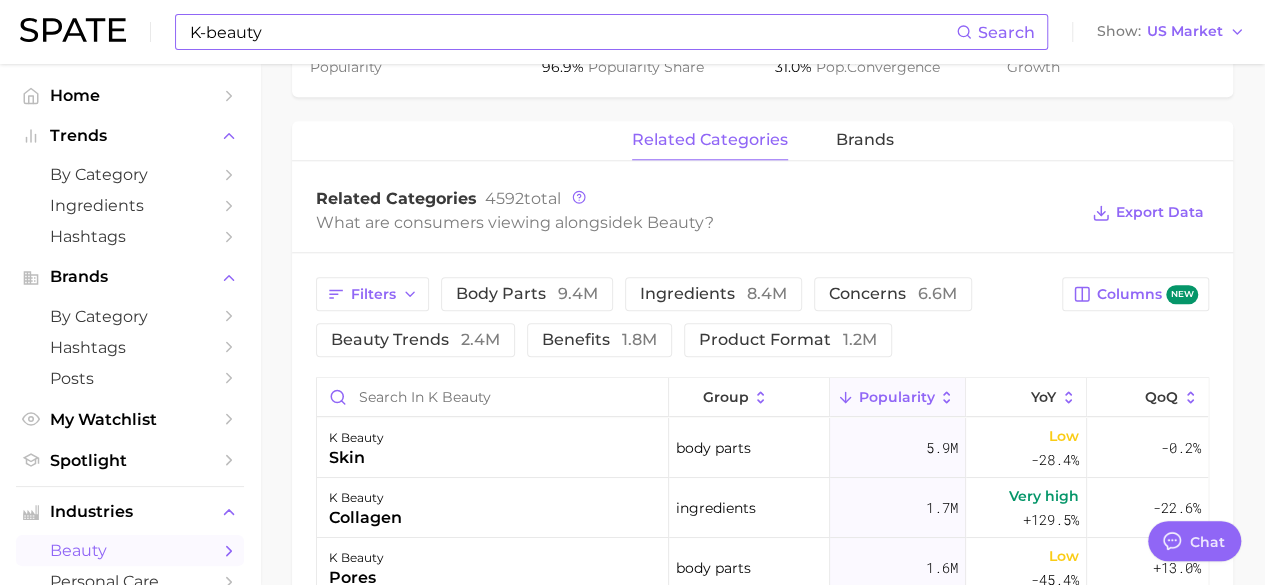 click 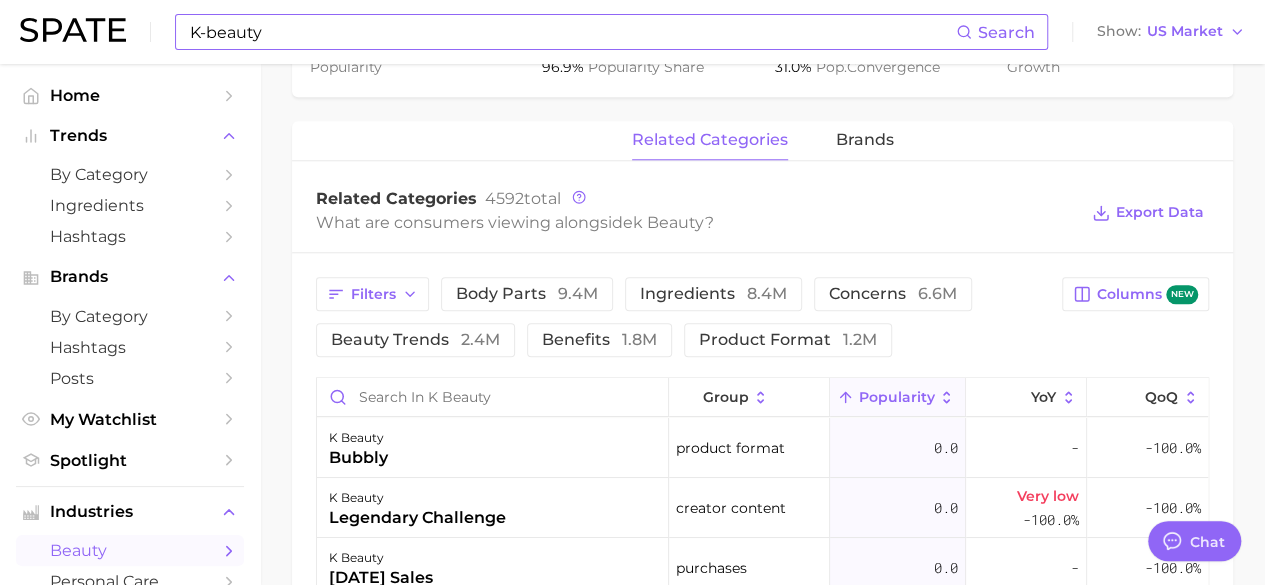 click 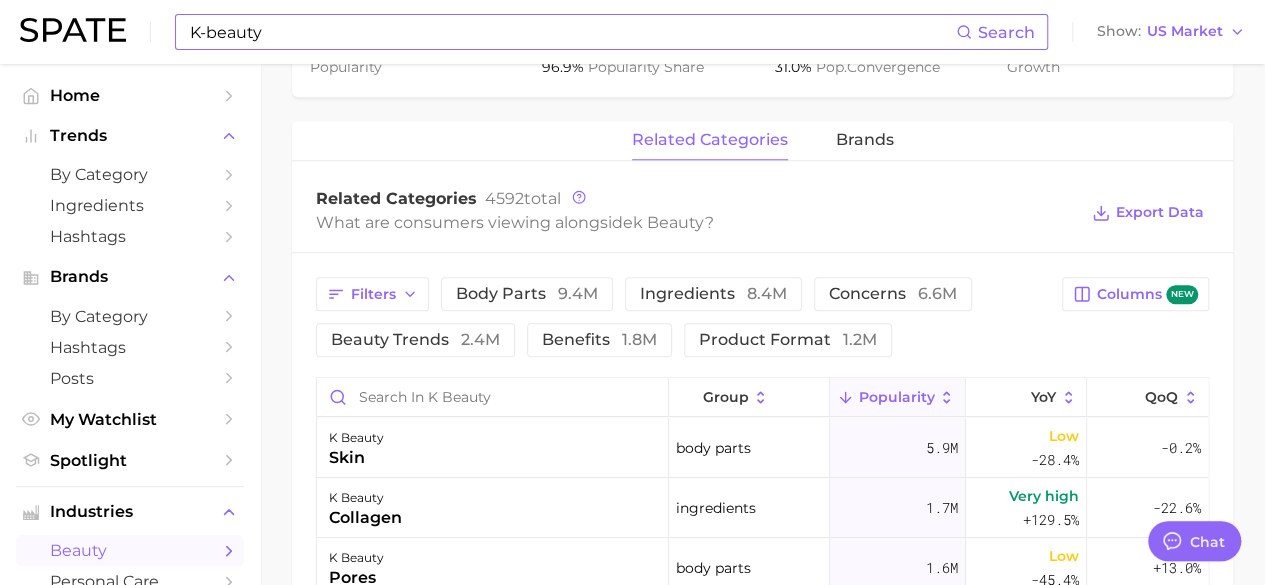 click 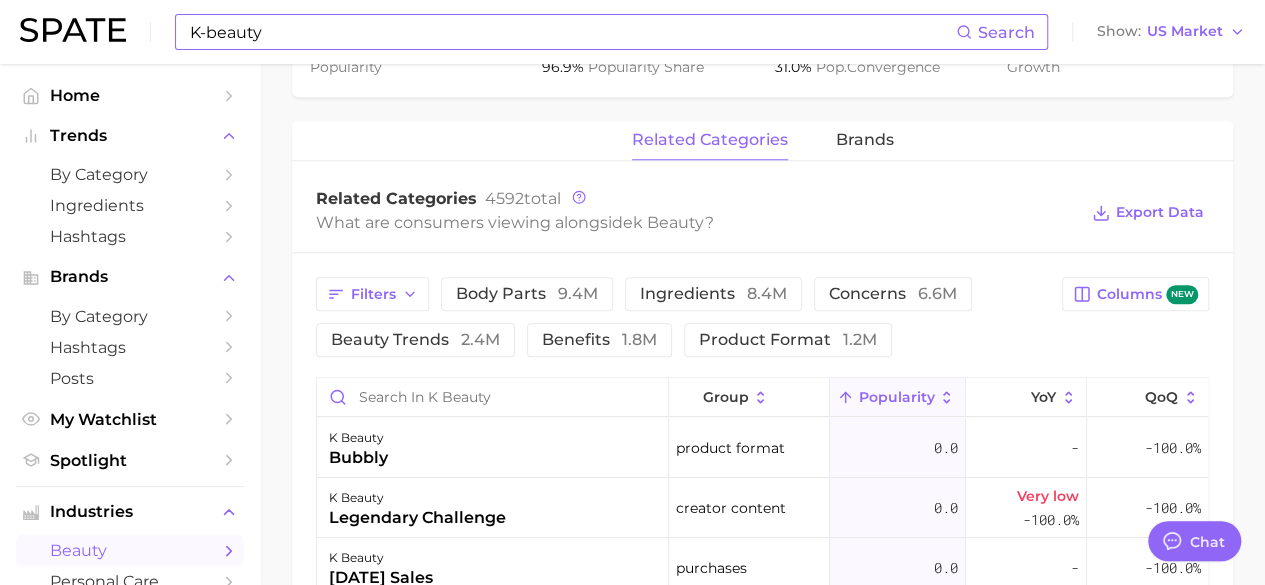 click 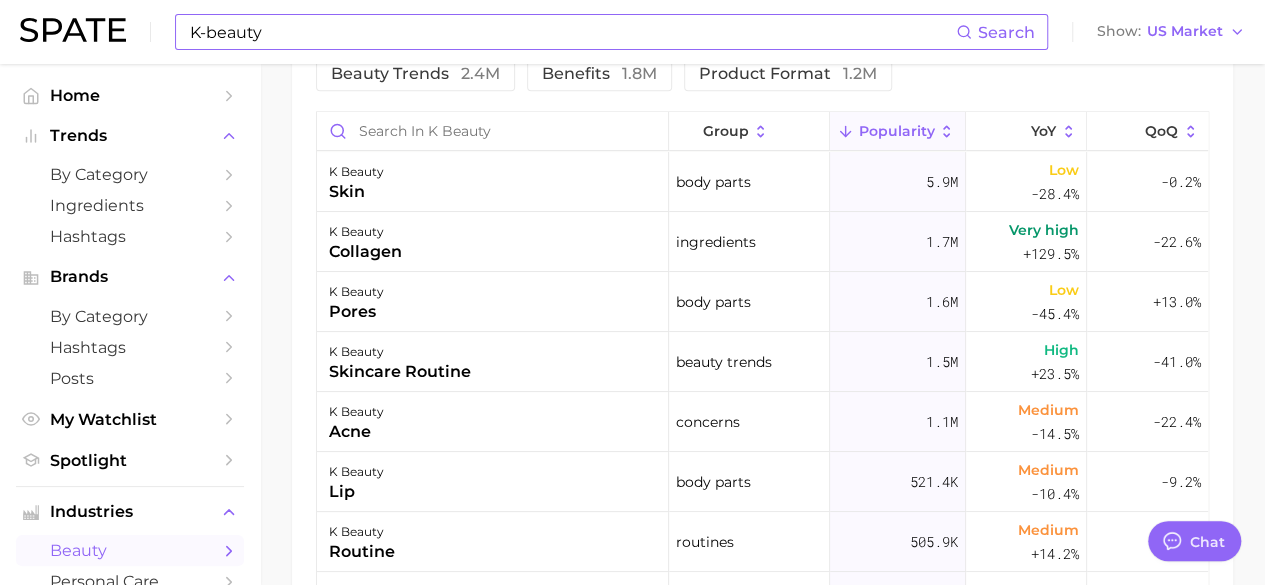 scroll, scrollTop: 1144, scrollLeft: 0, axis: vertical 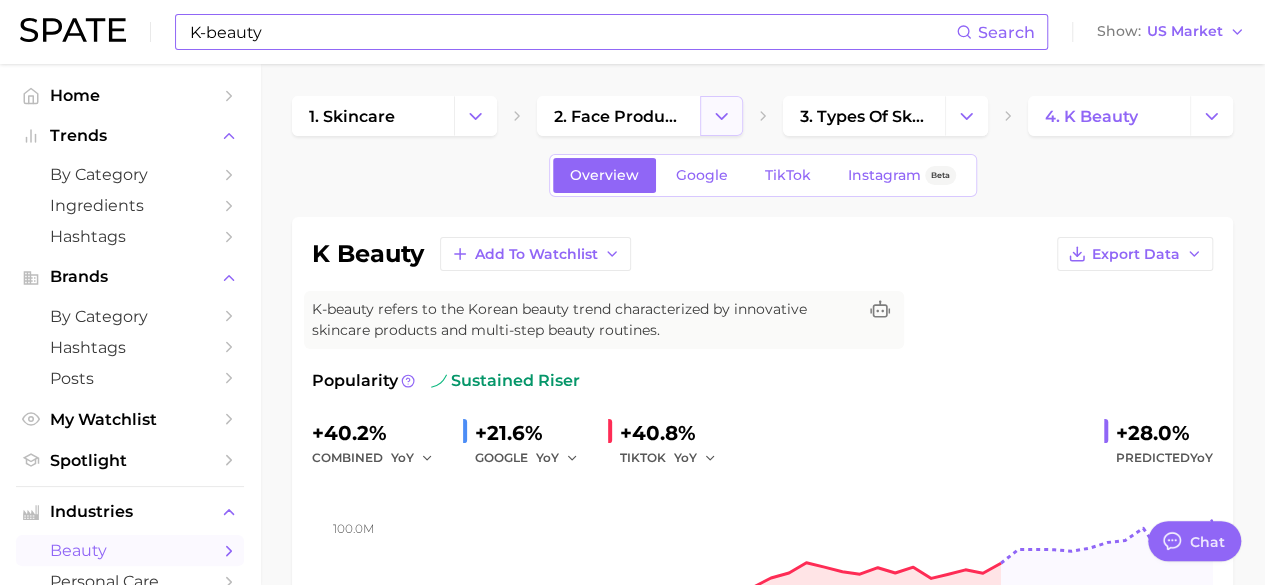 click 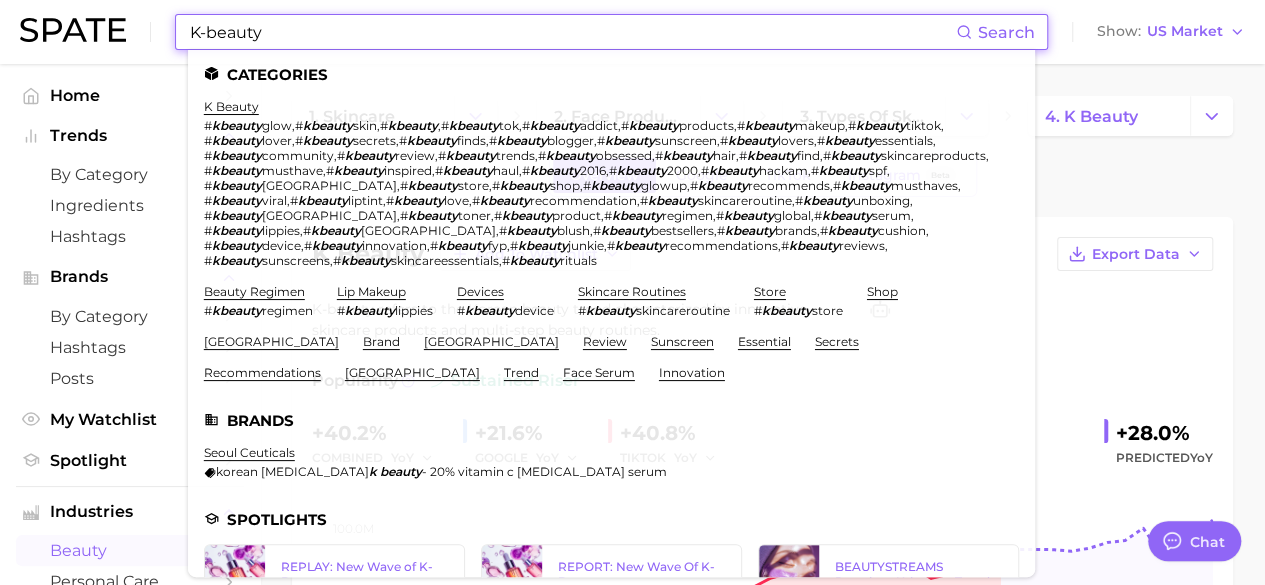 click on "K-beauty" at bounding box center (572, 32) 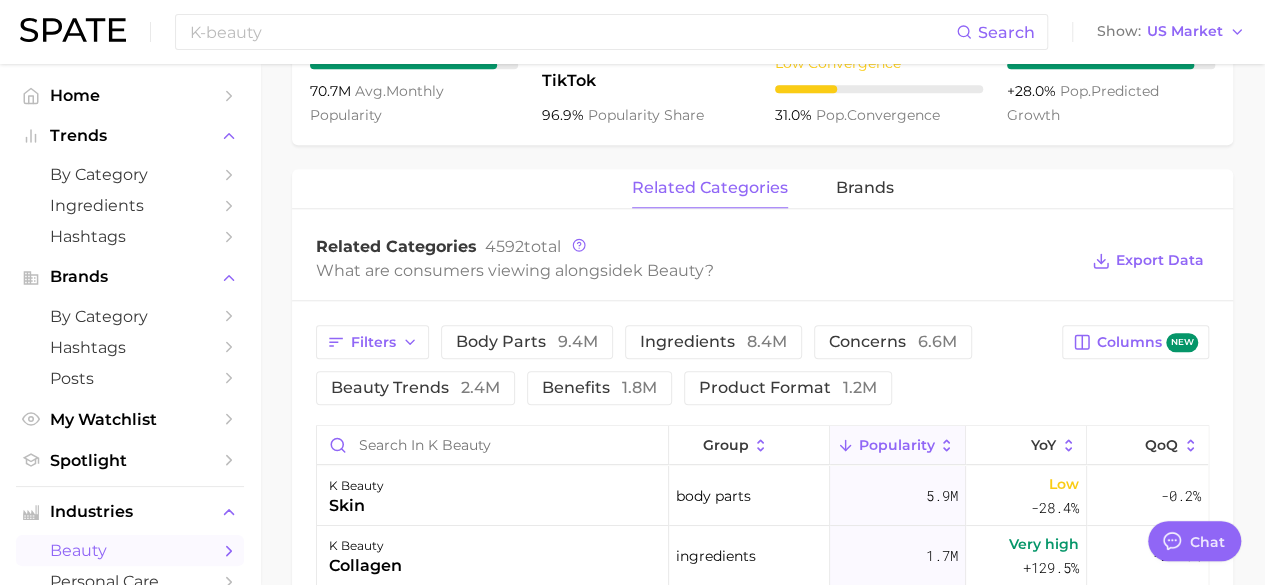 scroll, scrollTop: 825, scrollLeft: 0, axis: vertical 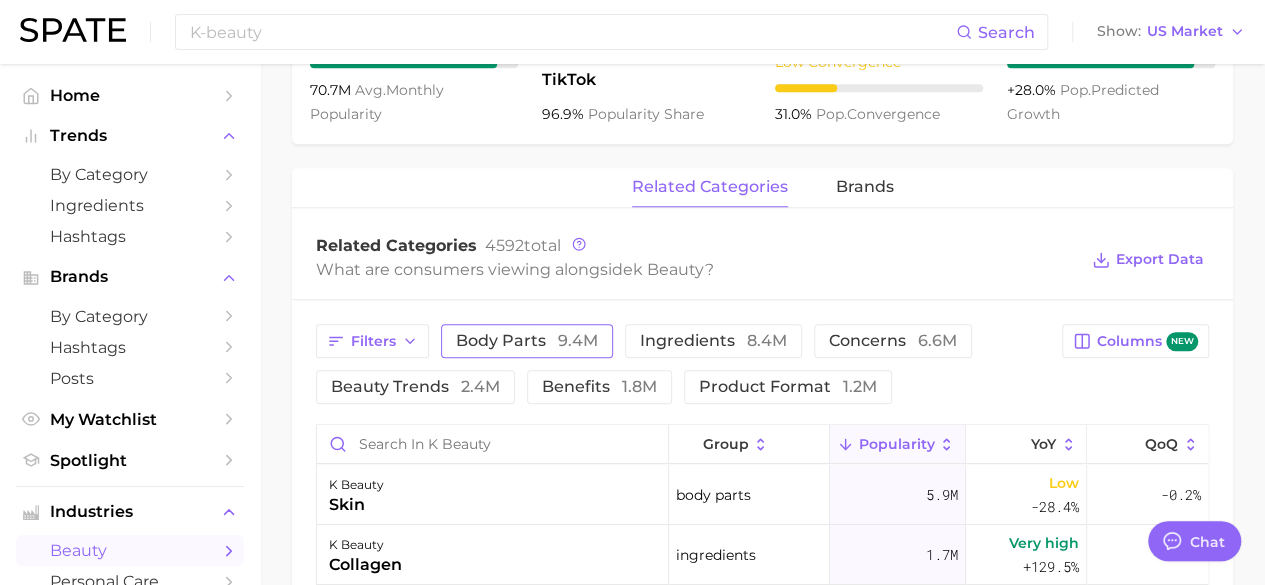click on "body parts   9.4m" at bounding box center (527, 341) 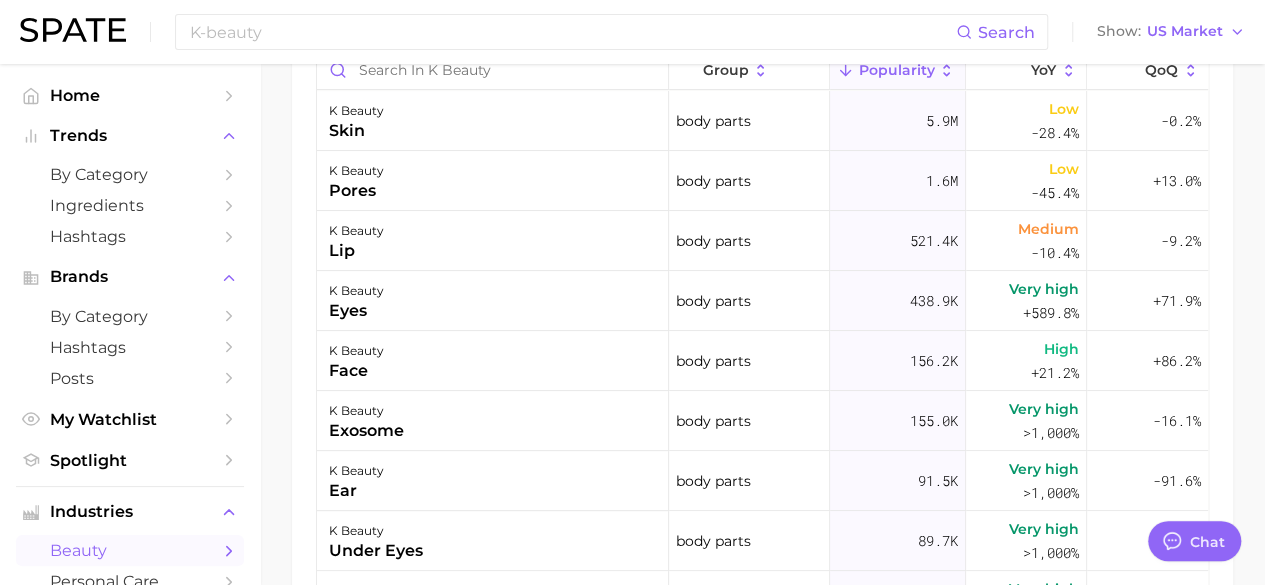 scroll, scrollTop: 1211, scrollLeft: 0, axis: vertical 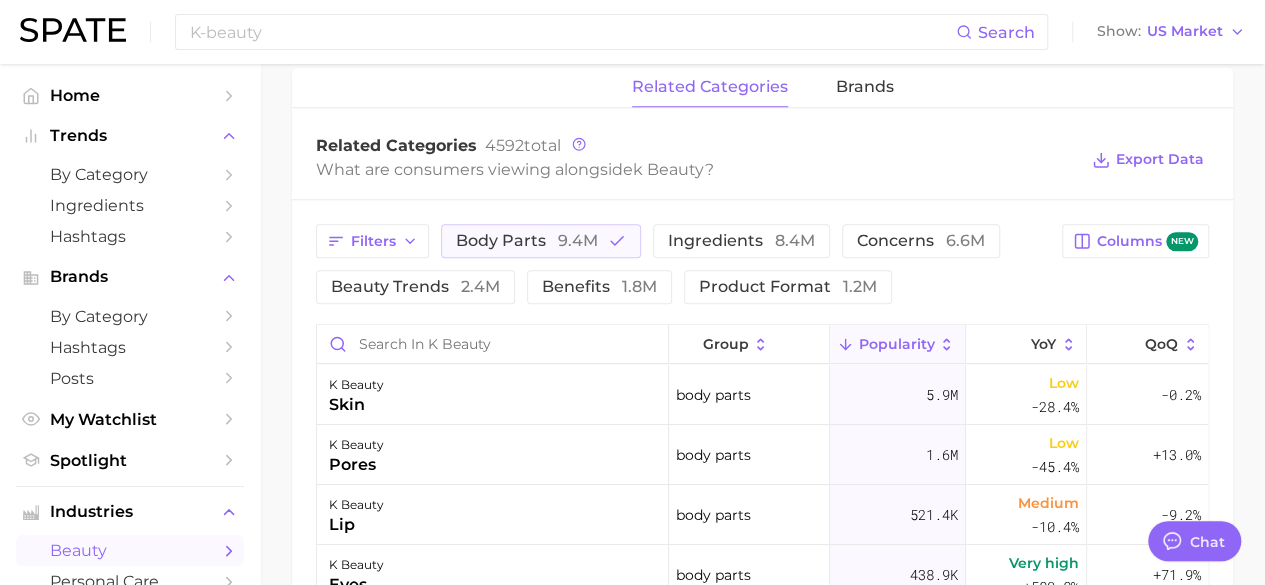 click 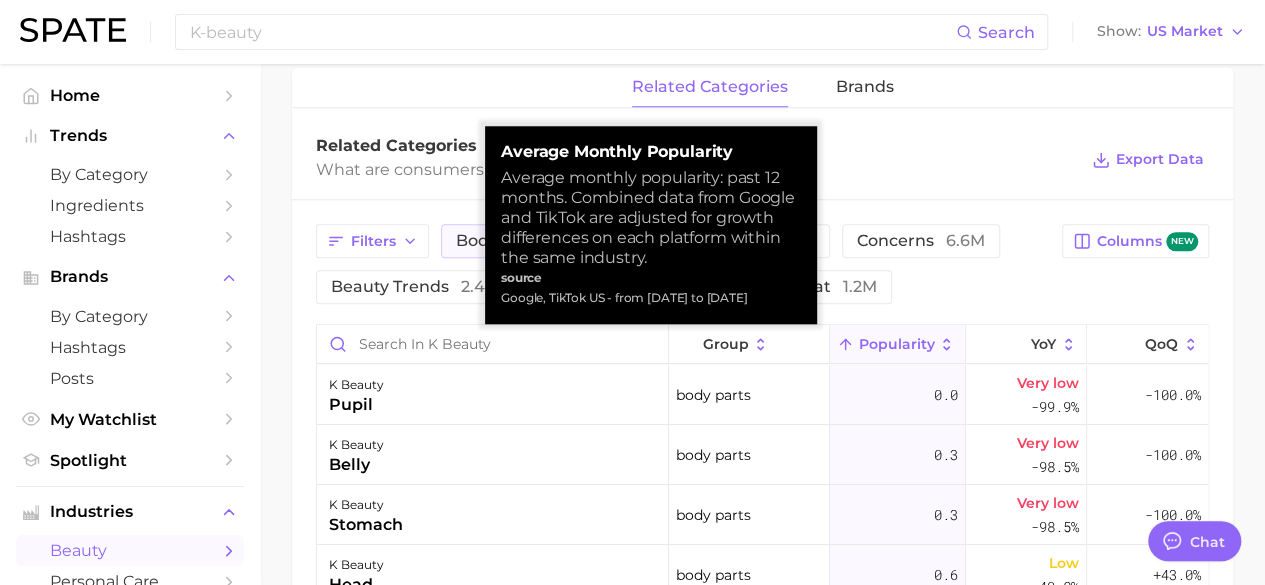 click 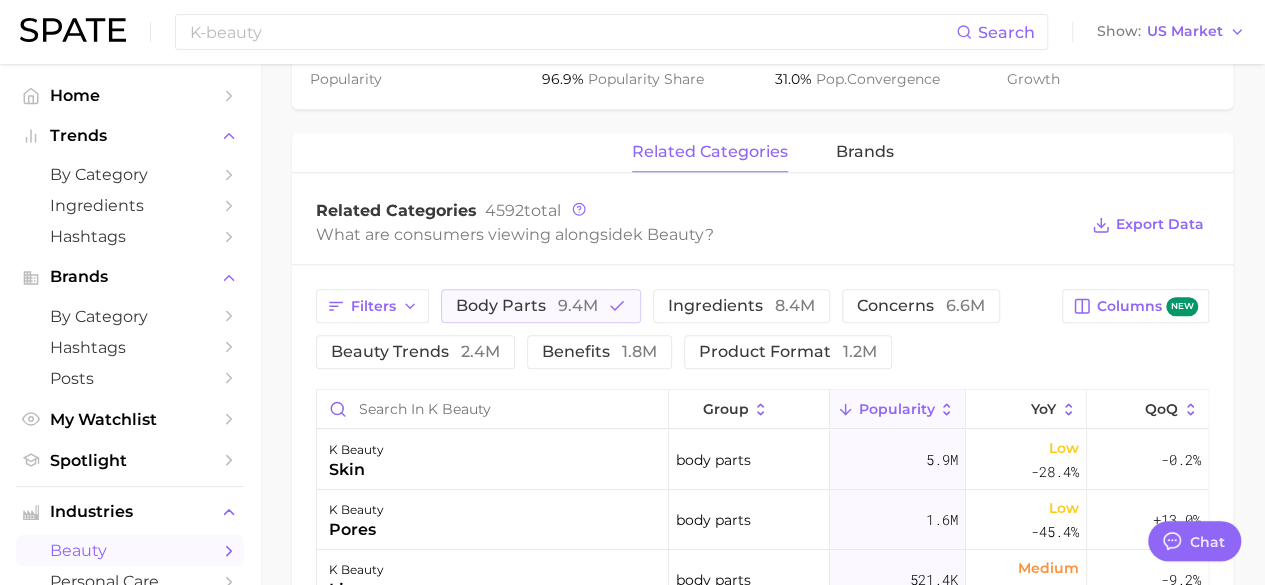 scroll, scrollTop: 862, scrollLeft: 0, axis: vertical 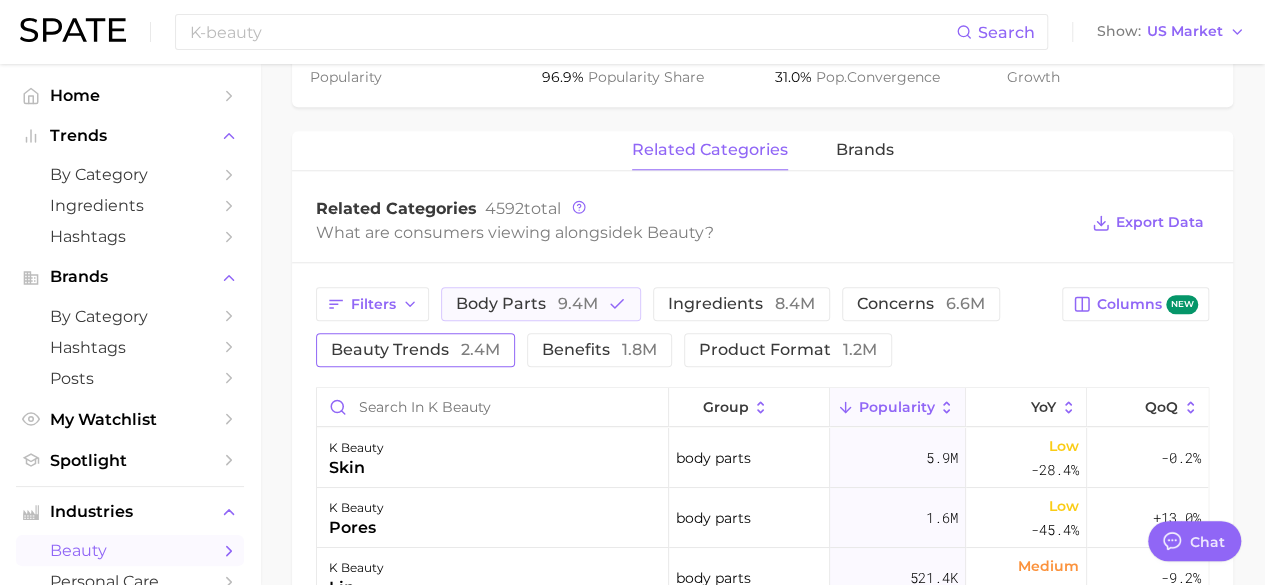 click on "beauty trends   2.4m" at bounding box center [415, 350] 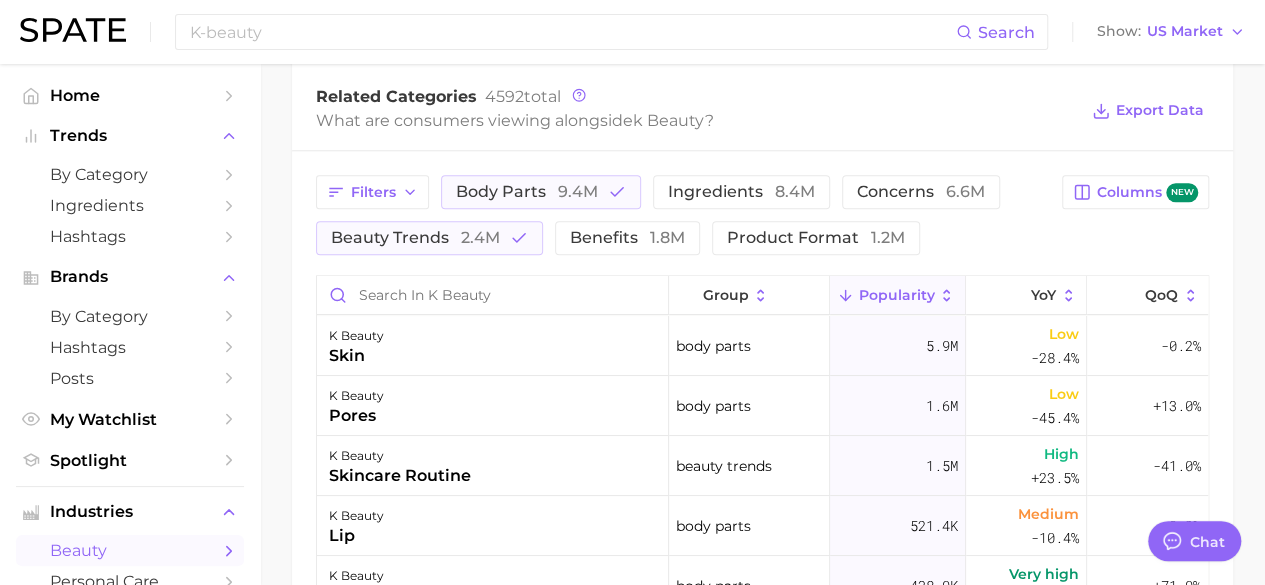 scroll, scrollTop: 974, scrollLeft: 0, axis: vertical 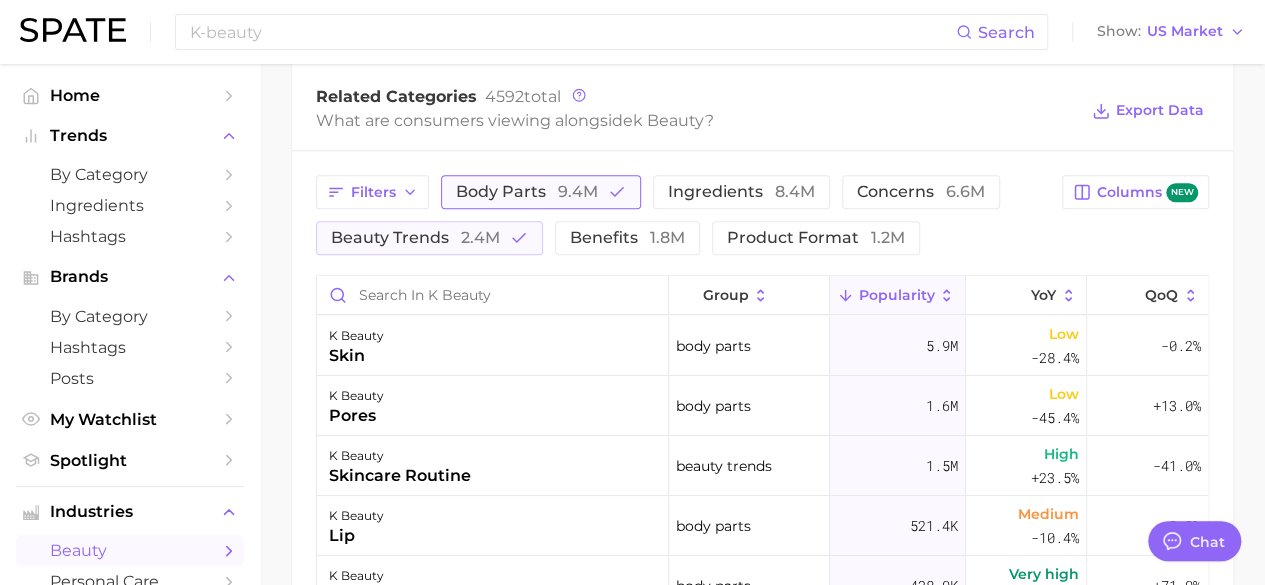 click on "9.4m" at bounding box center (578, 191) 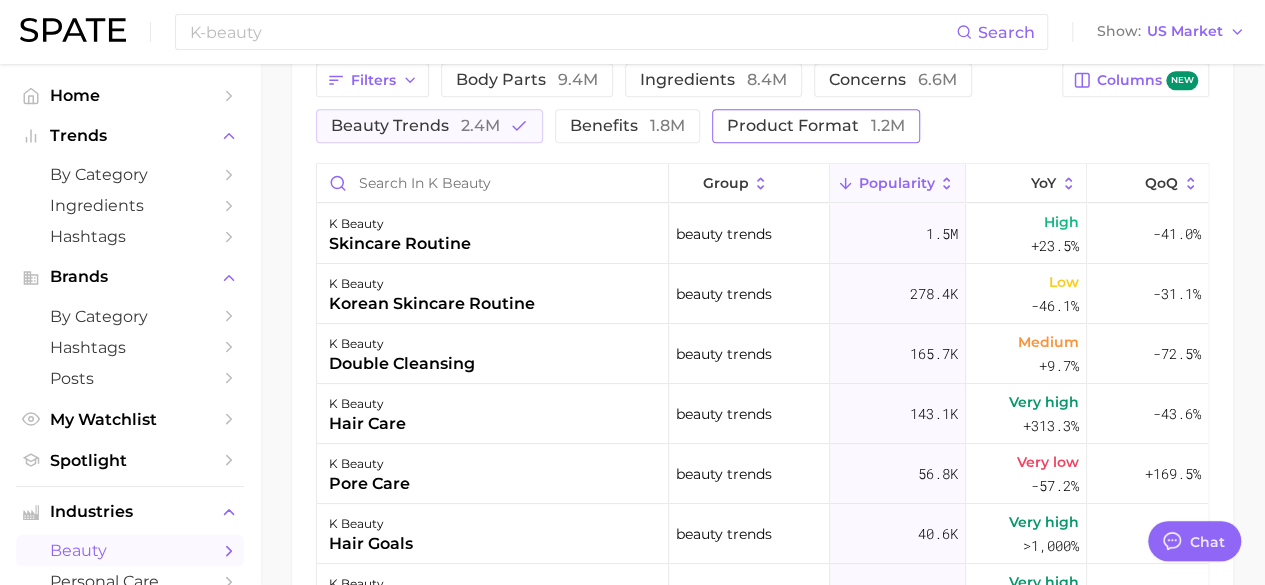 scroll, scrollTop: 1086, scrollLeft: 0, axis: vertical 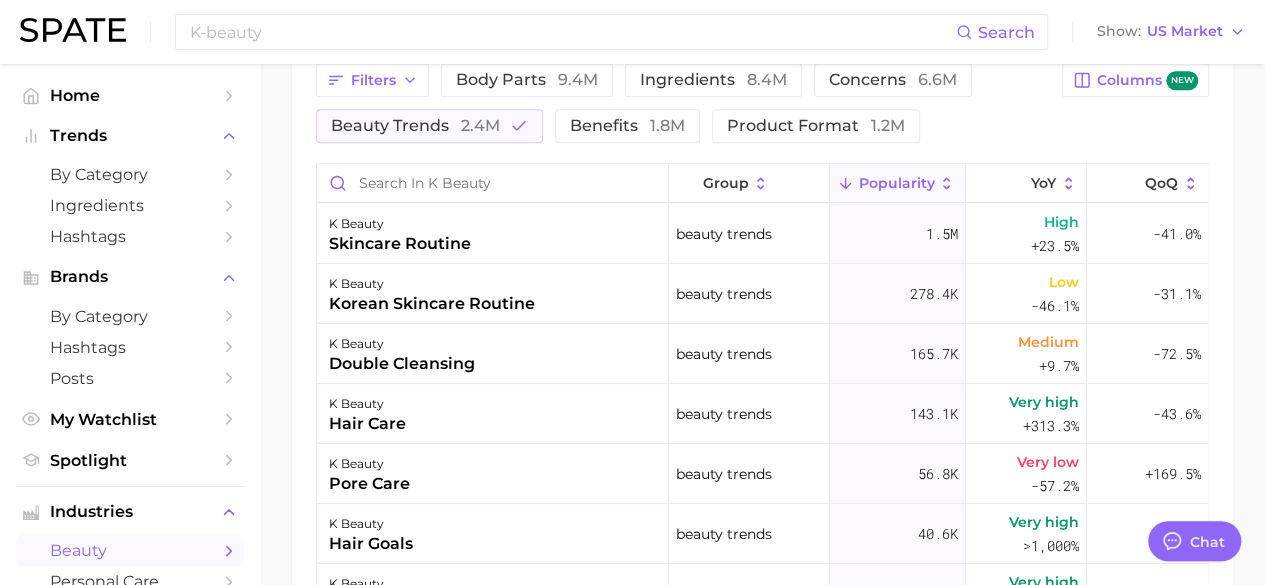 click 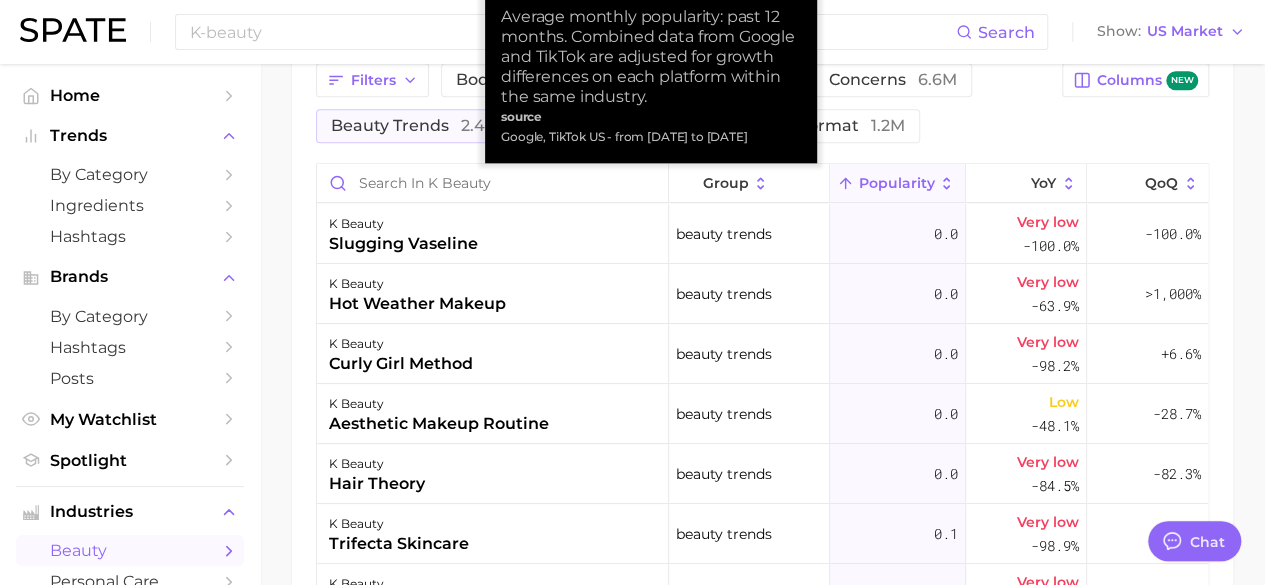click 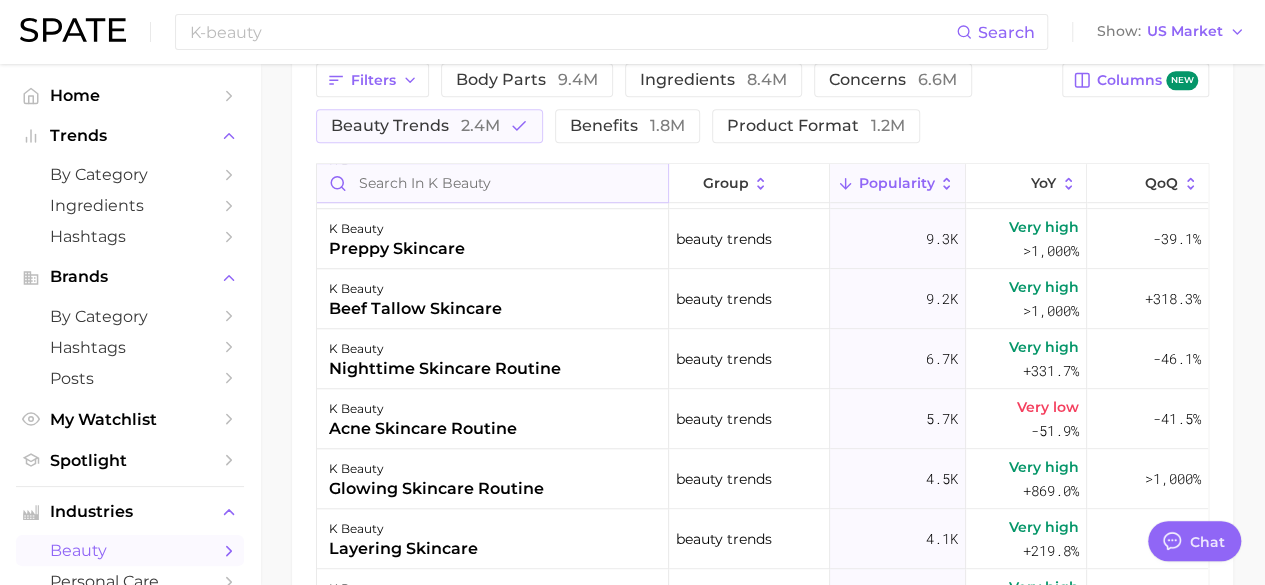scroll, scrollTop: 0, scrollLeft: 0, axis: both 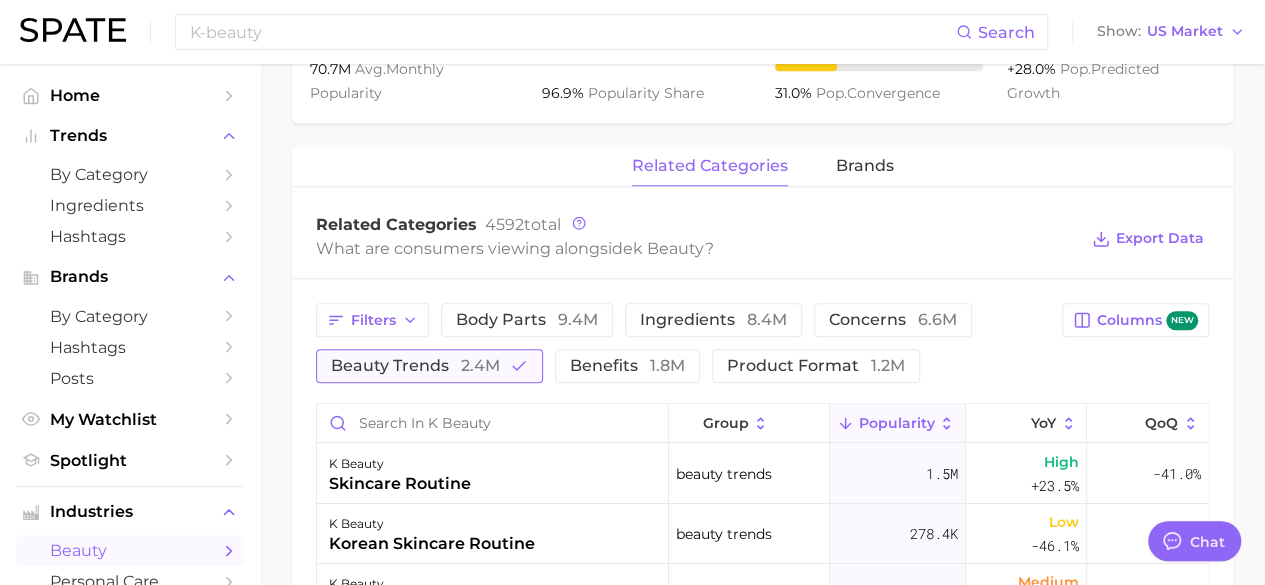 click on "beauty trends   2.4m" at bounding box center [429, 366] 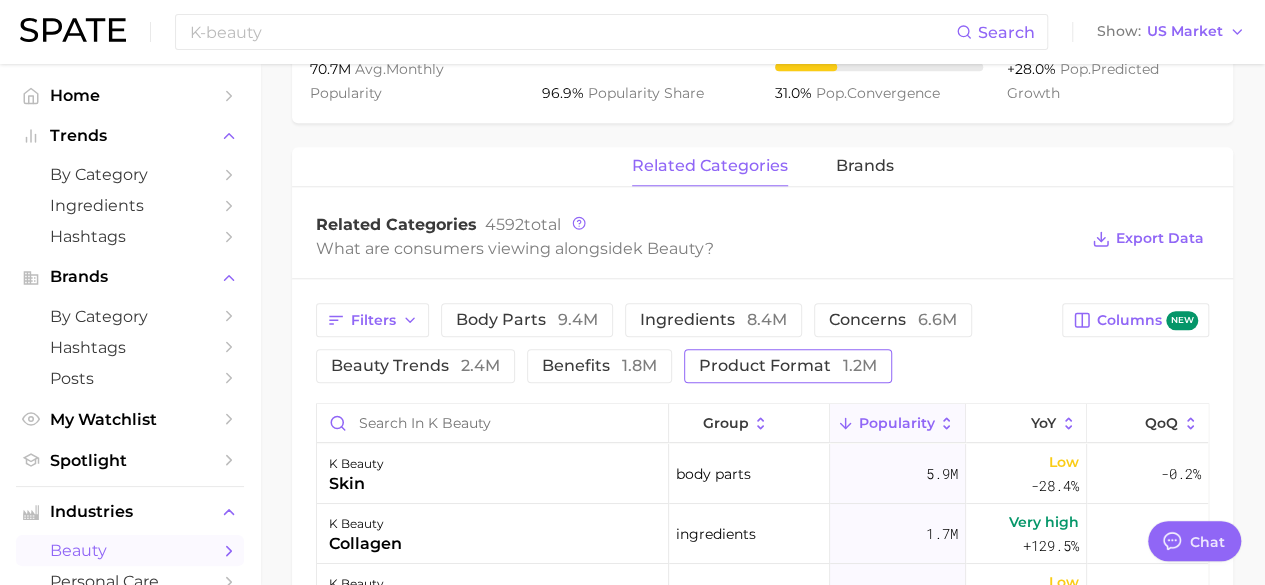 click on "product format   1.2m" at bounding box center [788, 366] 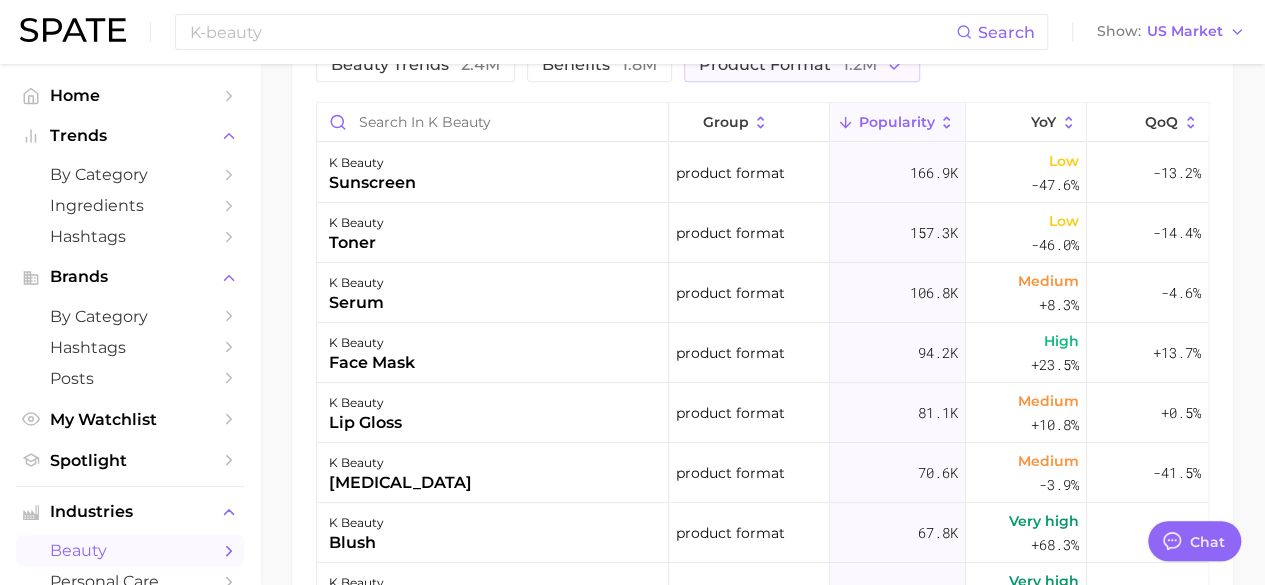 scroll, scrollTop: 1148, scrollLeft: 0, axis: vertical 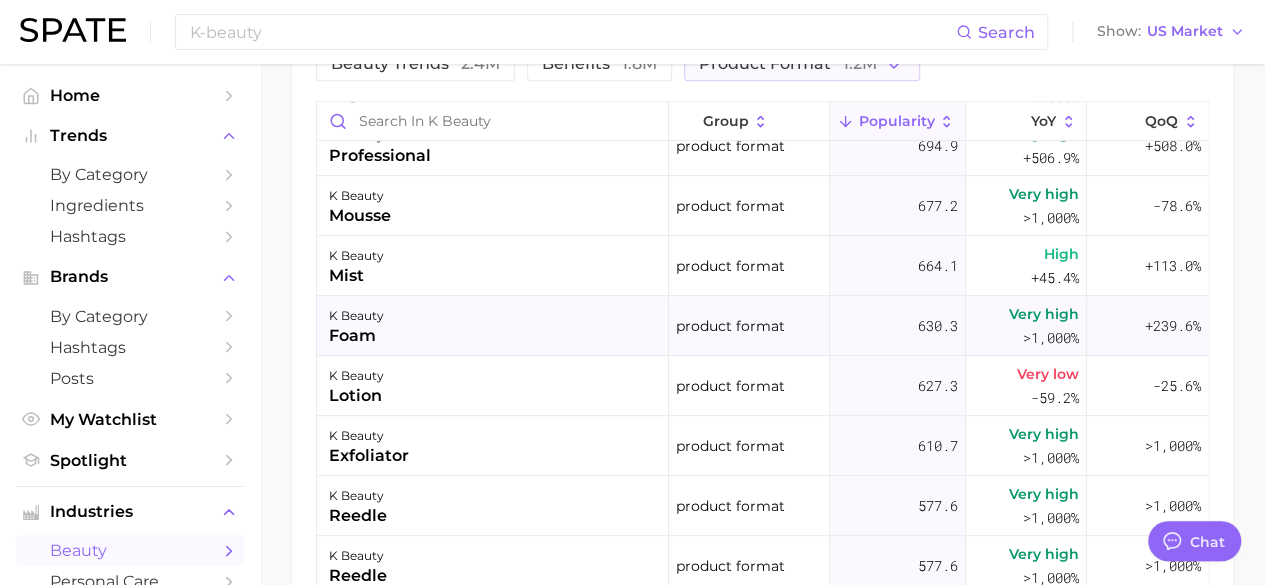 click on "foam" at bounding box center (356, 336) 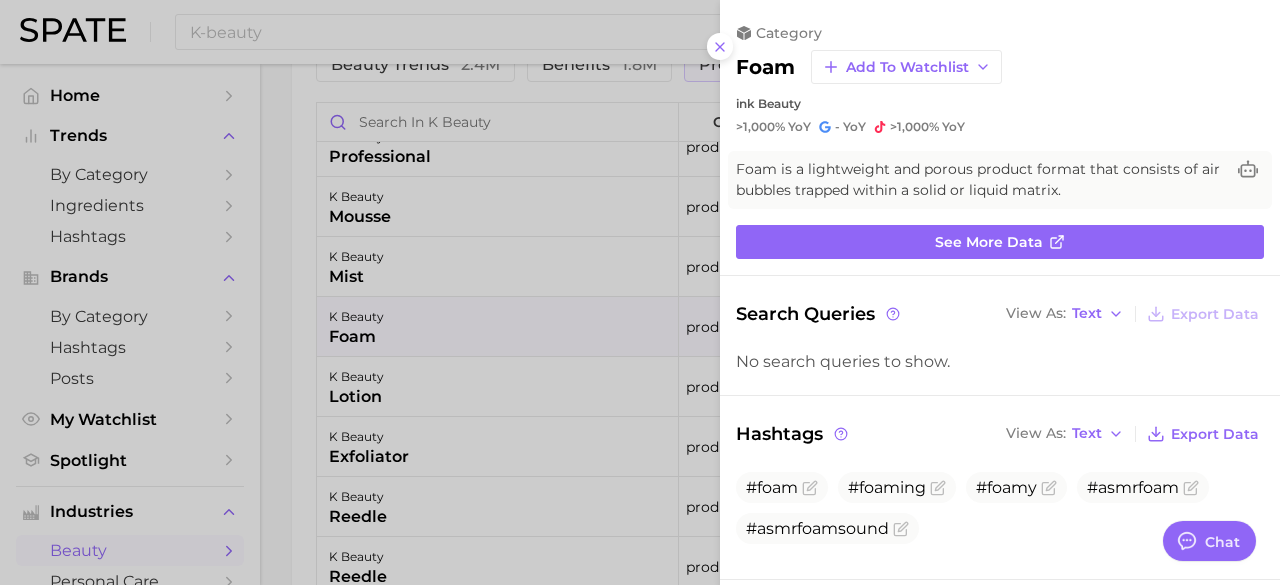 scroll, scrollTop: 0, scrollLeft: 0, axis: both 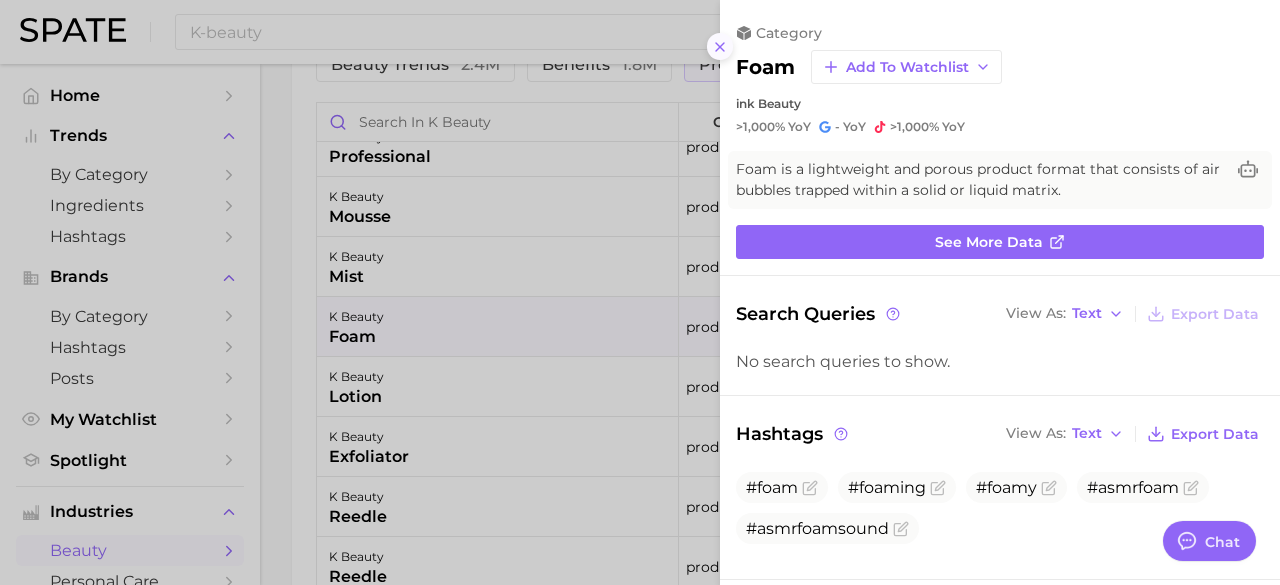 click 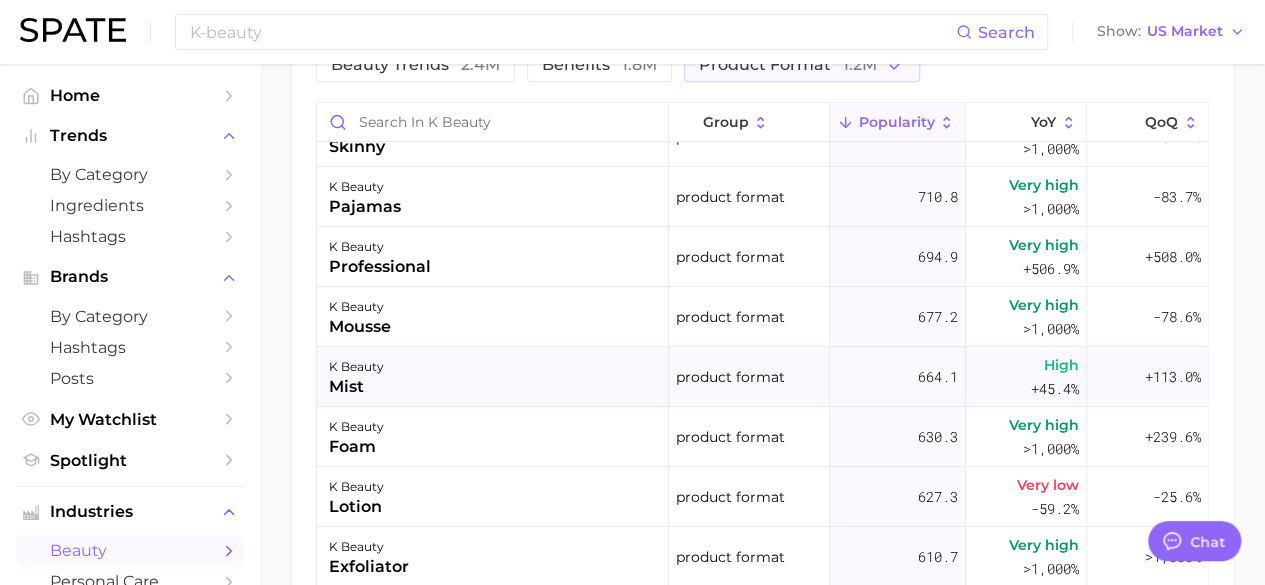 scroll, scrollTop: 4116, scrollLeft: 0, axis: vertical 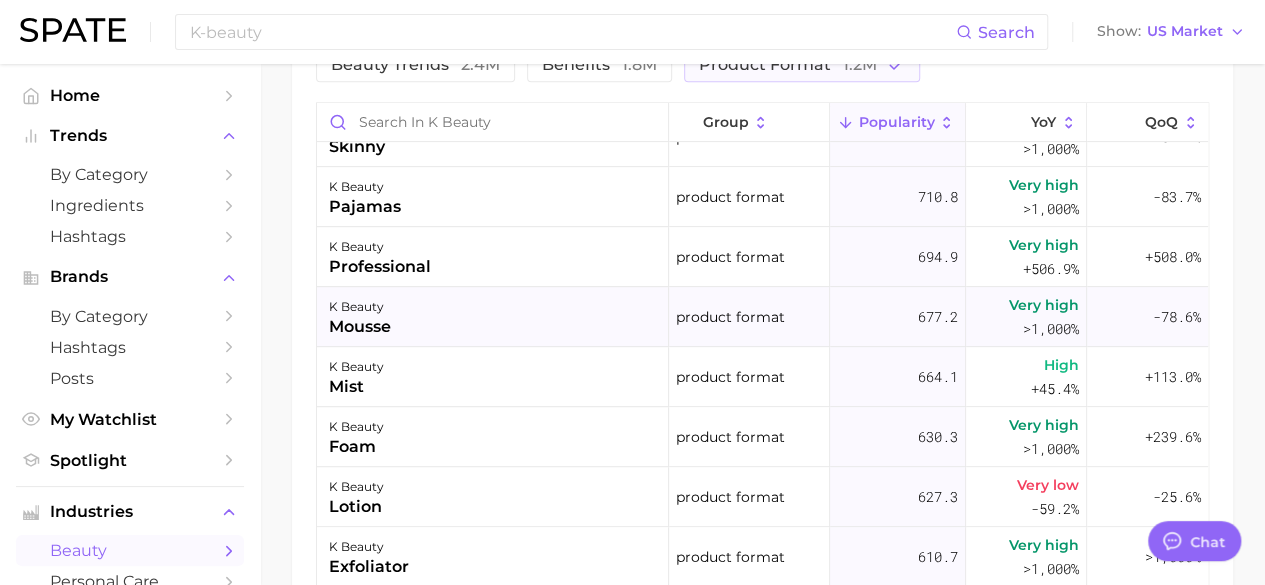 click on "mousse" at bounding box center (360, 327) 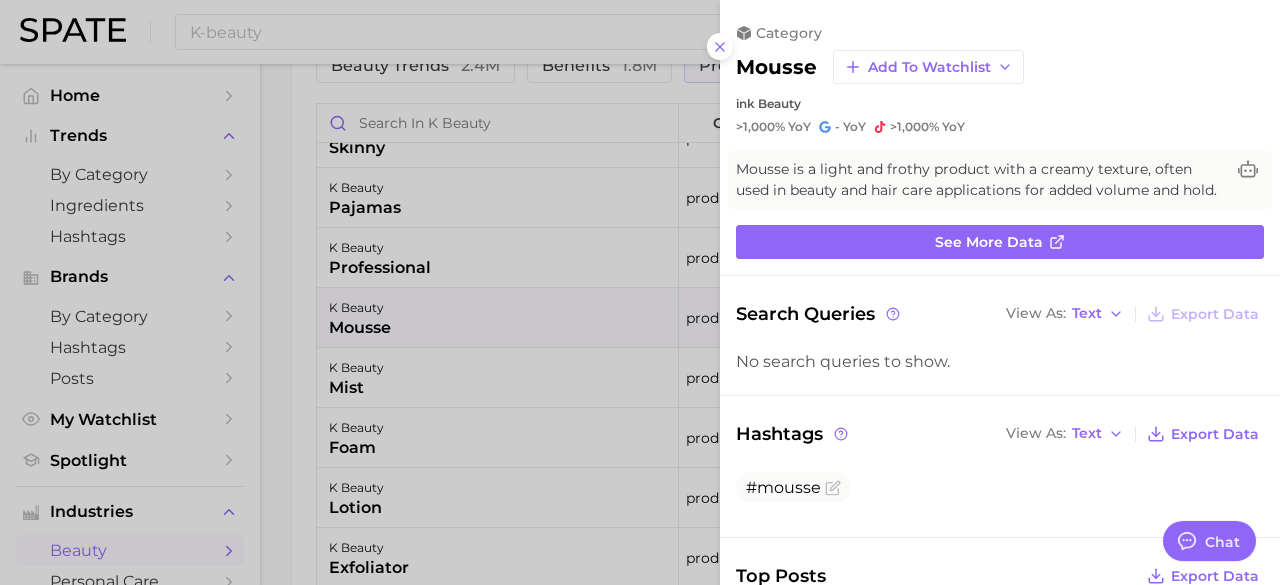 scroll, scrollTop: 0, scrollLeft: 0, axis: both 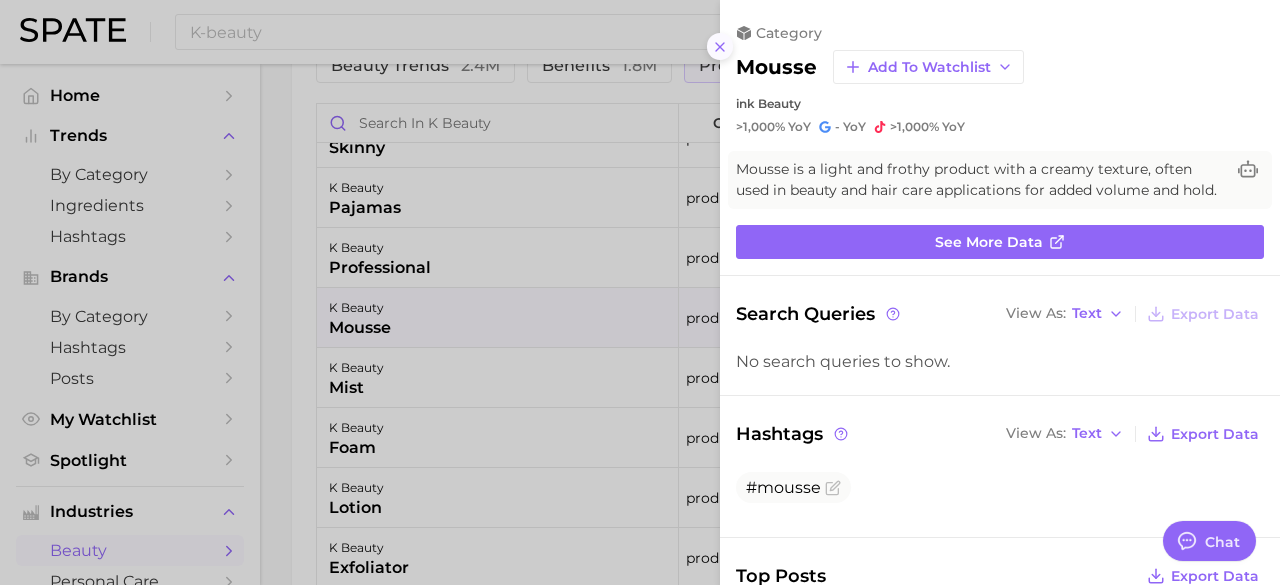 click 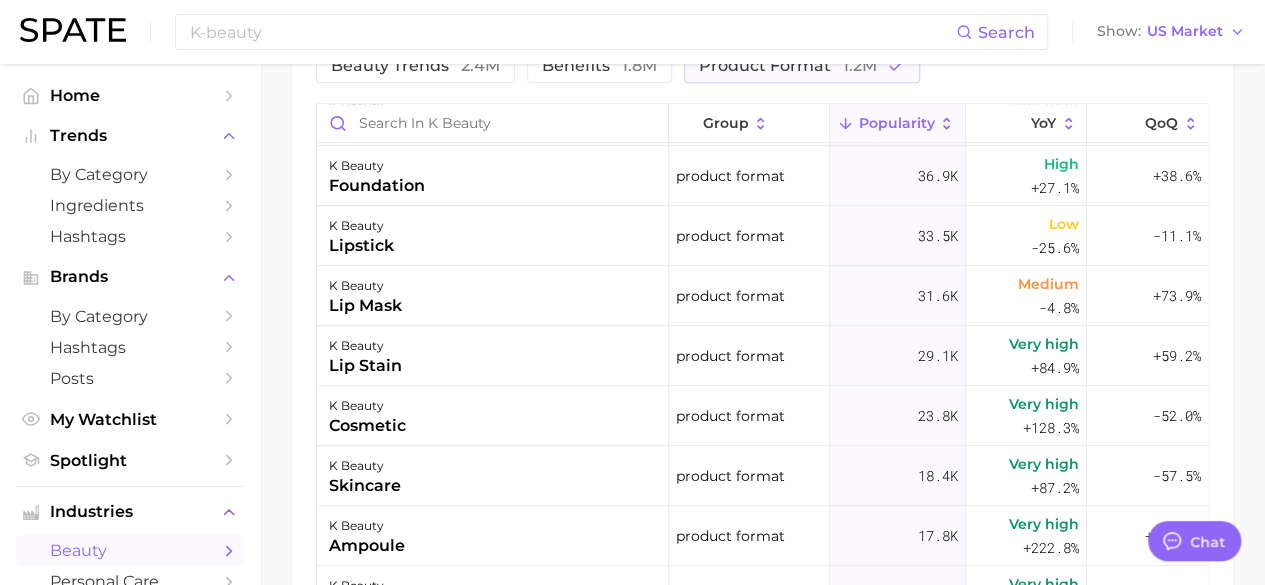 scroll, scrollTop: 0, scrollLeft: 0, axis: both 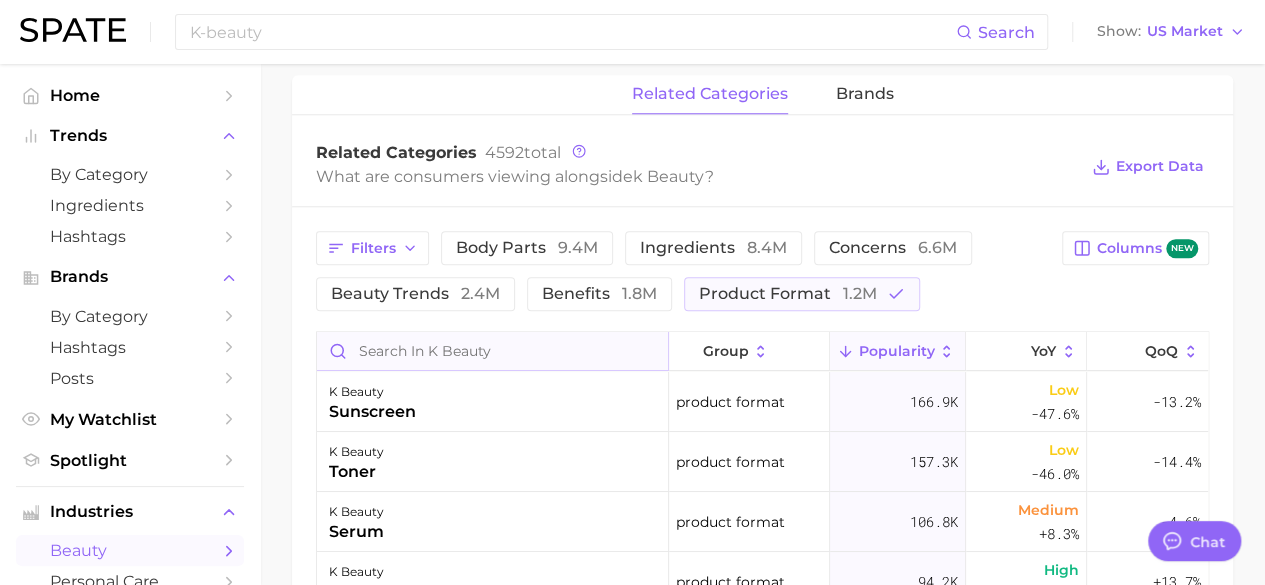 click at bounding box center [492, 351] 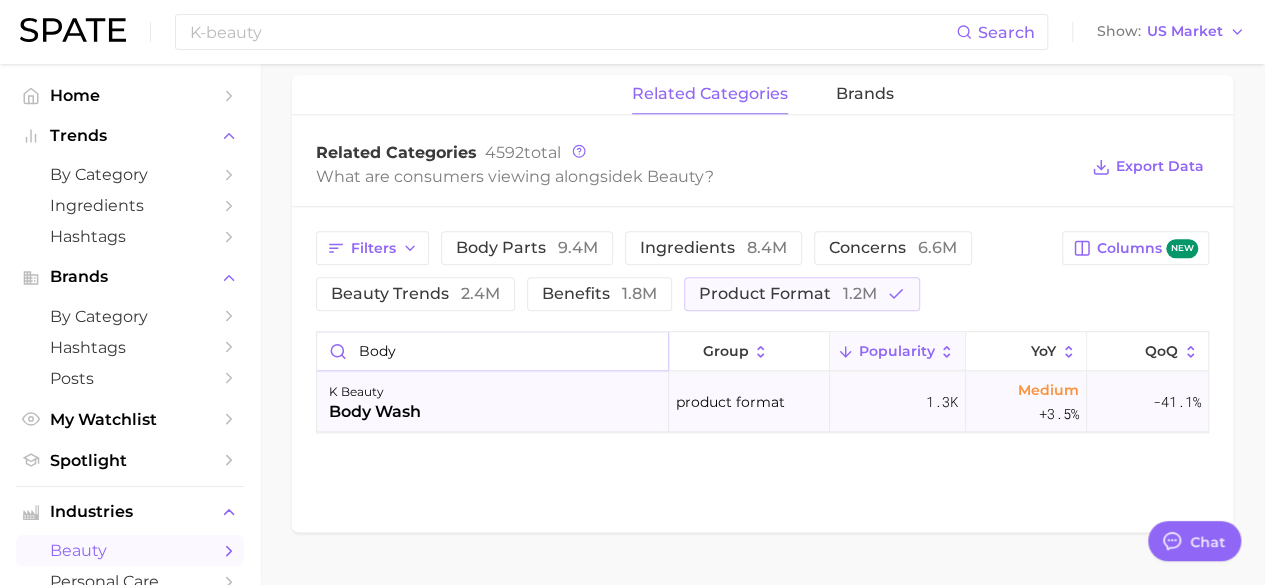 type on "body" 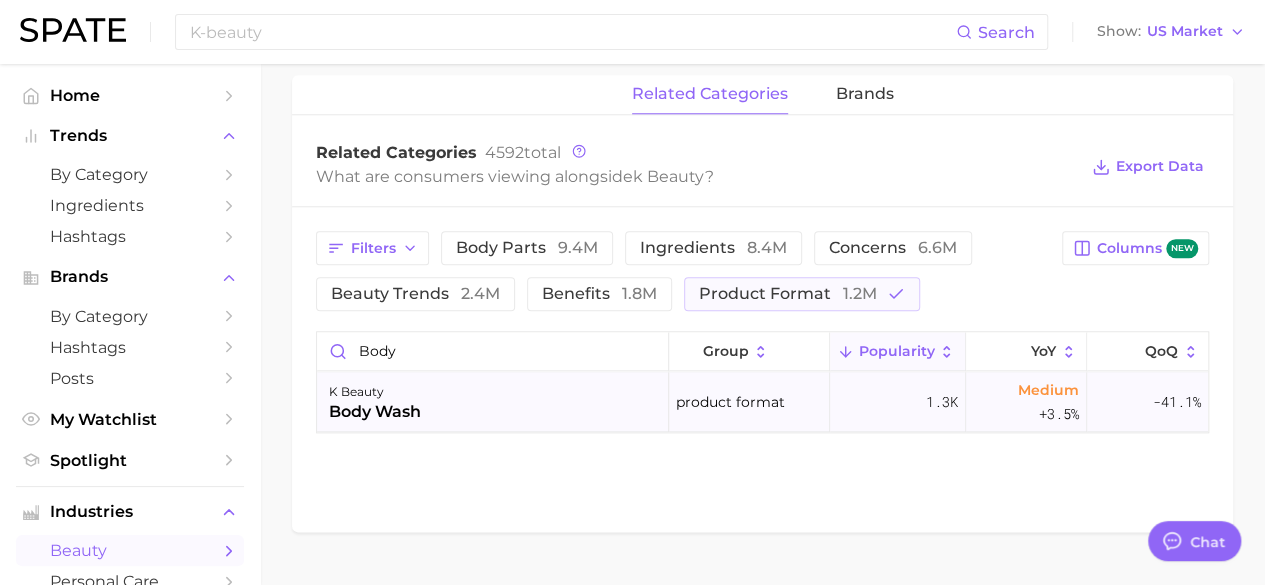click on "body wash" at bounding box center [375, 412] 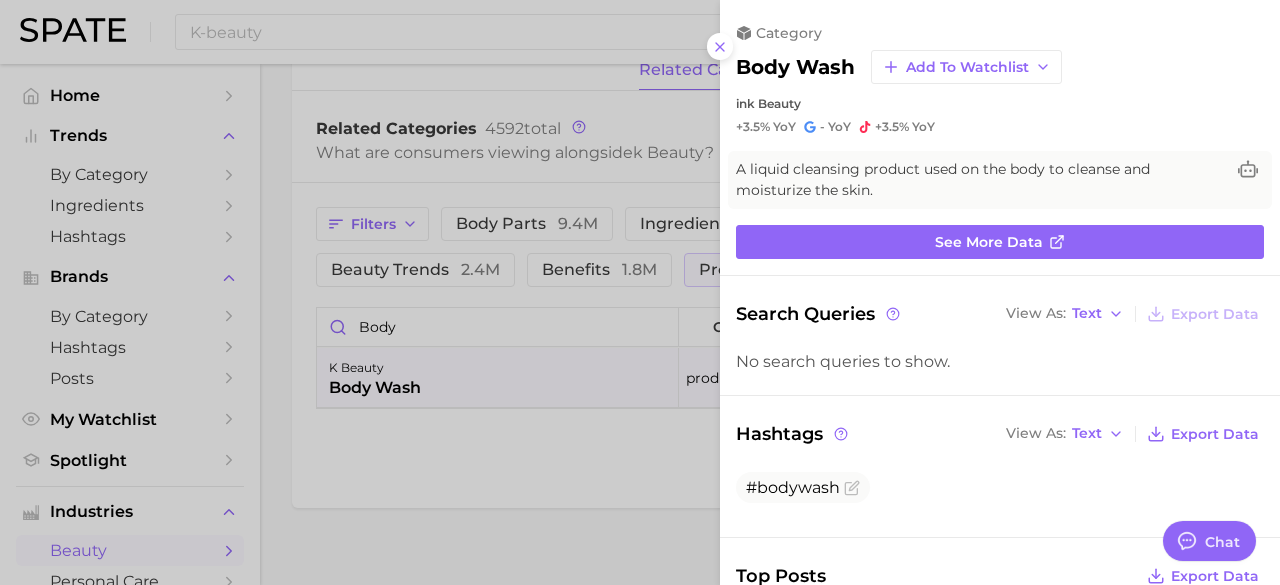 scroll, scrollTop: 0, scrollLeft: 0, axis: both 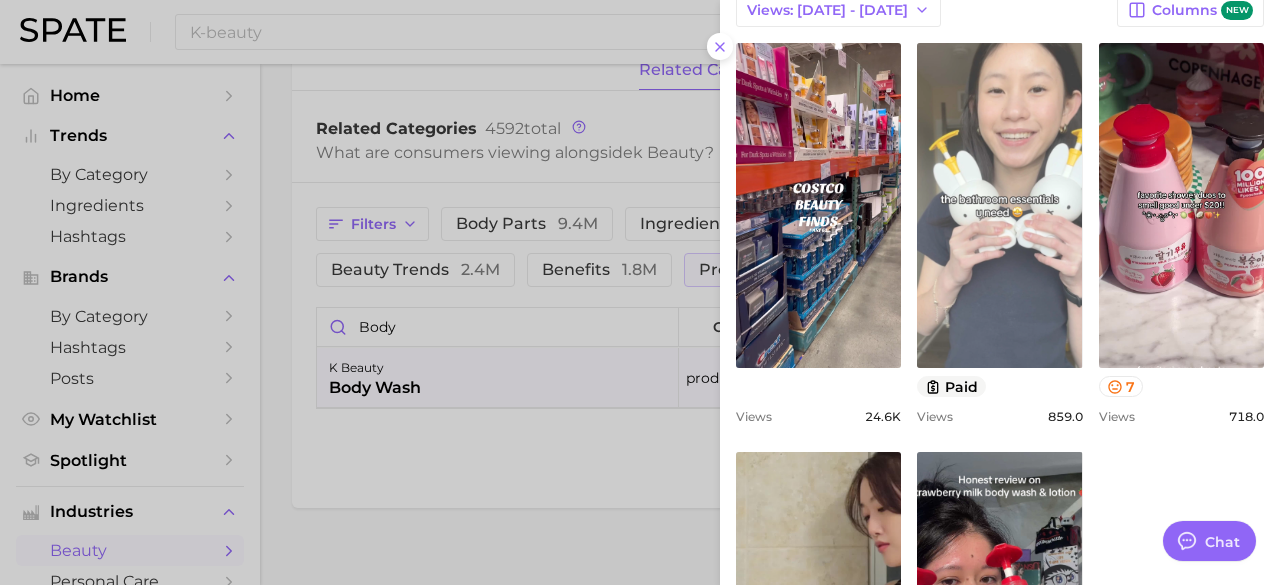 click on "view post on TikTok" at bounding box center [999, 205] 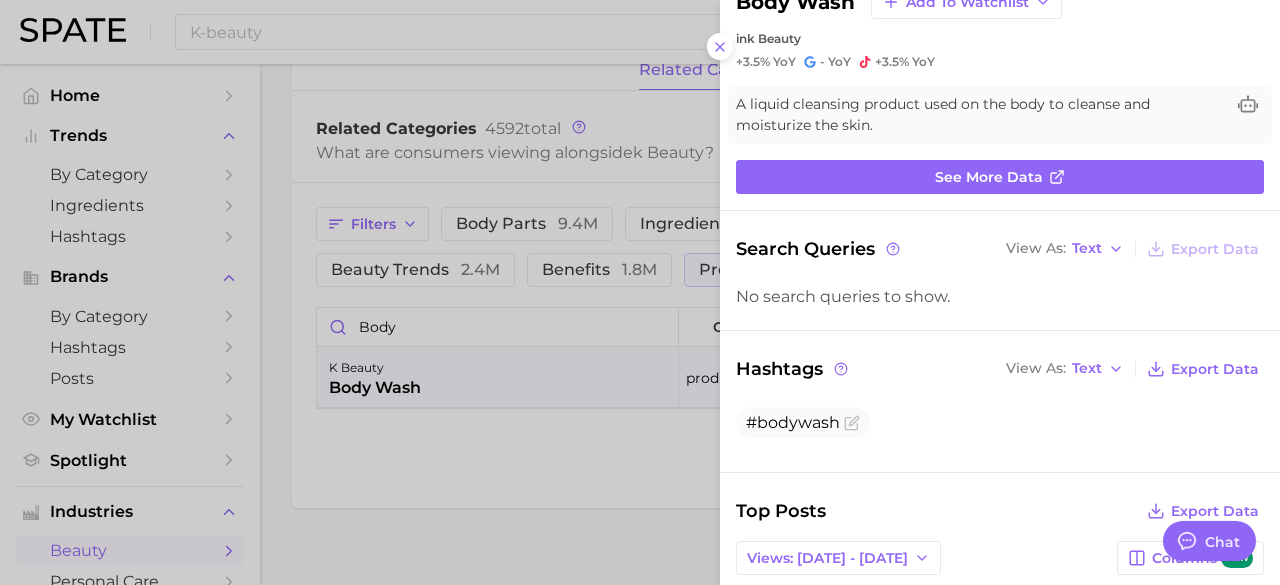 scroll, scrollTop: 0, scrollLeft: 0, axis: both 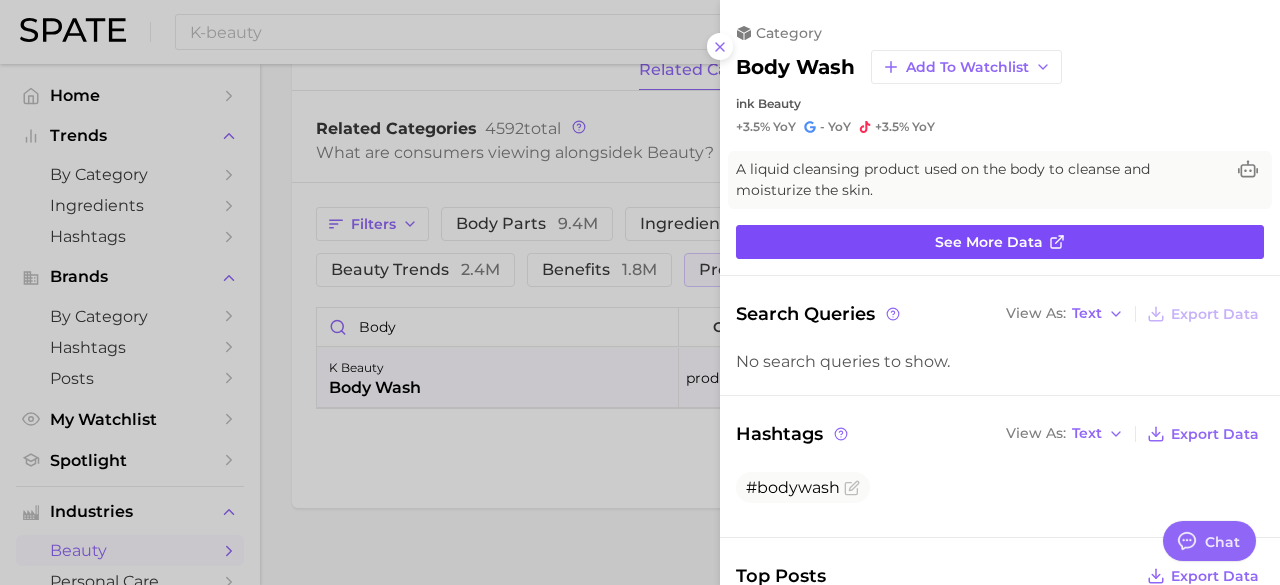 click on "See more data" at bounding box center (989, 242) 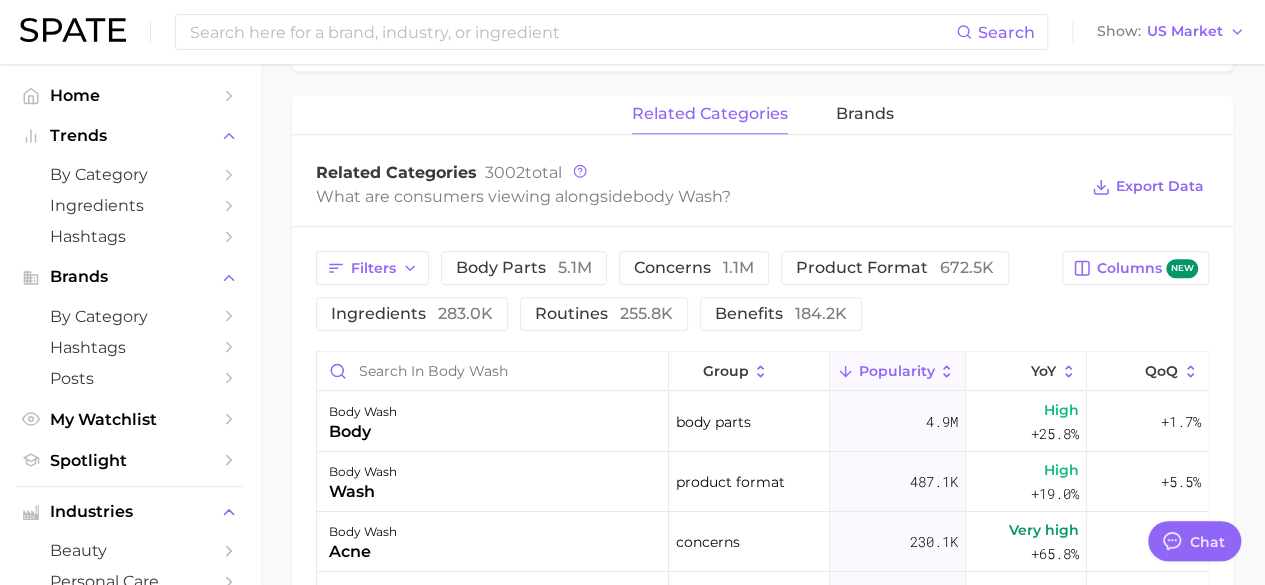 scroll, scrollTop: 896, scrollLeft: 0, axis: vertical 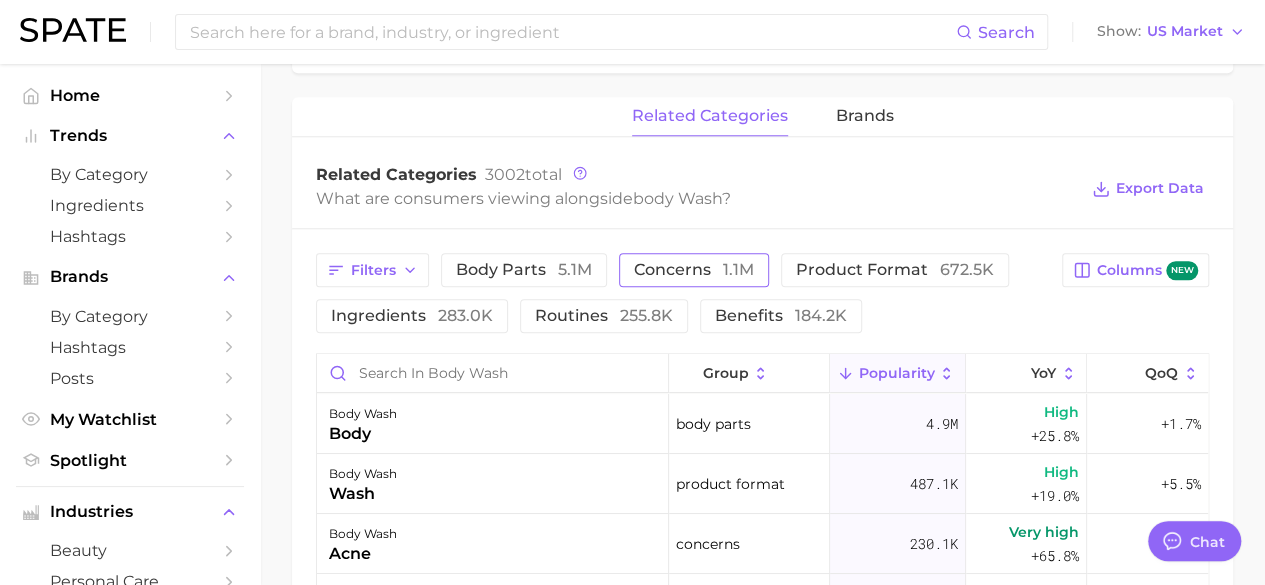 click on "concerns   1.1m" at bounding box center [694, 270] 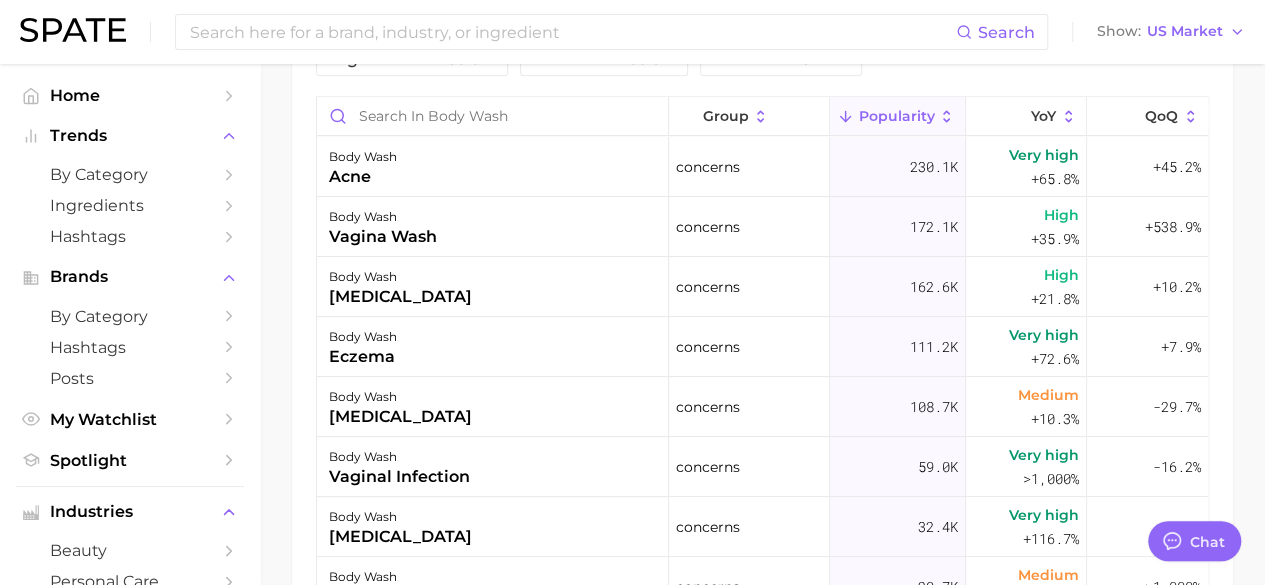 scroll, scrollTop: 1154, scrollLeft: 0, axis: vertical 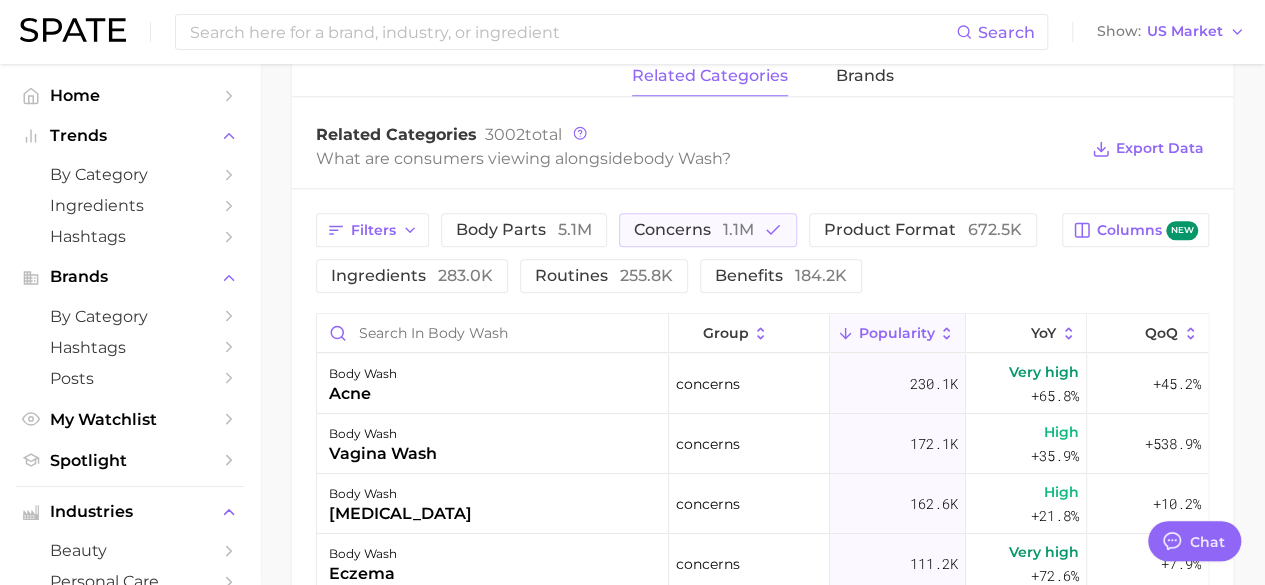 click on "Popularity" at bounding box center (898, 333) 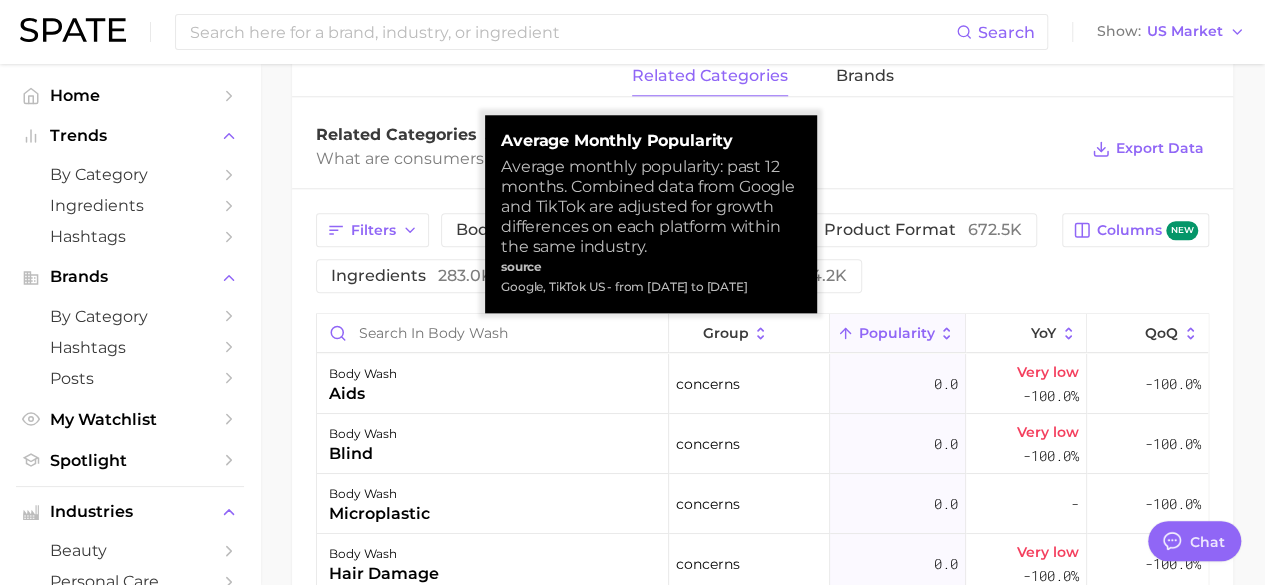 click on "Popularity" at bounding box center (898, 333) 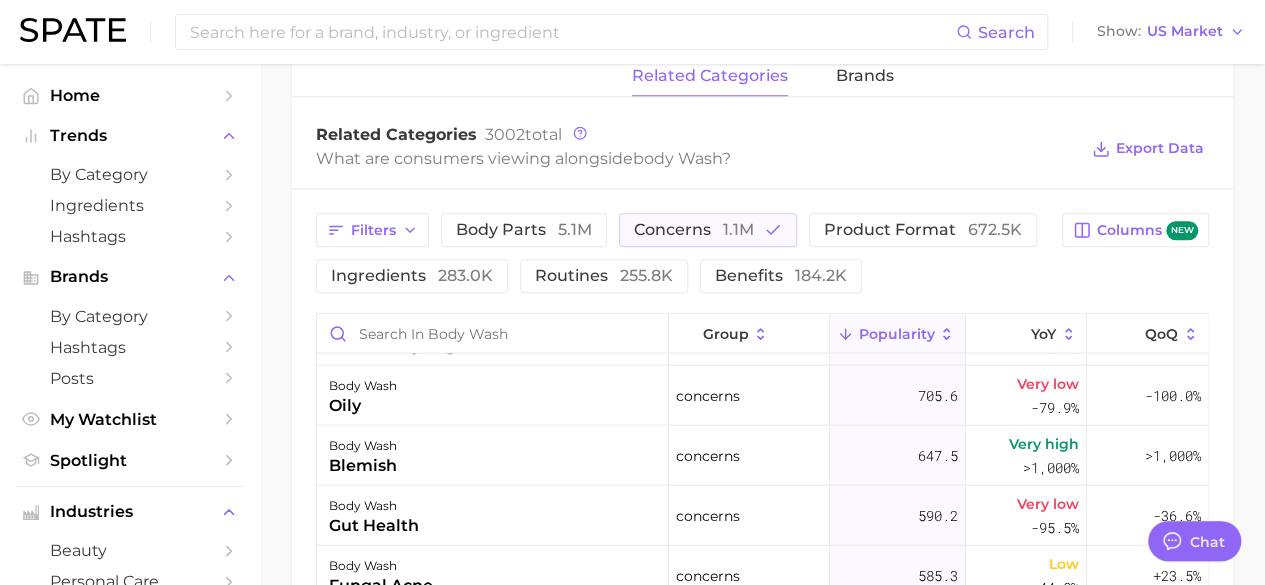 scroll, scrollTop: 2268, scrollLeft: 0, axis: vertical 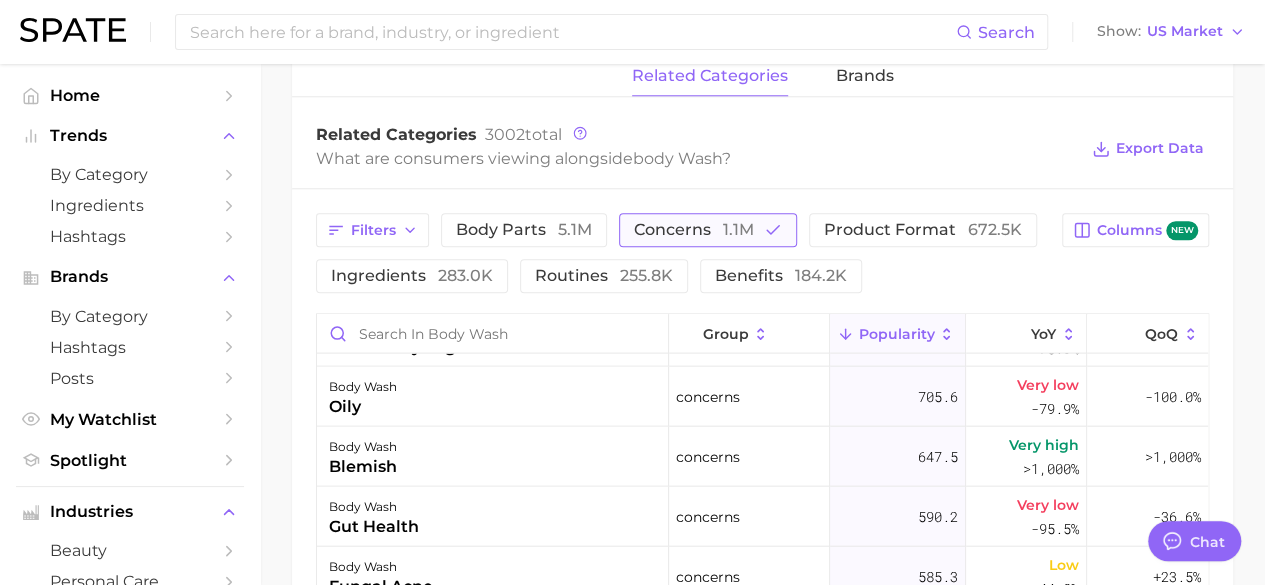 click on "concerns   1.1m" at bounding box center (694, 230) 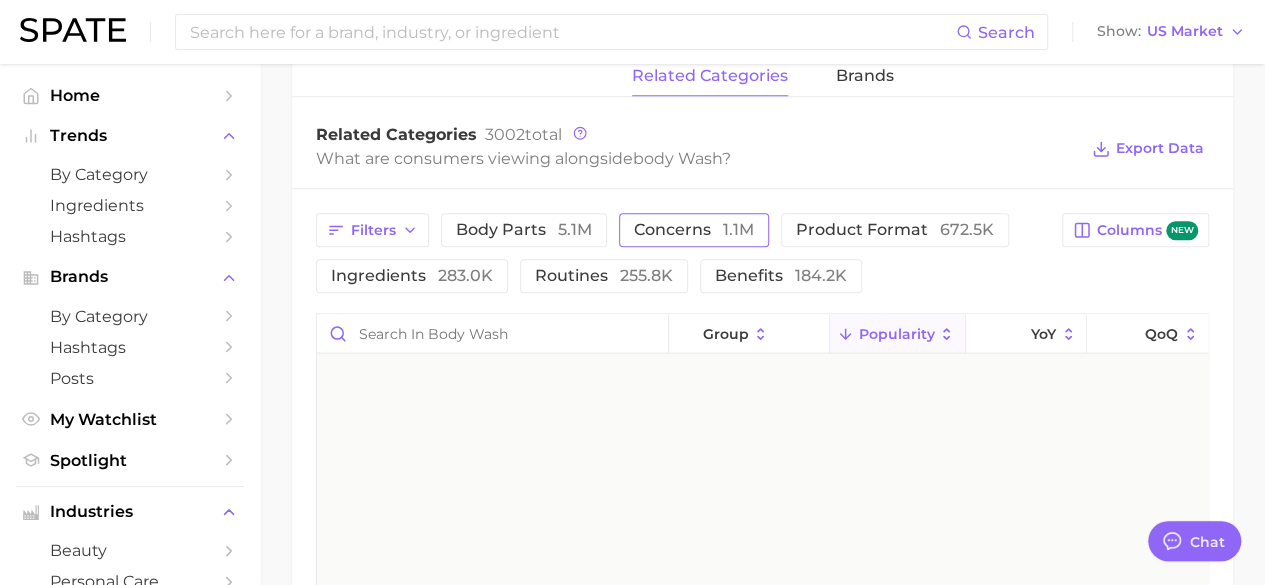 scroll, scrollTop: 0, scrollLeft: 0, axis: both 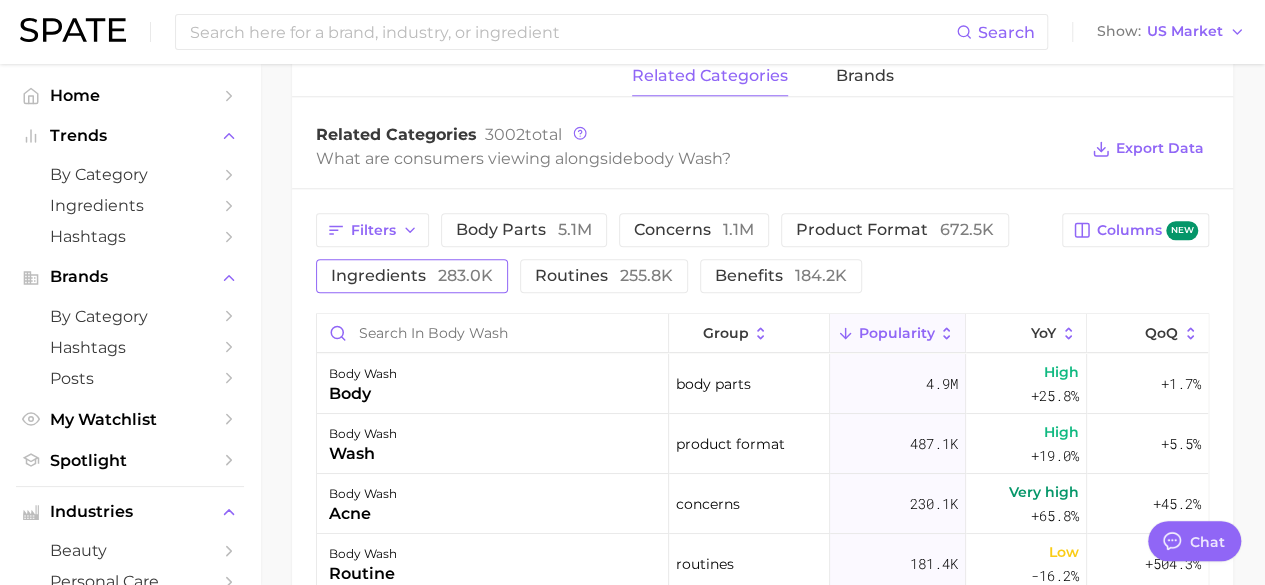 click on "ingredients   283.0k" at bounding box center (412, 276) 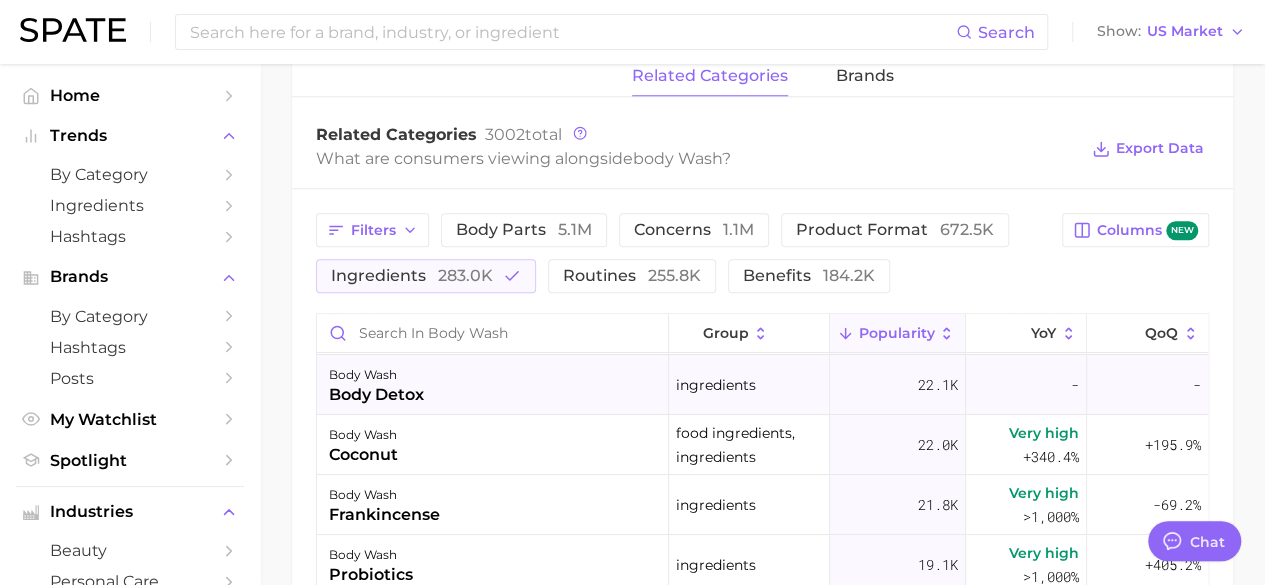 scroll, scrollTop: 60, scrollLeft: 0, axis: vertical 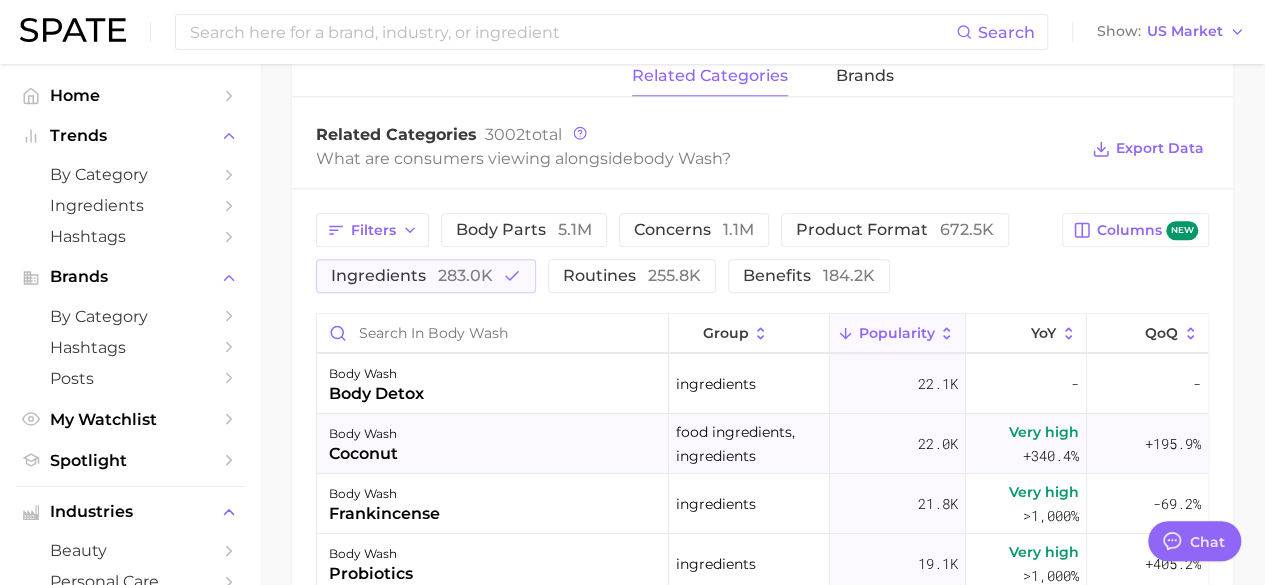 click on "coconut" at bounding box center [363, 454] 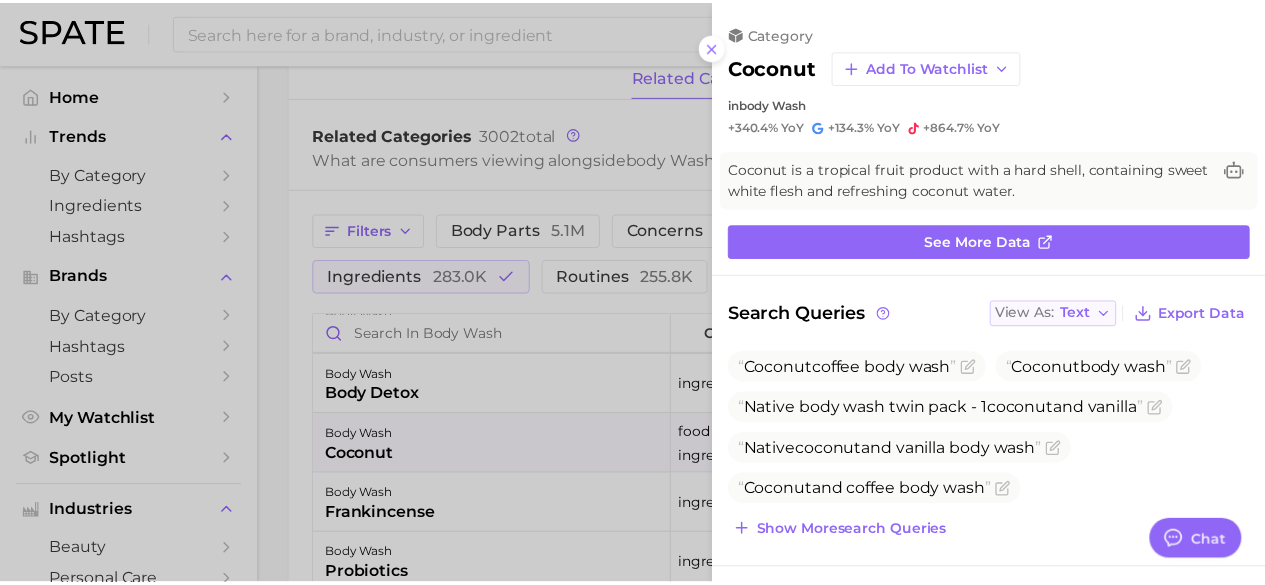 scroll, scrollTop: 0, scrollLeft: 0, axis: both 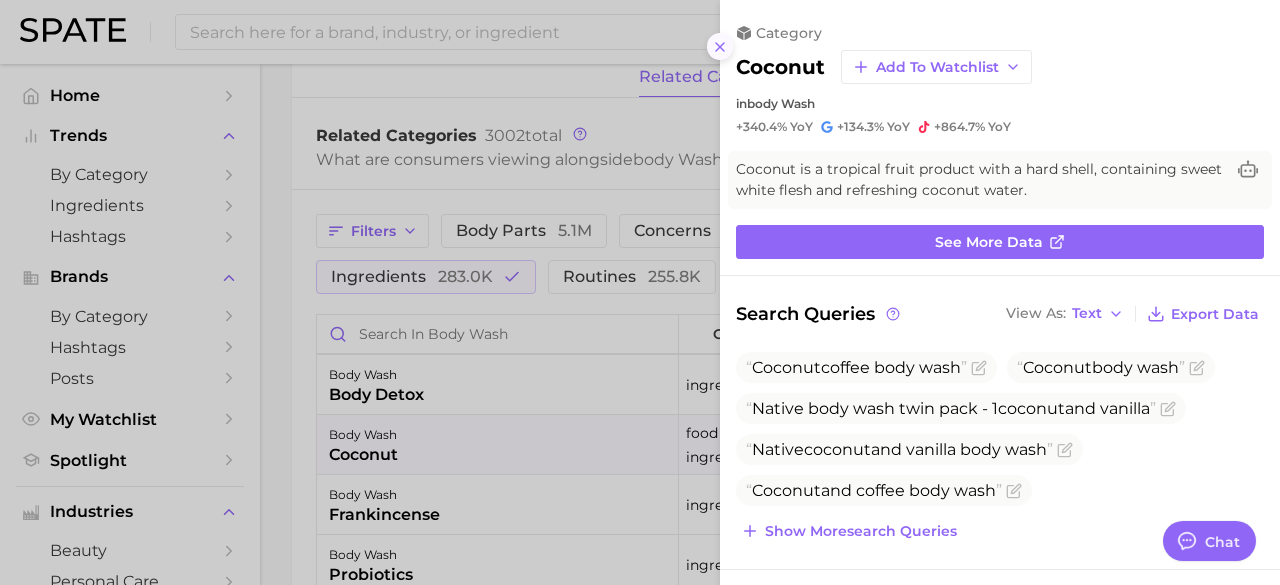 click 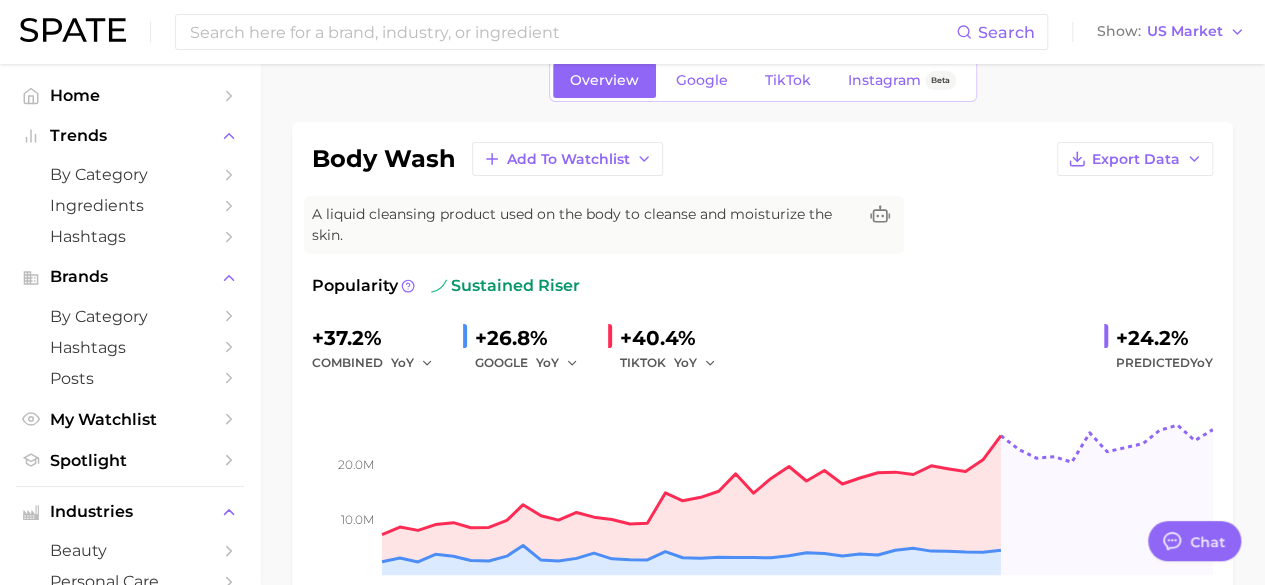 scroll, scrollTop: 0, scrollLeft: 0, axis: both 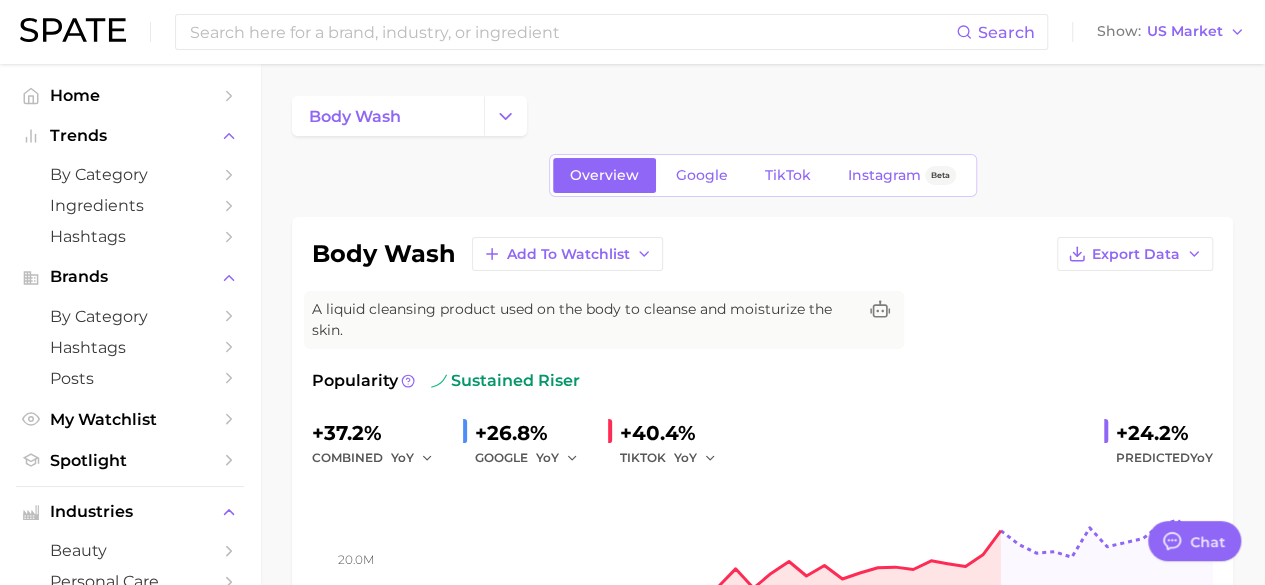 type on "K-beauty" 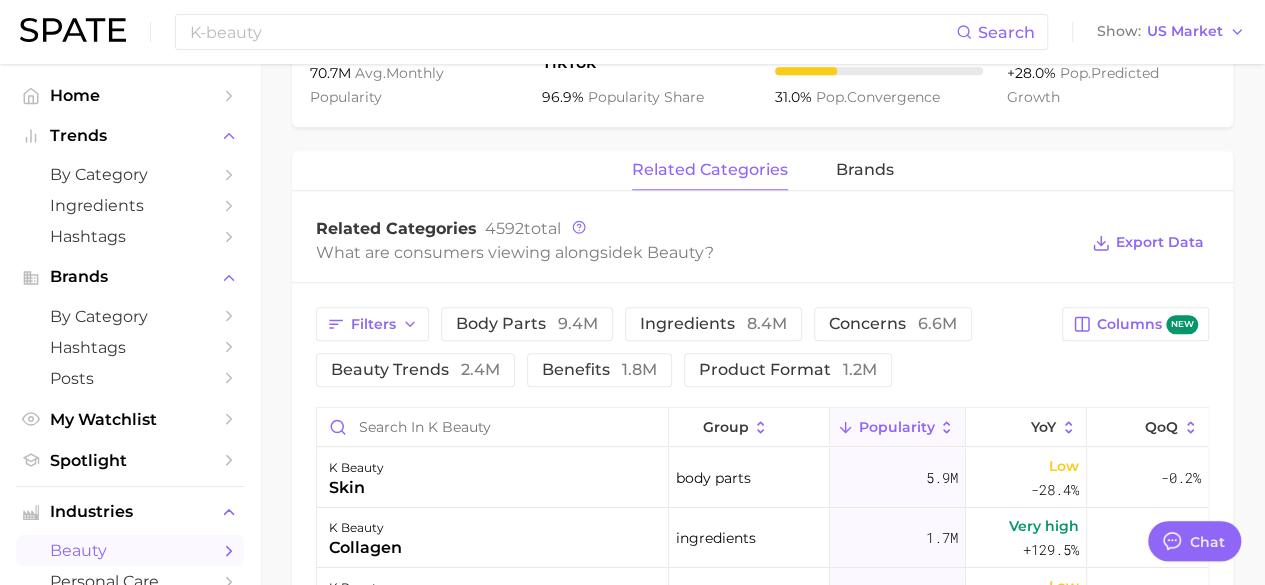 scroll, scrollTop: 843, scrollLeft: 0, axis: vertical 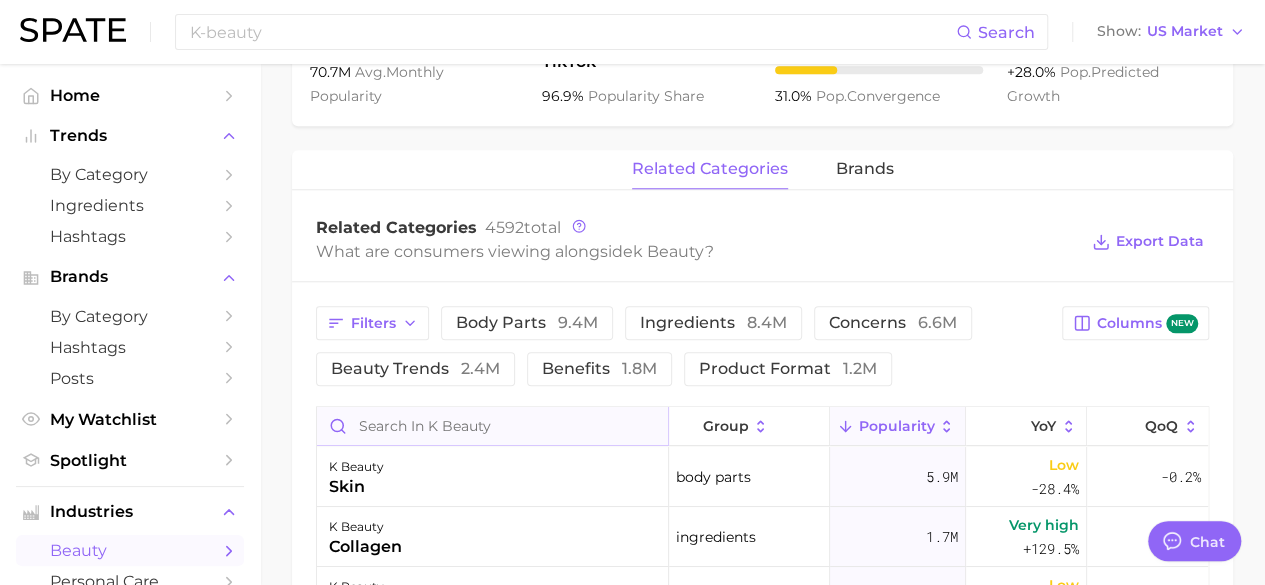 click at bounding box center [492, 426] 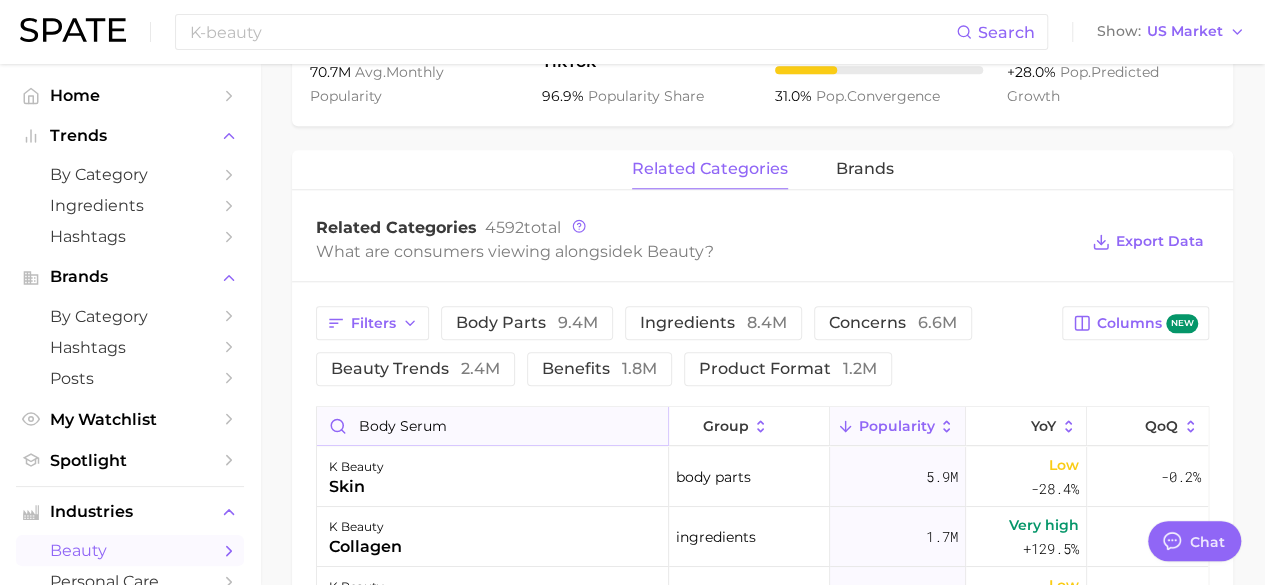 type on "body serum" 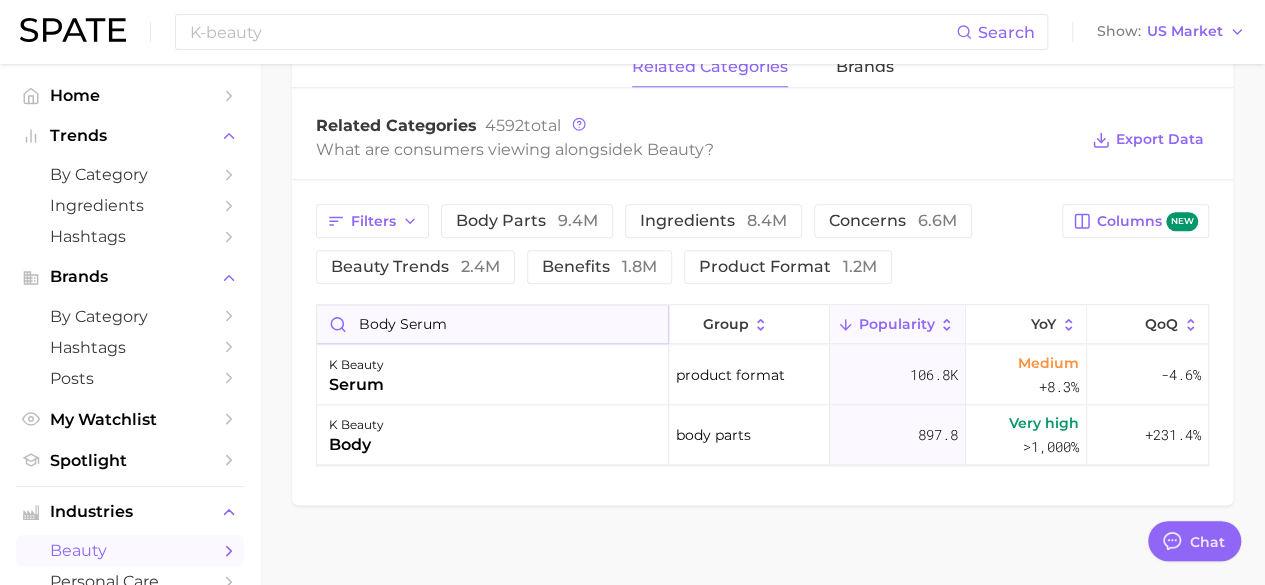 scroll, scrollTop: 946, scrollLeft: 0, axis: vertical 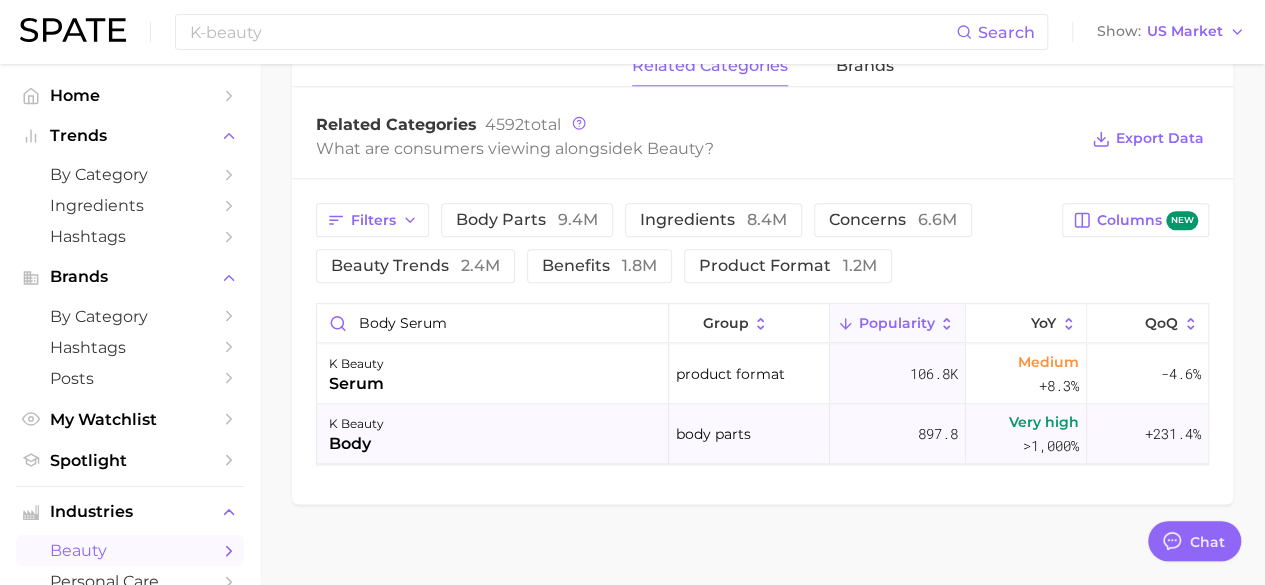 click on "body" at bounding box center (356, 444) 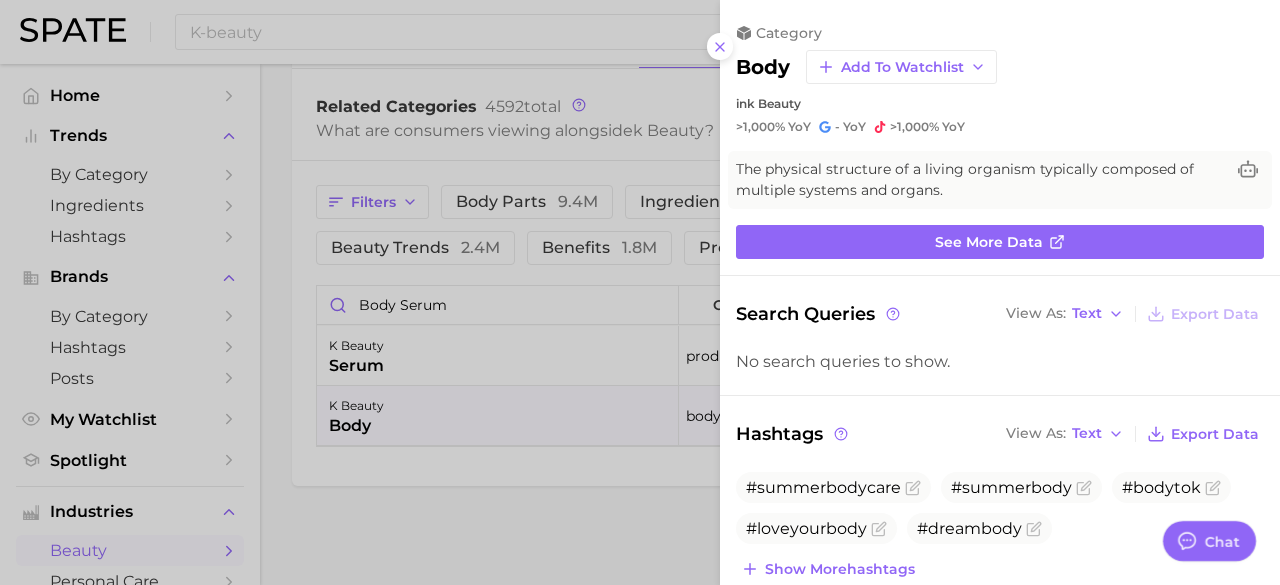 scroll, scrollTop: 0, scrollLeft: 0, axis: both 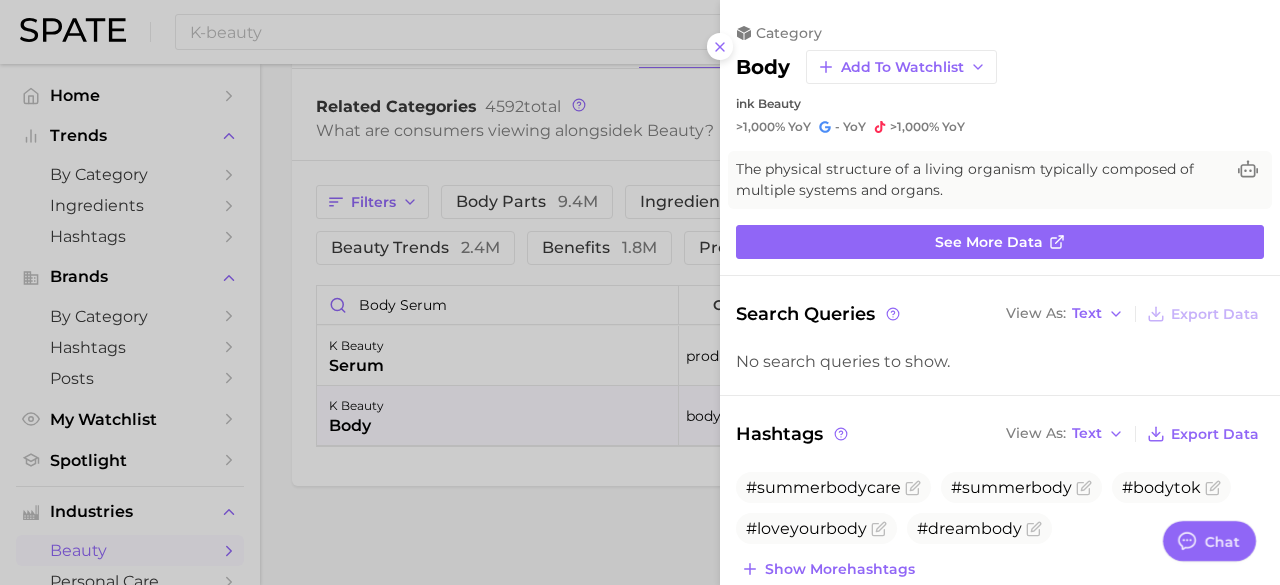 click at bounding box center (640, 292) 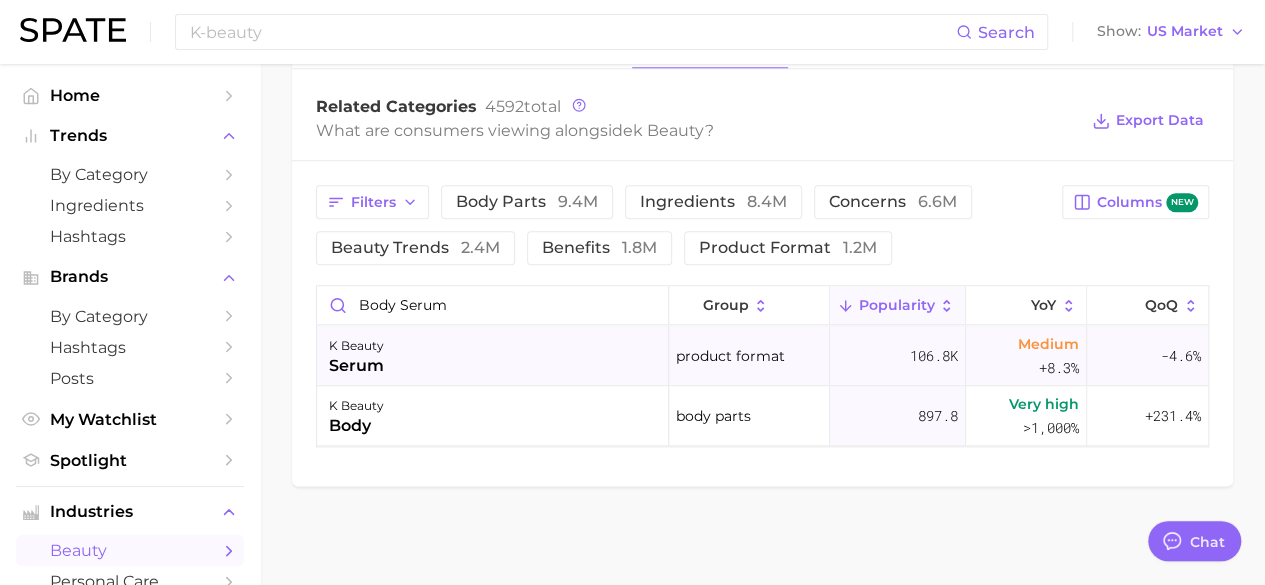 click on "serum" at bounding box center [356, 366] 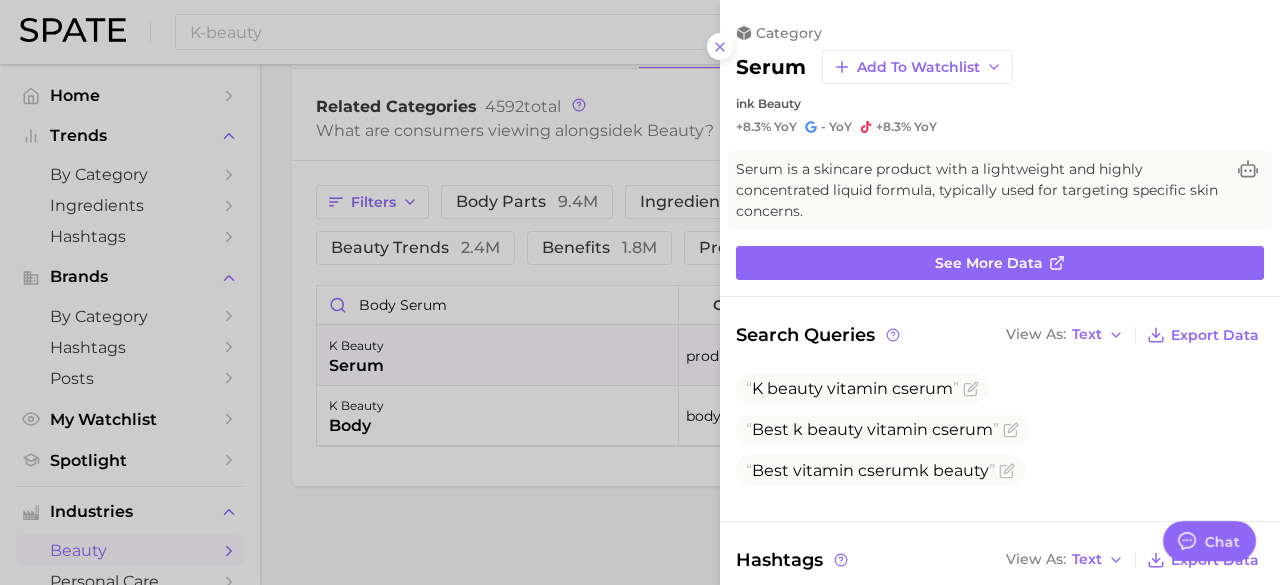 scroll, scrollTop: 0, scrollLeft: 0, axis: both 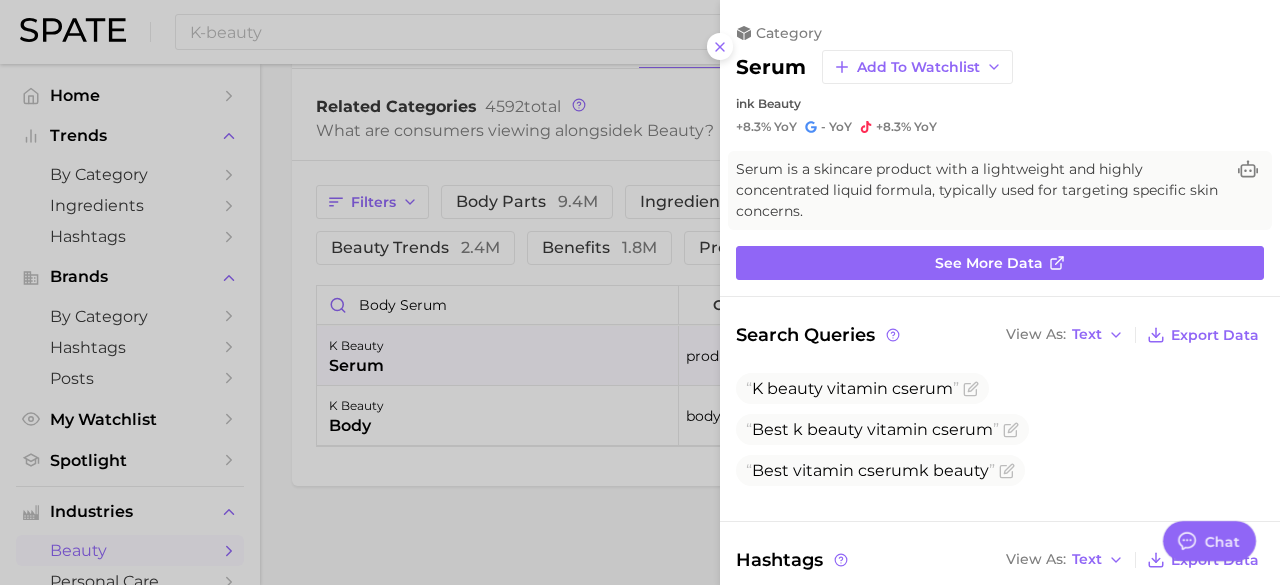 click at bounding box center (640, 292) 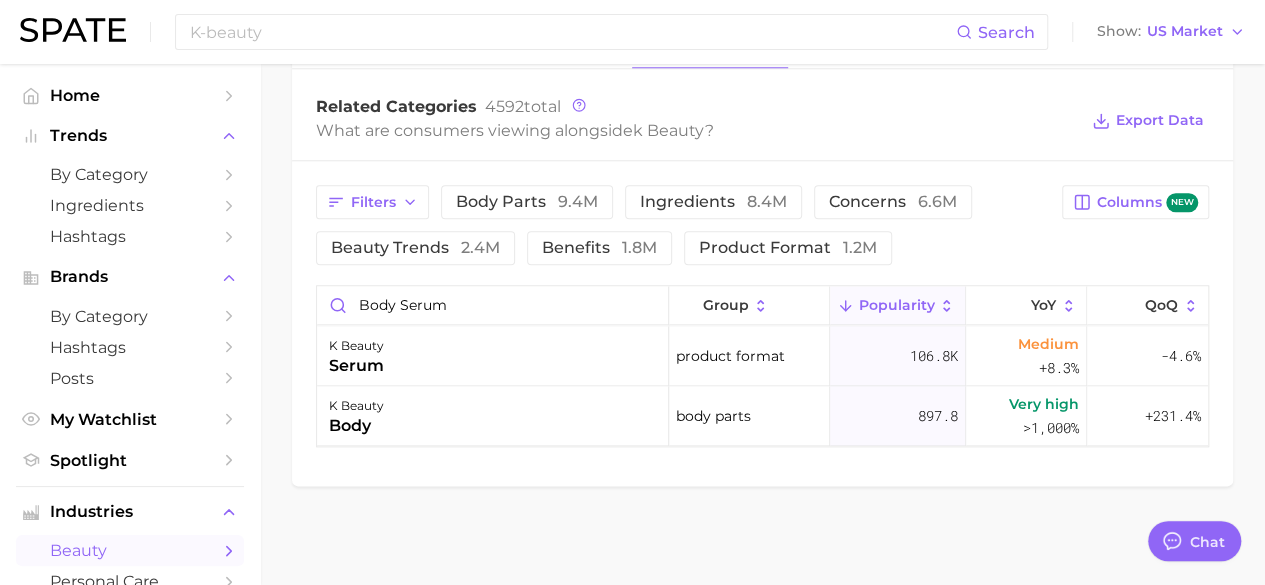click on "k beauty" at bounding box center (356, 406) 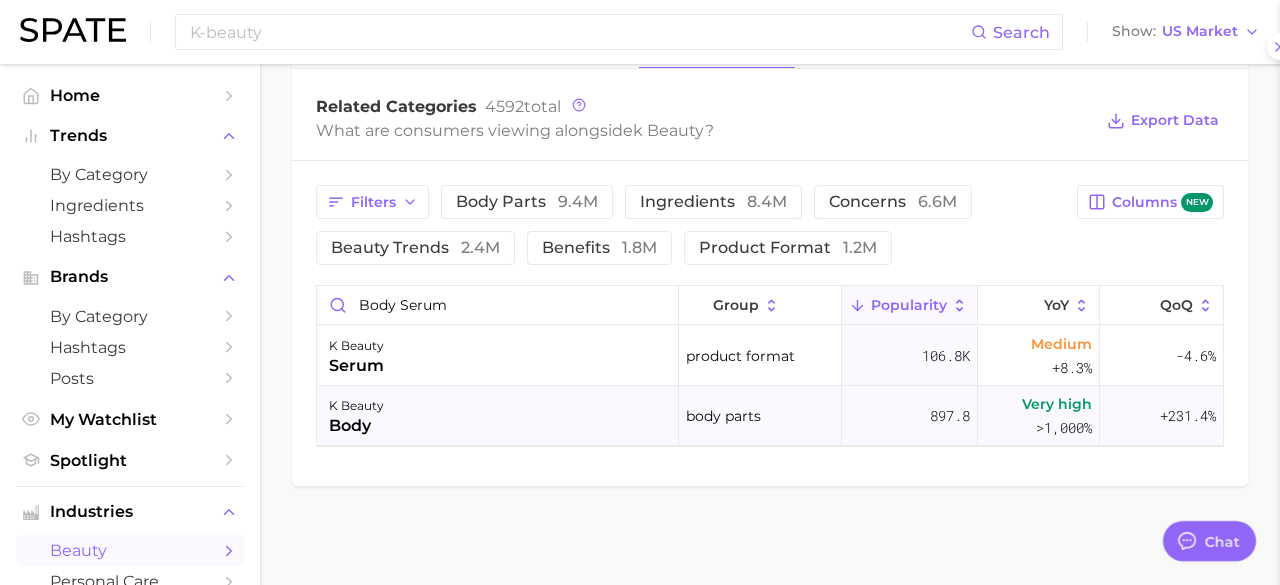 scroll, scrollTop: 0, scrollLeft: 0, axis: both 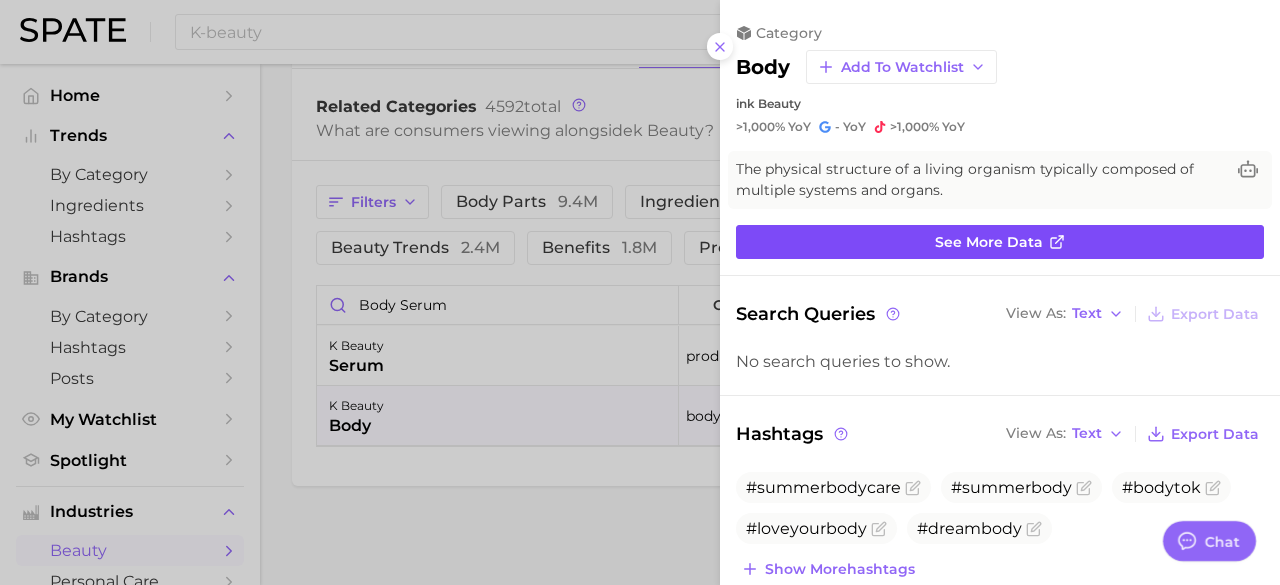 click on "See more data" at bounding box center (989, 242) 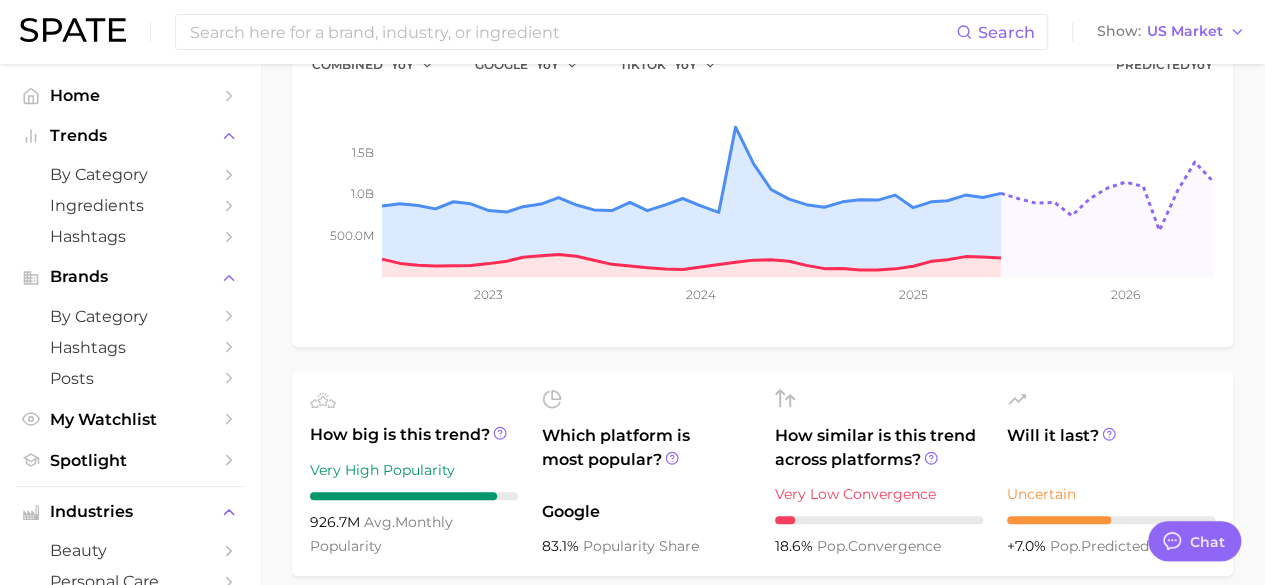 scroll, scrollTop: 41, scrollLeft: 0, axis: vertical 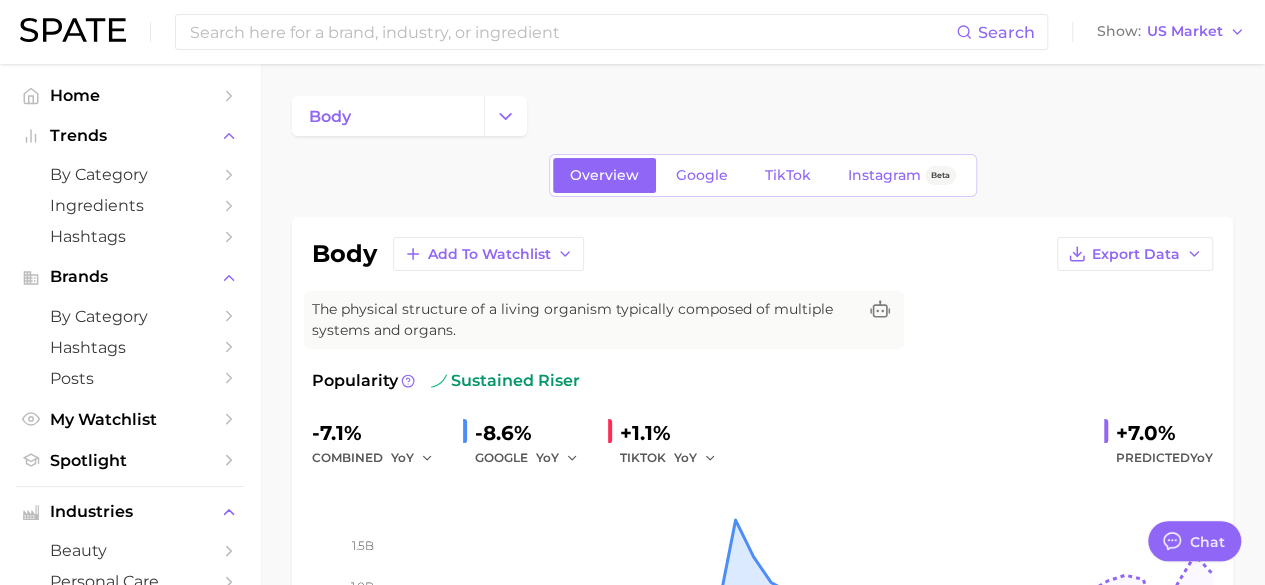 type on "K-beauty" 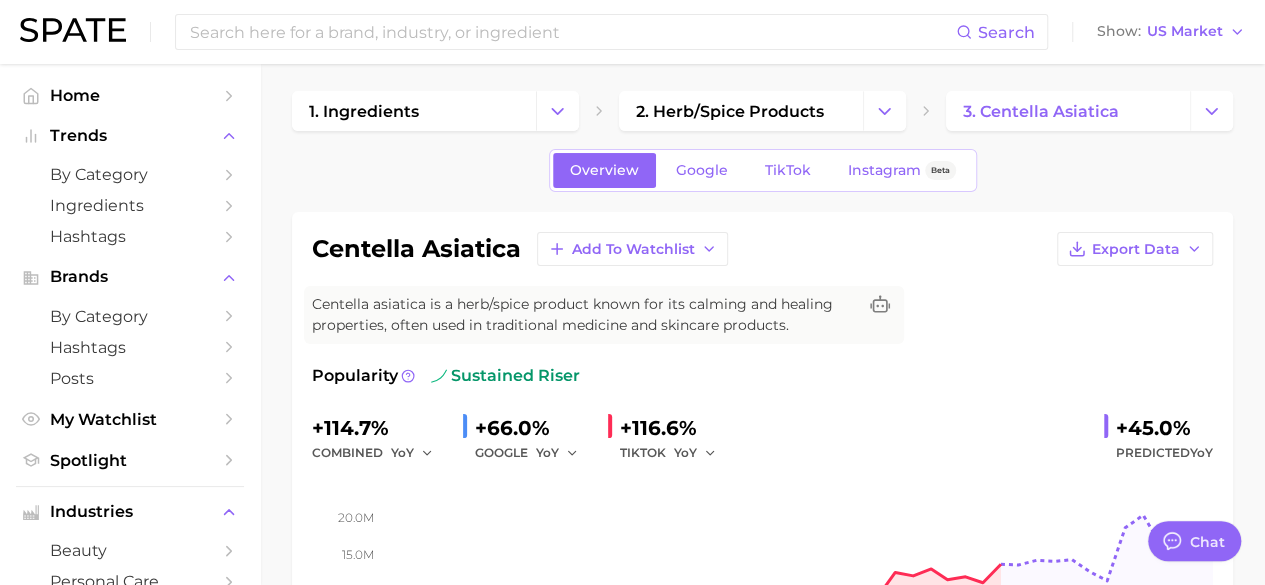 type on "K-beauty" 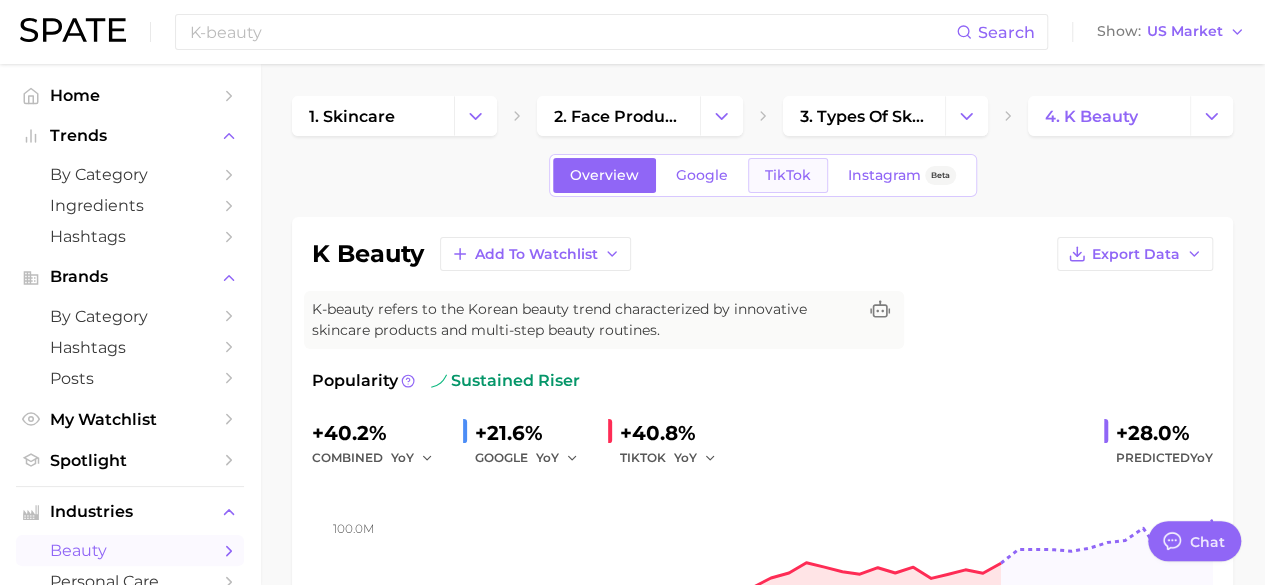 click on "TikTok" at bounding box center (788, 175) 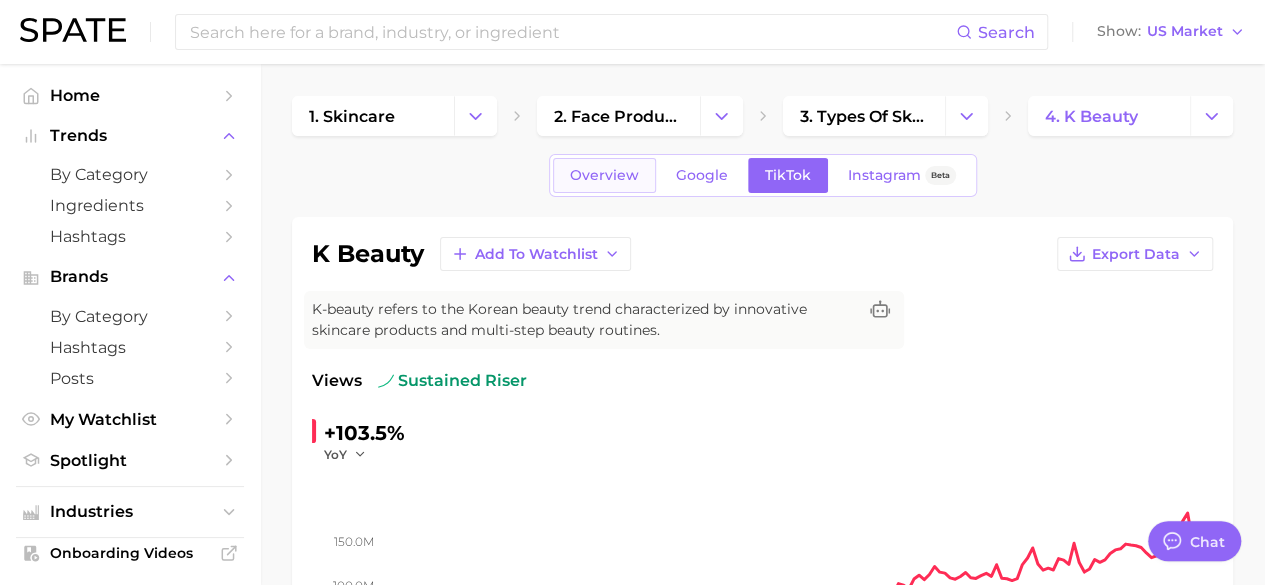 click on "Overview" at bounding box center (604, 175) 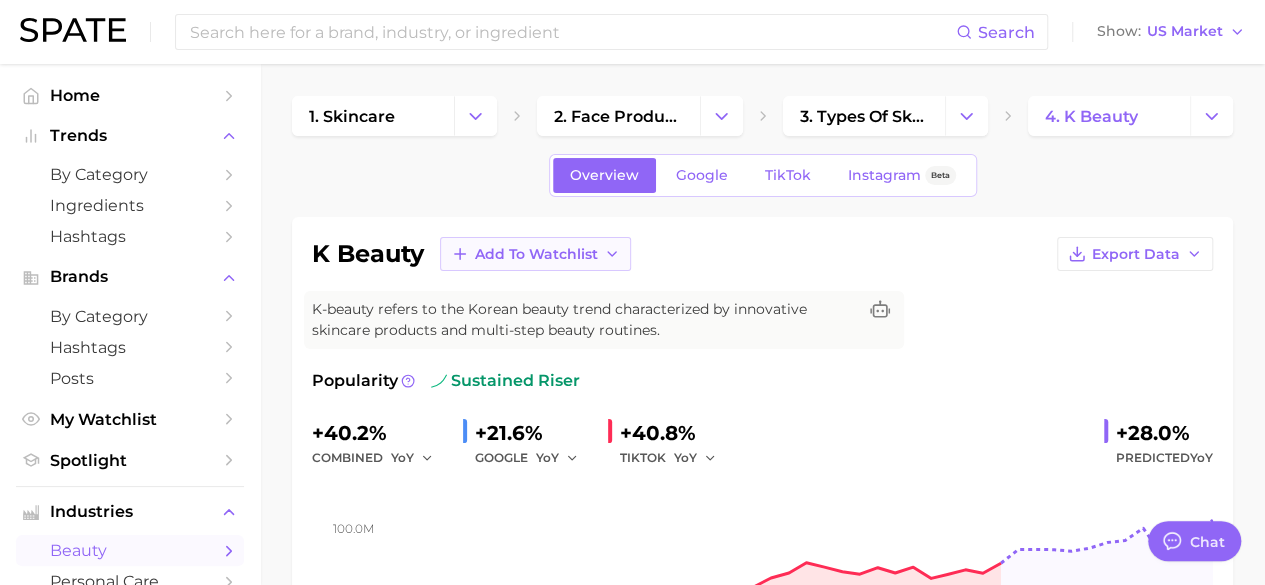 click on "Add to Watchlist" at bounding box center [536, 254] 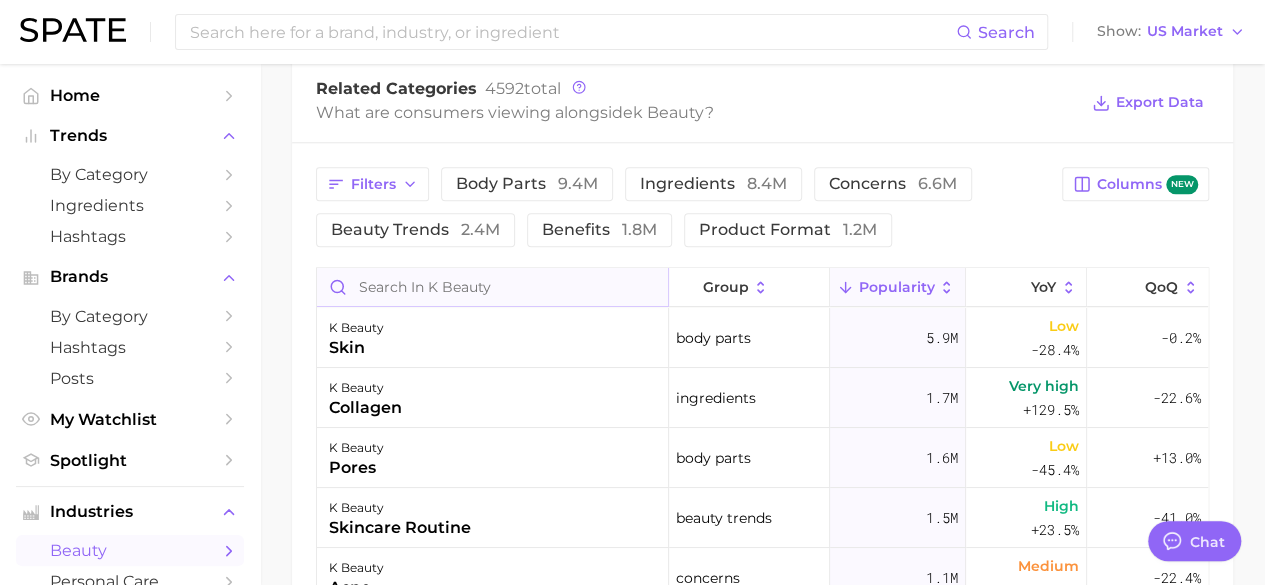 click at bounding box center (492, 287) 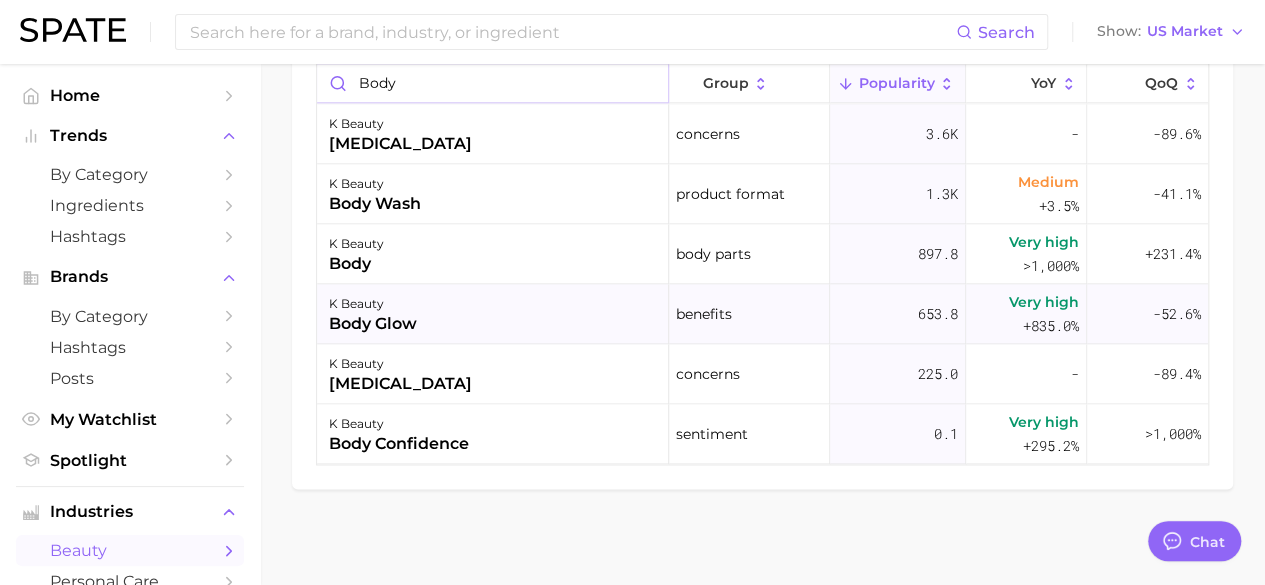 type on "body" 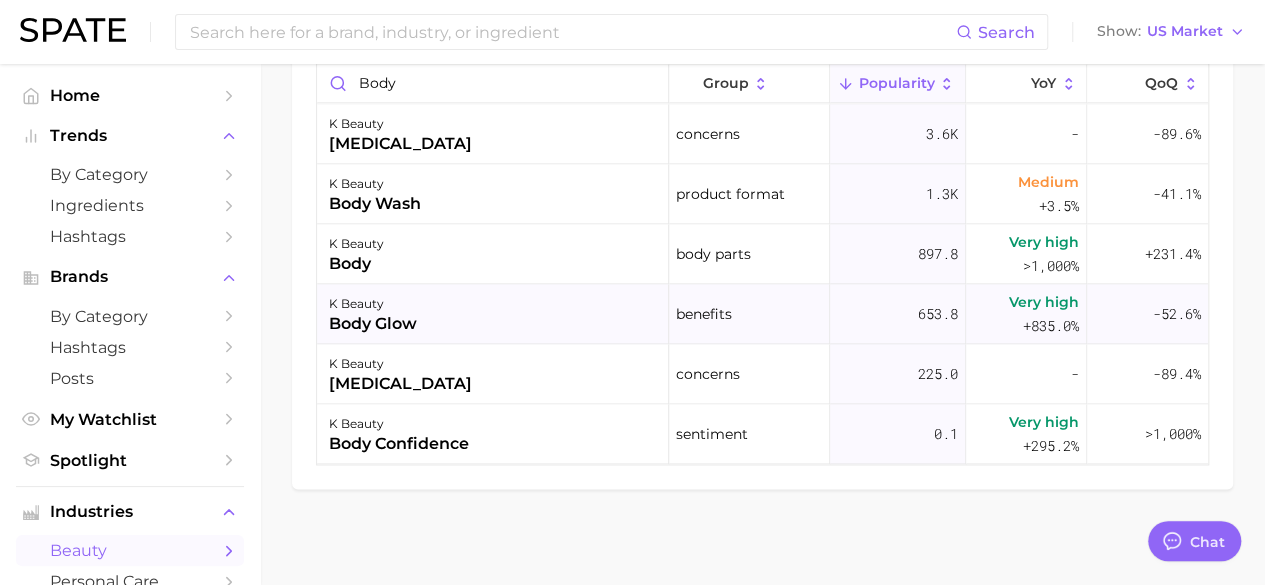 click on "body glow" at bounding box center (373, 324) 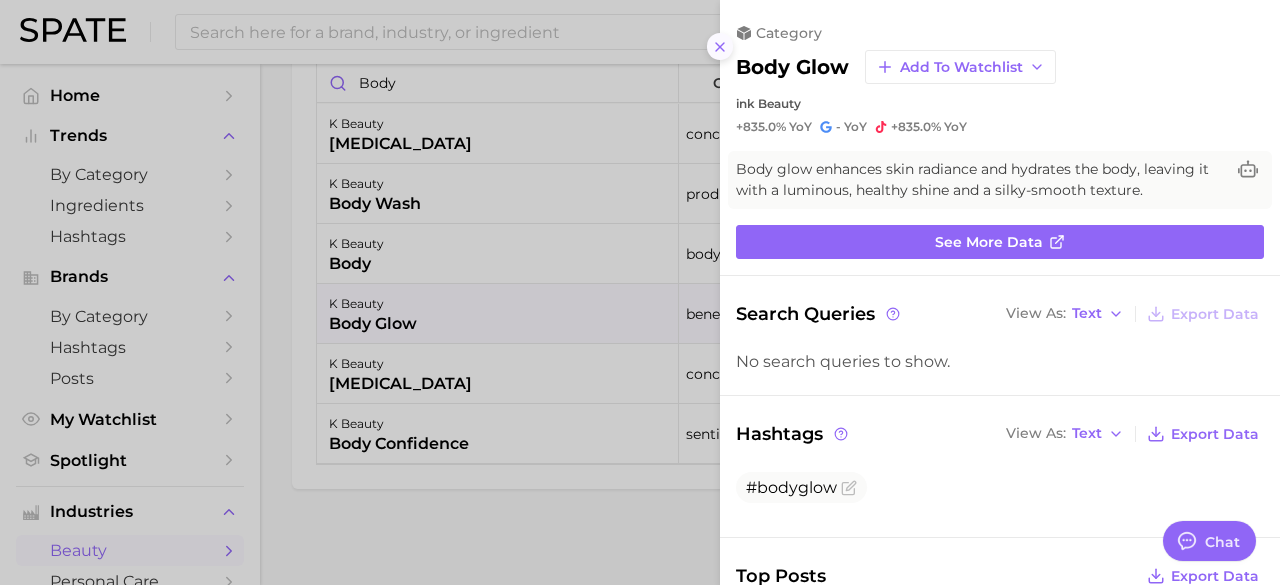 click 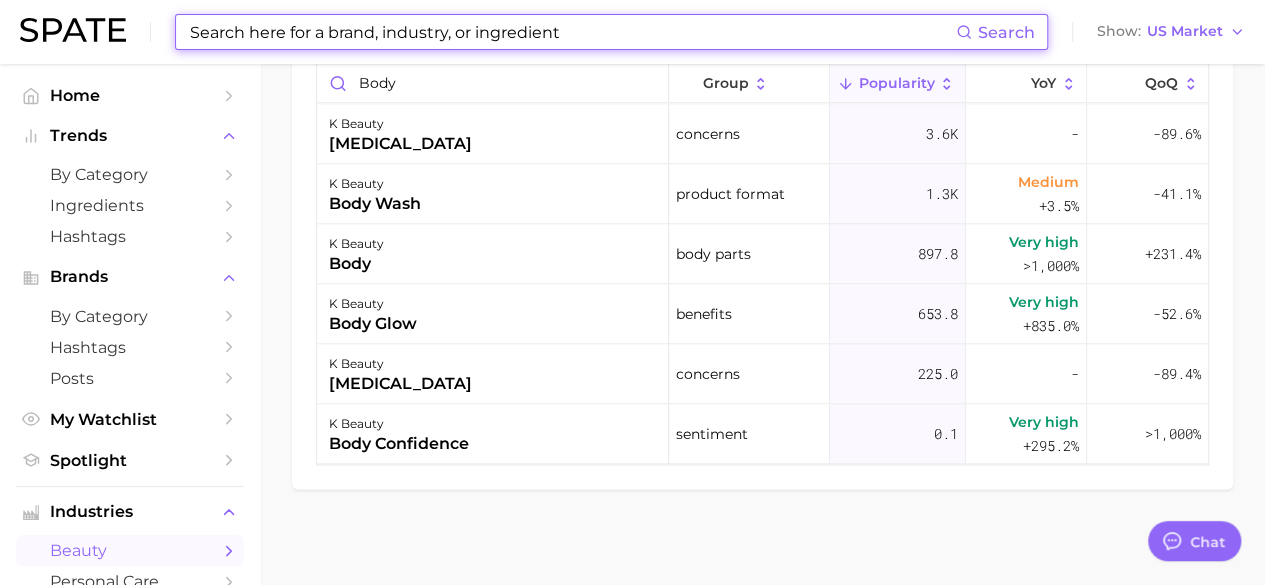 click at bounding box center [572, 32] 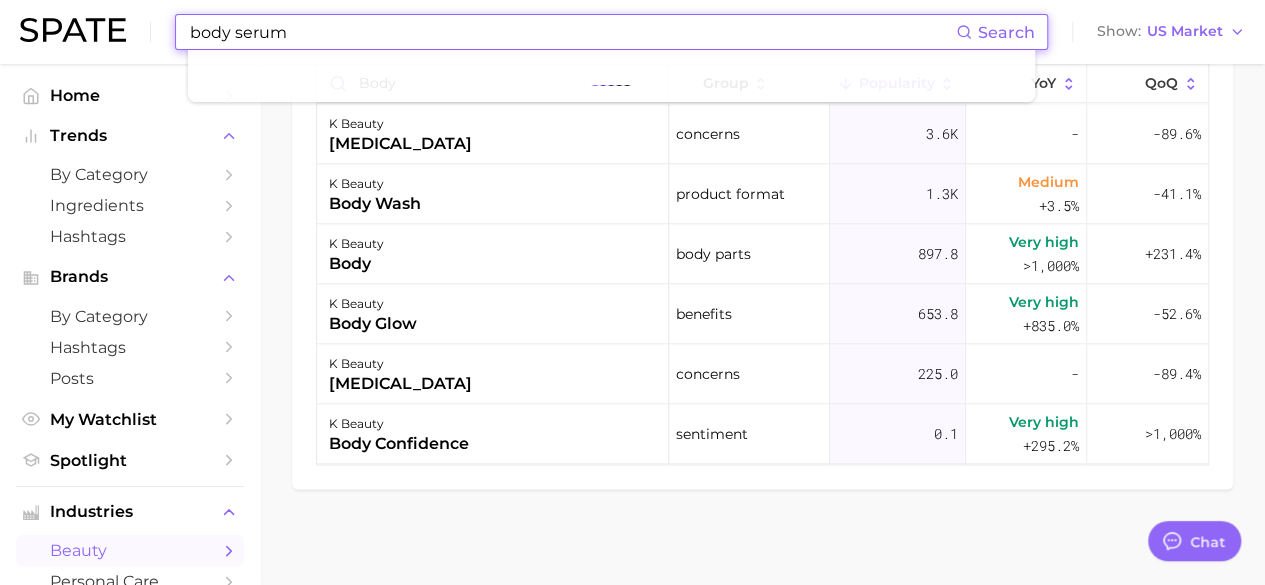 type on "body serum" 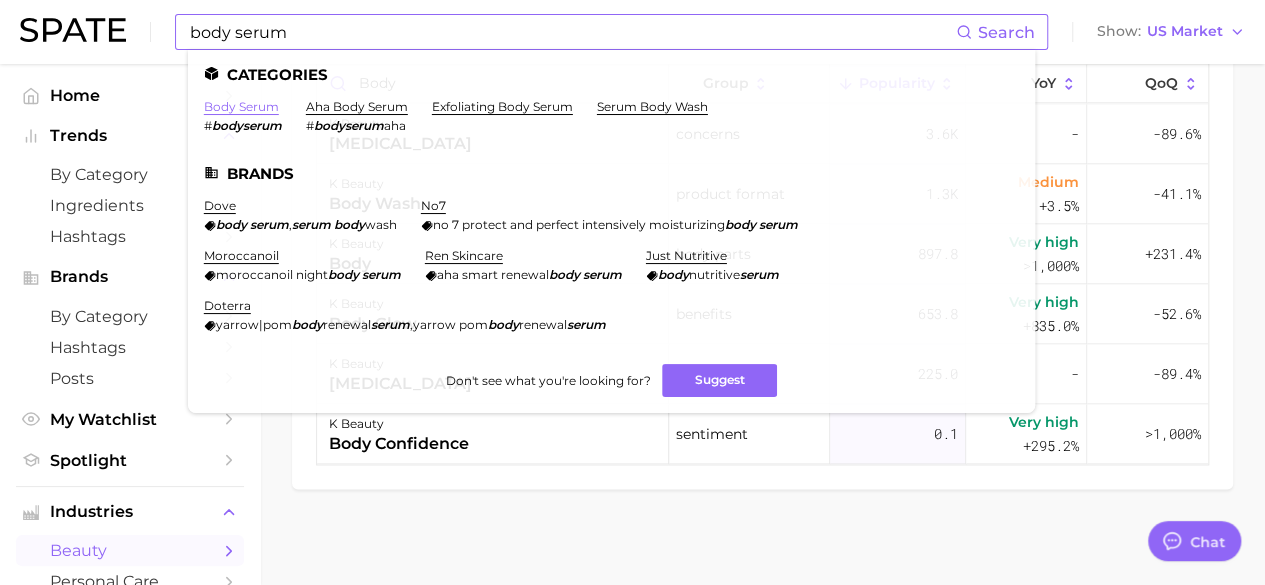 click on "body serum" at bounding box center (241, 106) 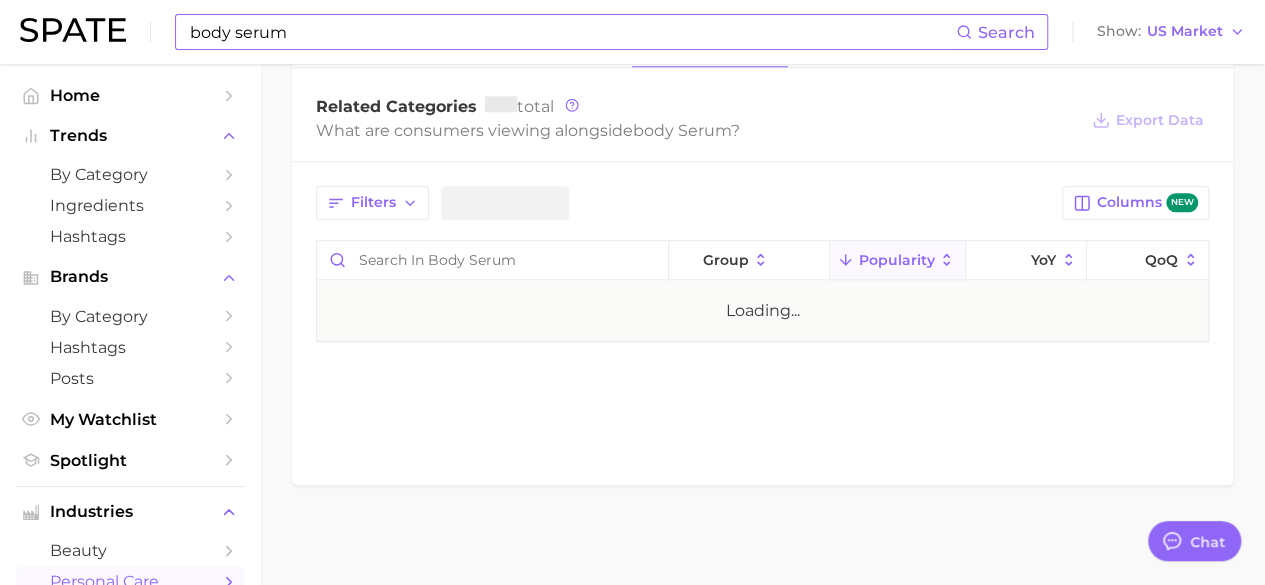 scroll, scrollTop: 0, scrollLeft: 0, axis: both 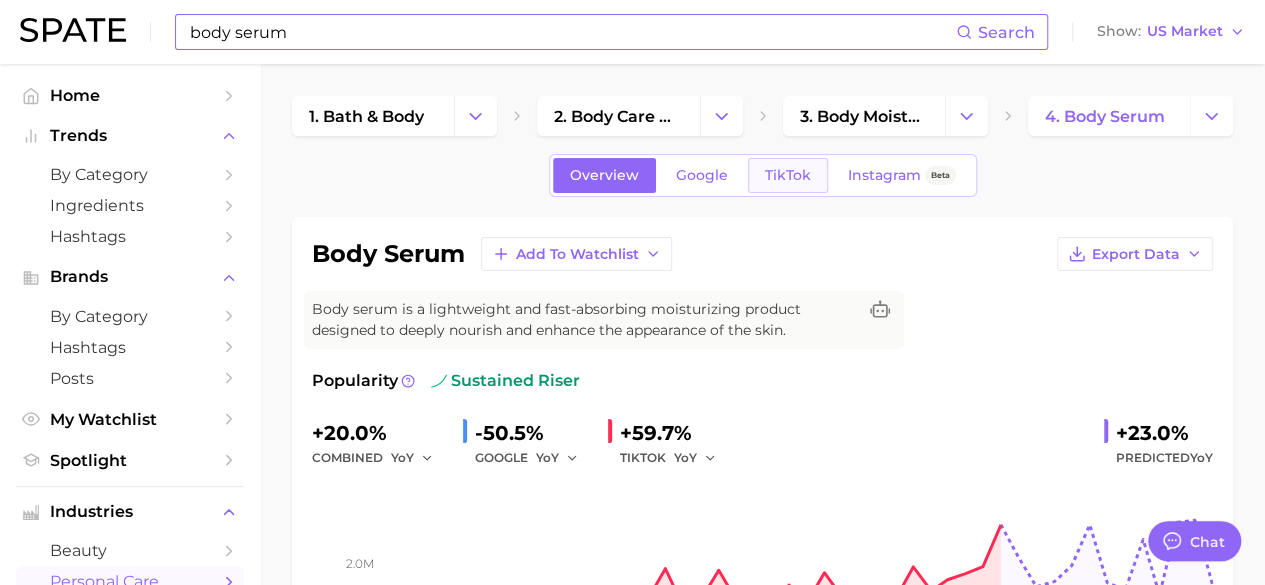 click on "TikTok" at bounding box center [788, 175] 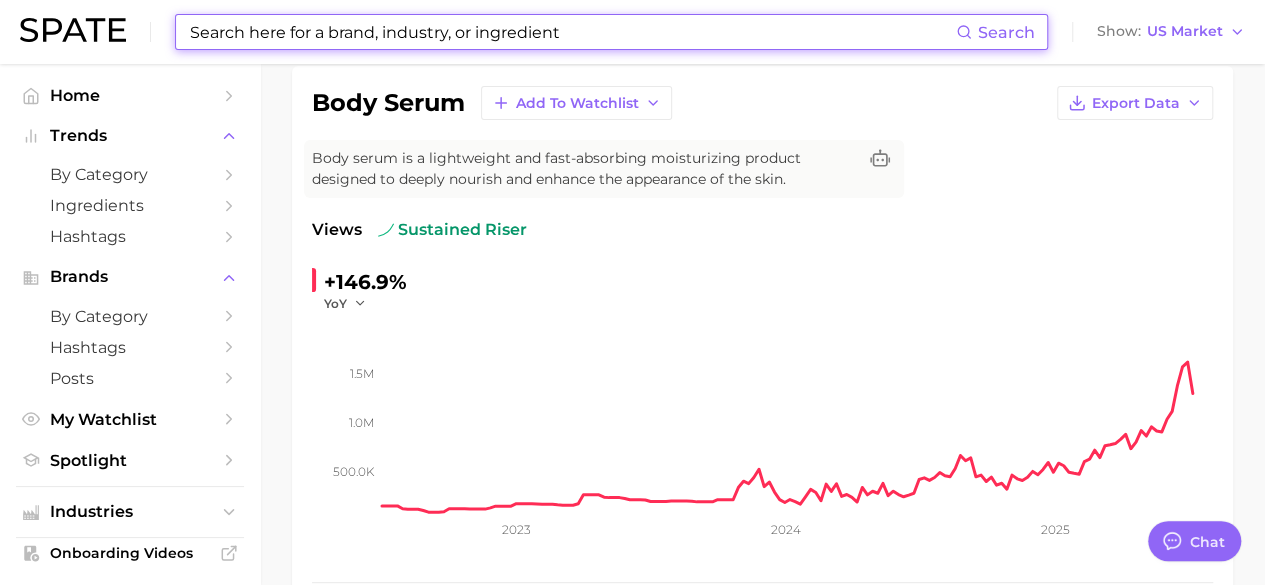 scroll, scrollTop: 0, scrollLeft: 0, axis: both 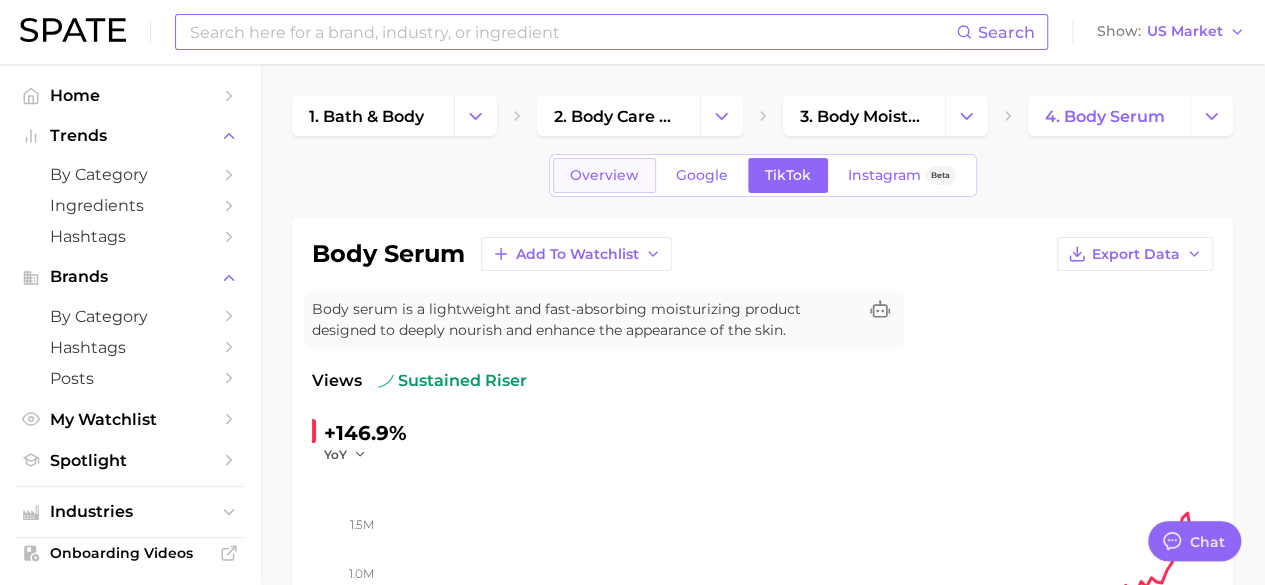 click on "Overview" at bounding box center (604, 175) 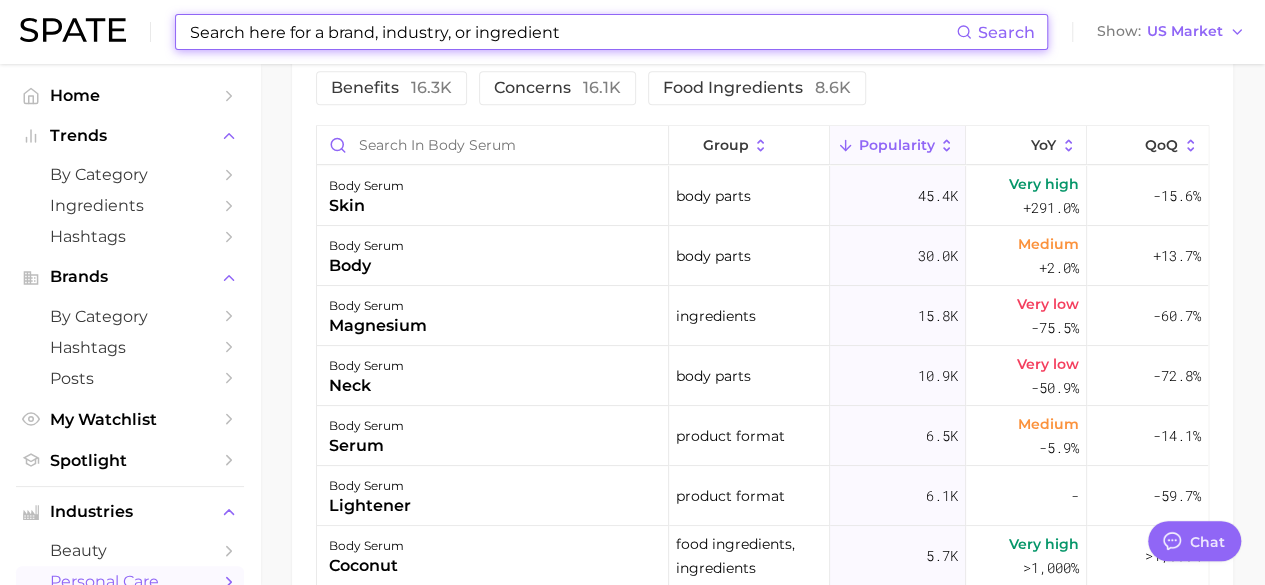 scroll, scrollTop: 868, scrollLeft: 0, axis: vertical 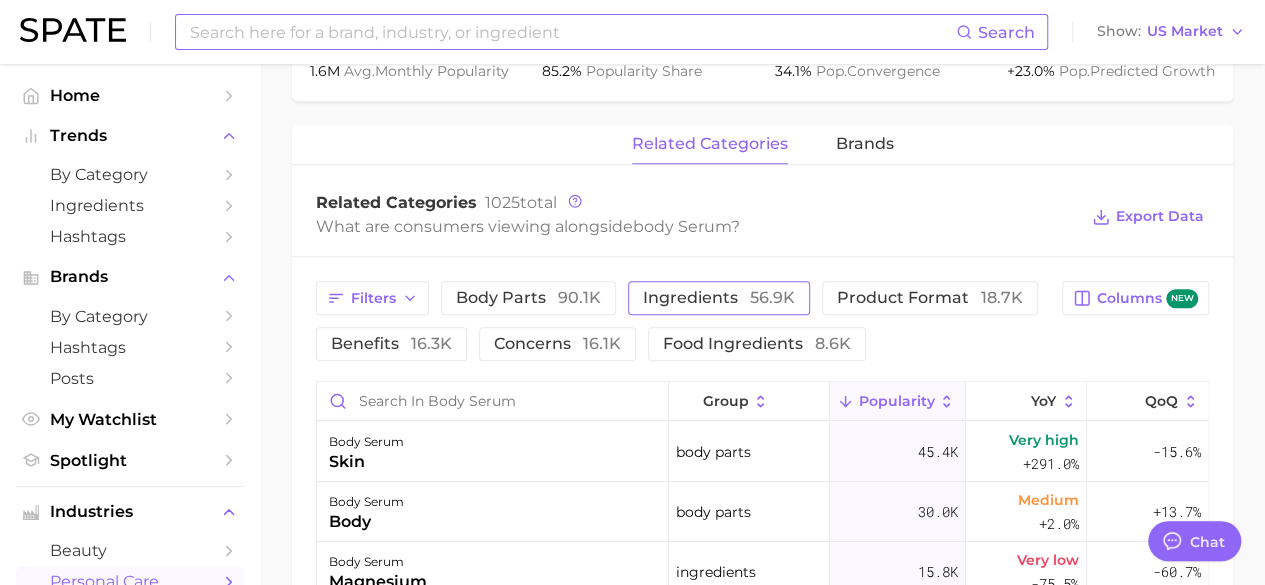 click on "ingredients   56.9k" at bounding box center [719, 298] 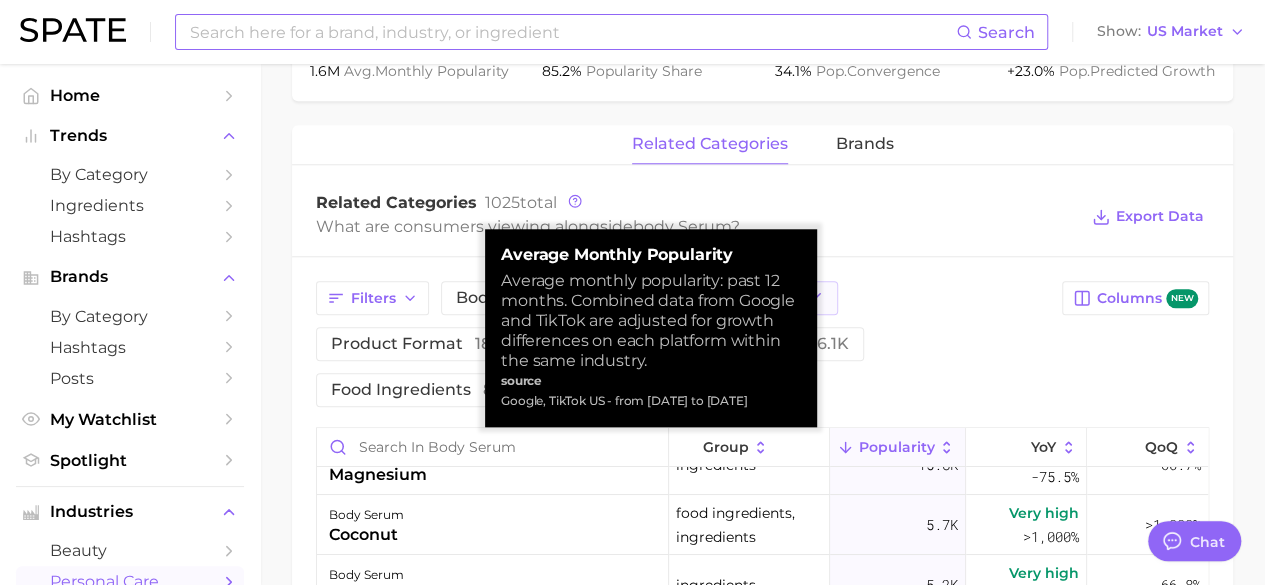 scroll, scrollTop: 0, scrollLeft: 0, axis: both 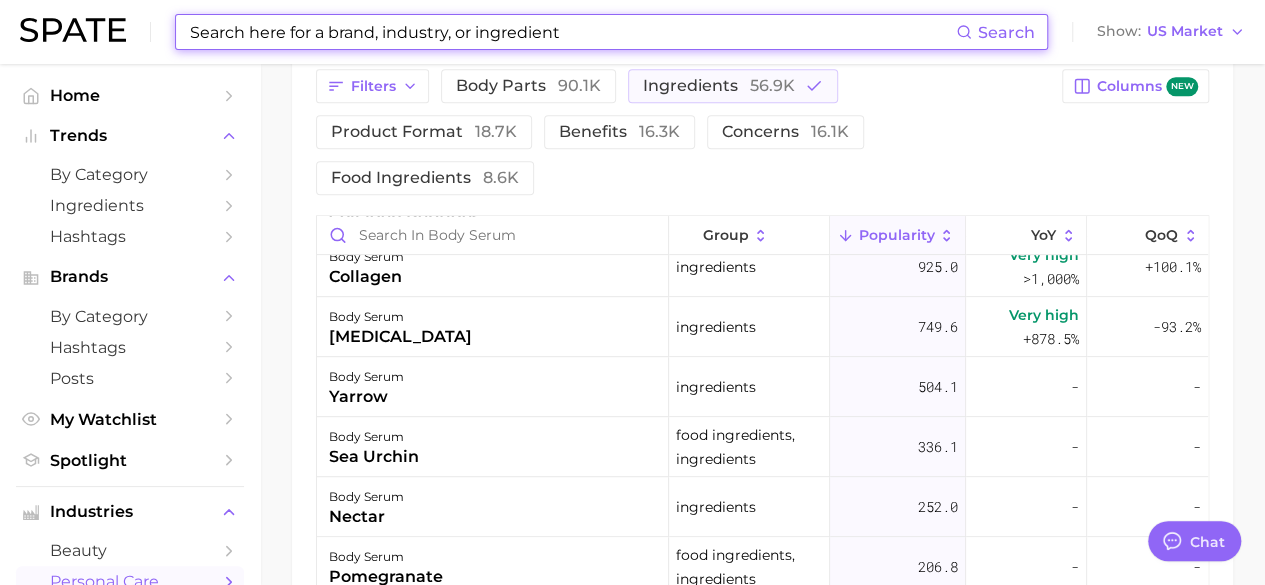 click at bounding box center [572, 32] 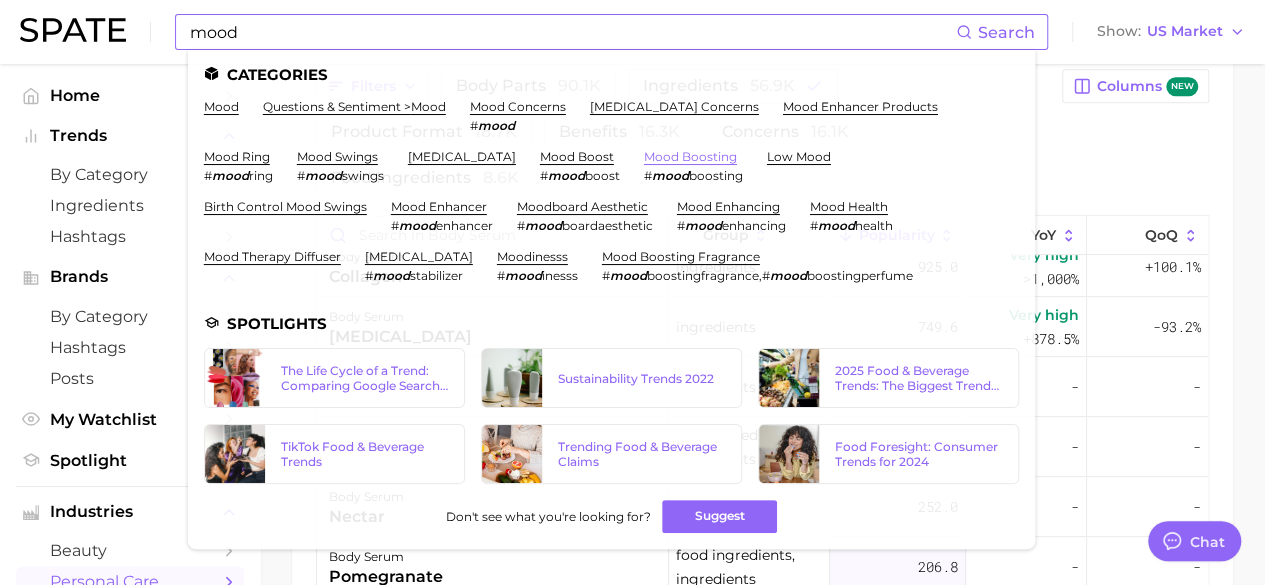 click on "mood boosting" at bounding box center (690, 156) 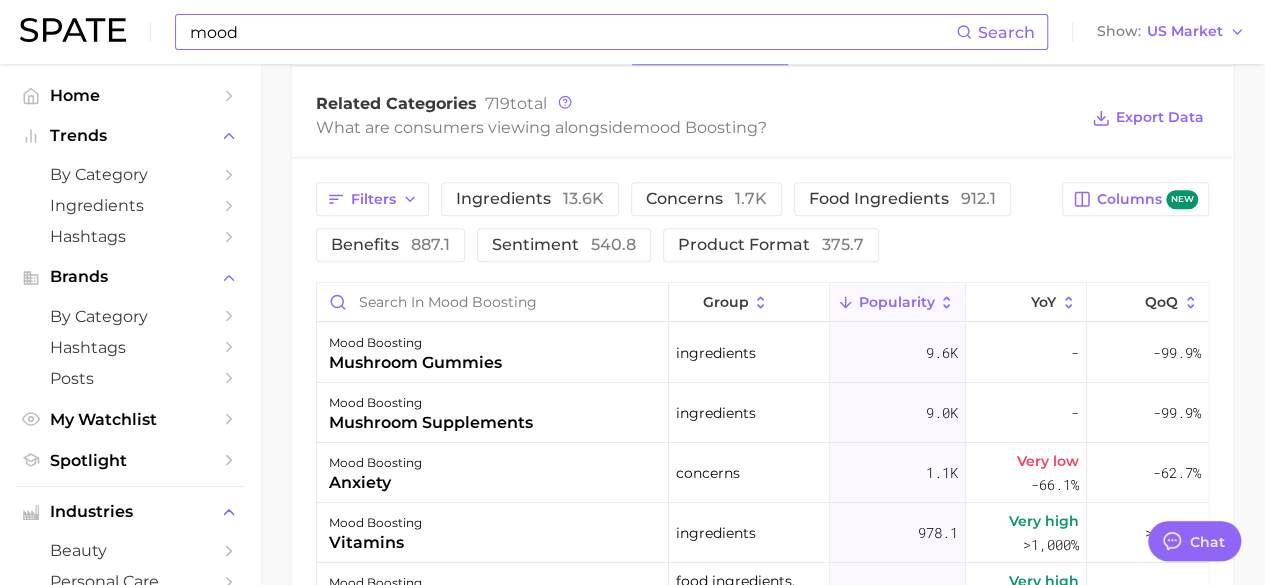scroll, scrollTop: 968, scrollLeft: 0, axis: vertical 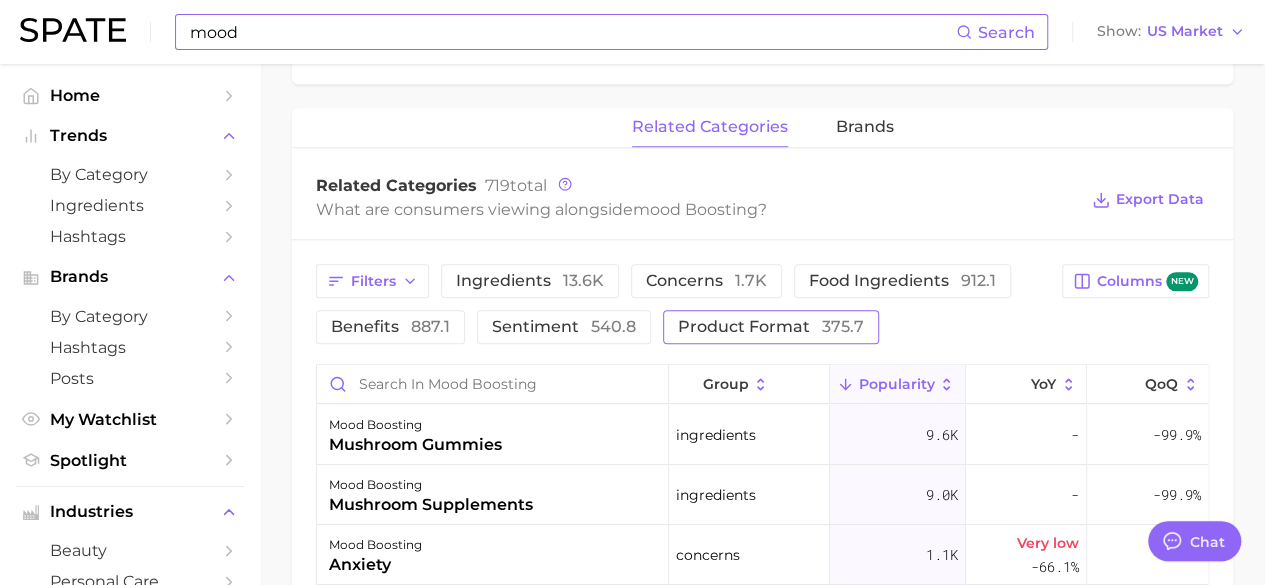 click on "product format   375.7" at bounding box center [771, 327] 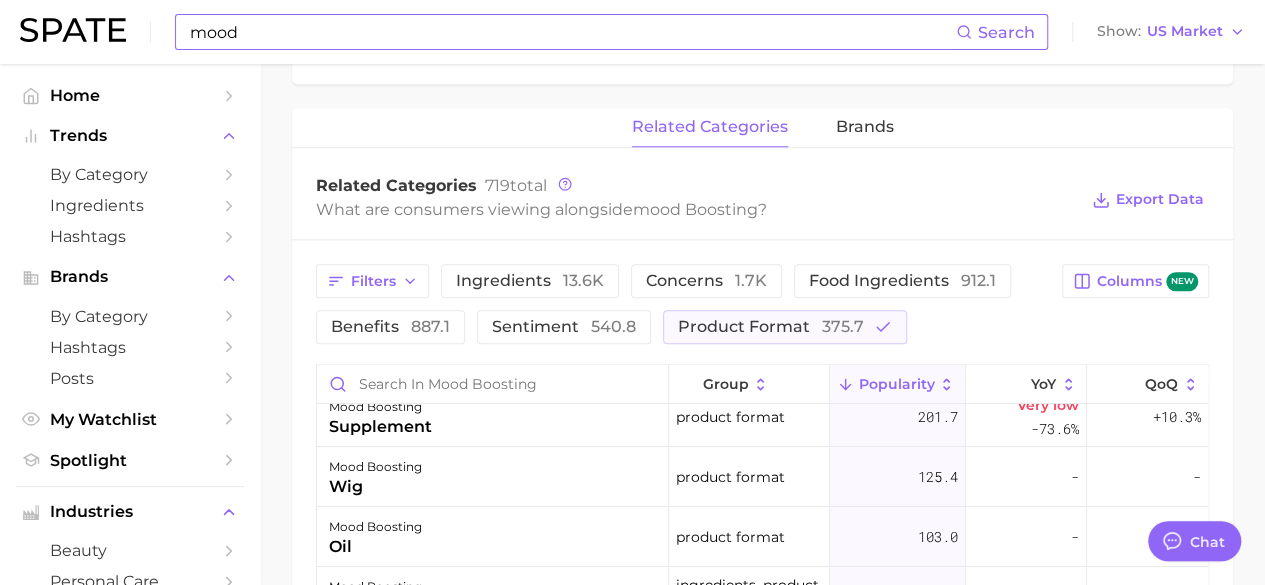 scroll, scrollTop: 0, scrollLeft: 0, axis: both 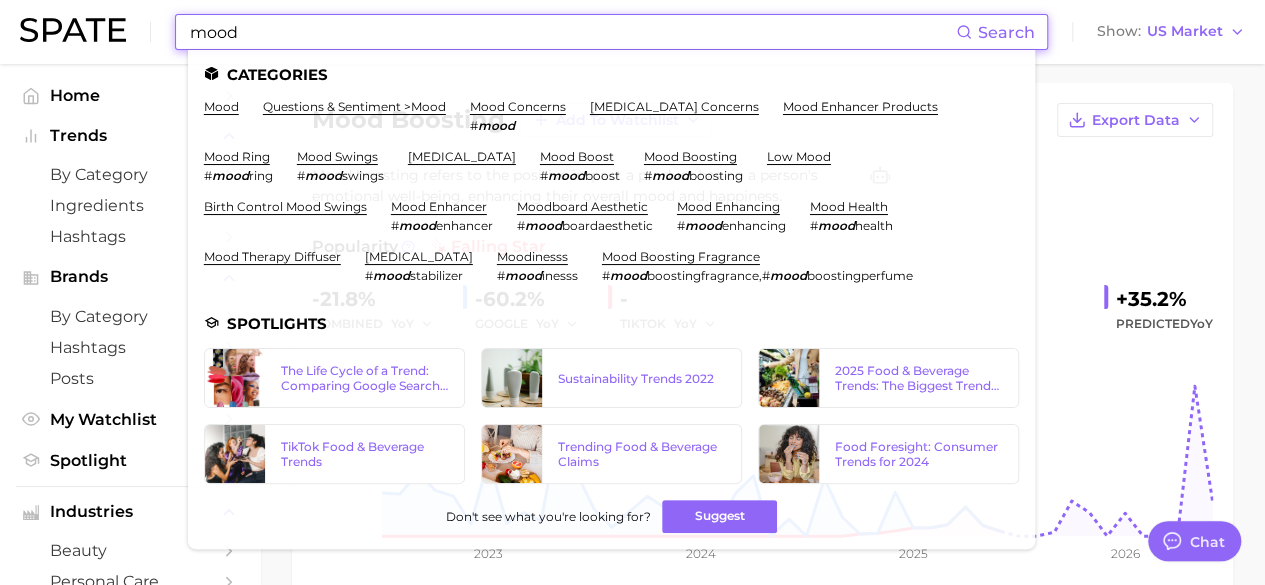 click on "mood" at bounding box center [572, 32] 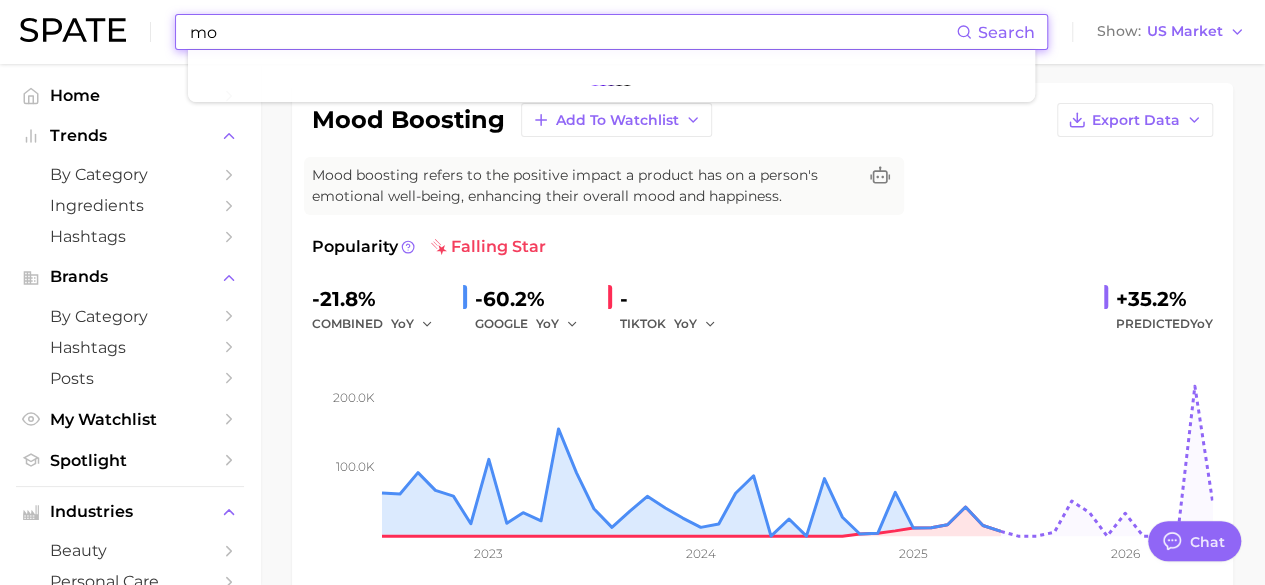 type on "m" 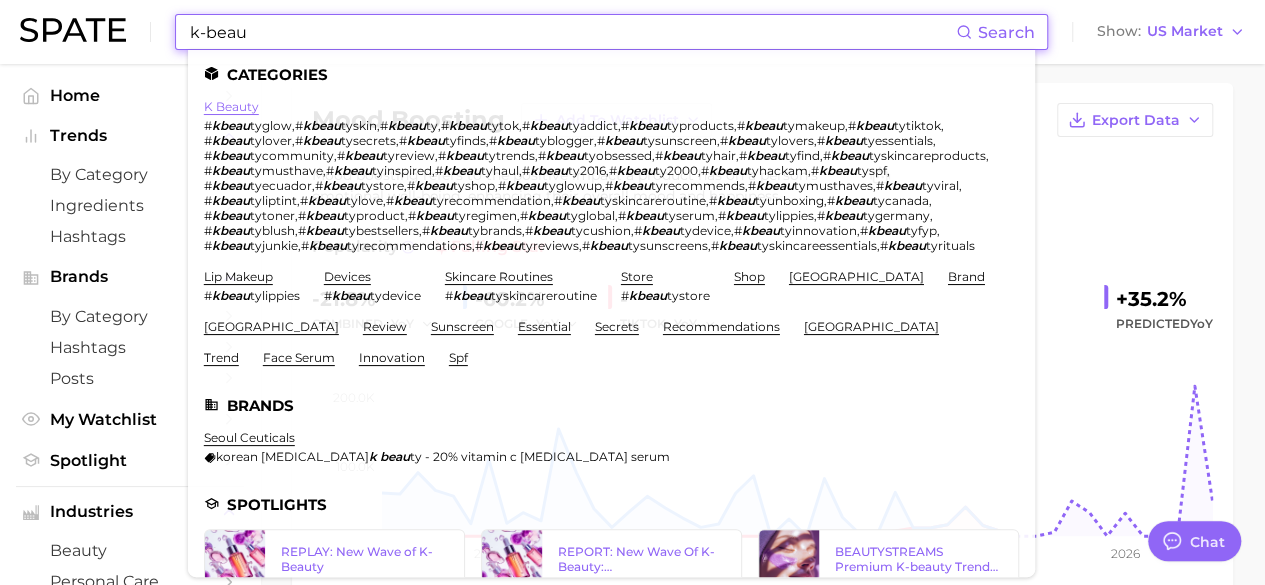 type on "k-beau" 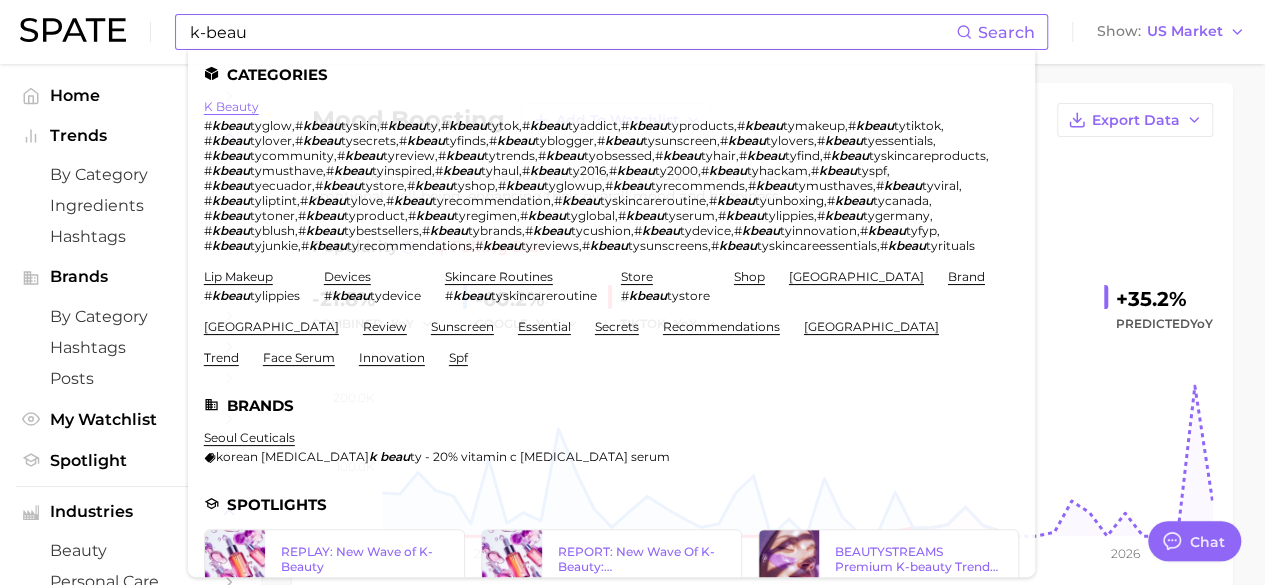 click on "k beauty" at bounding box center (231, 106) 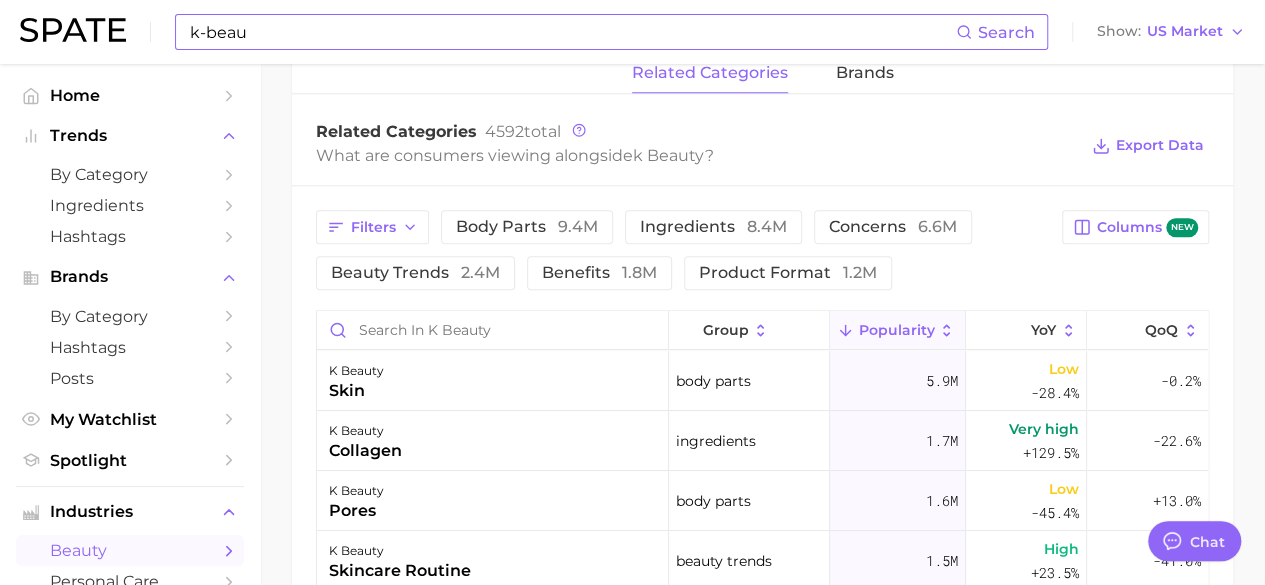 scroll, scrollTop: 940, scrollLeft: 0, axis: vertical 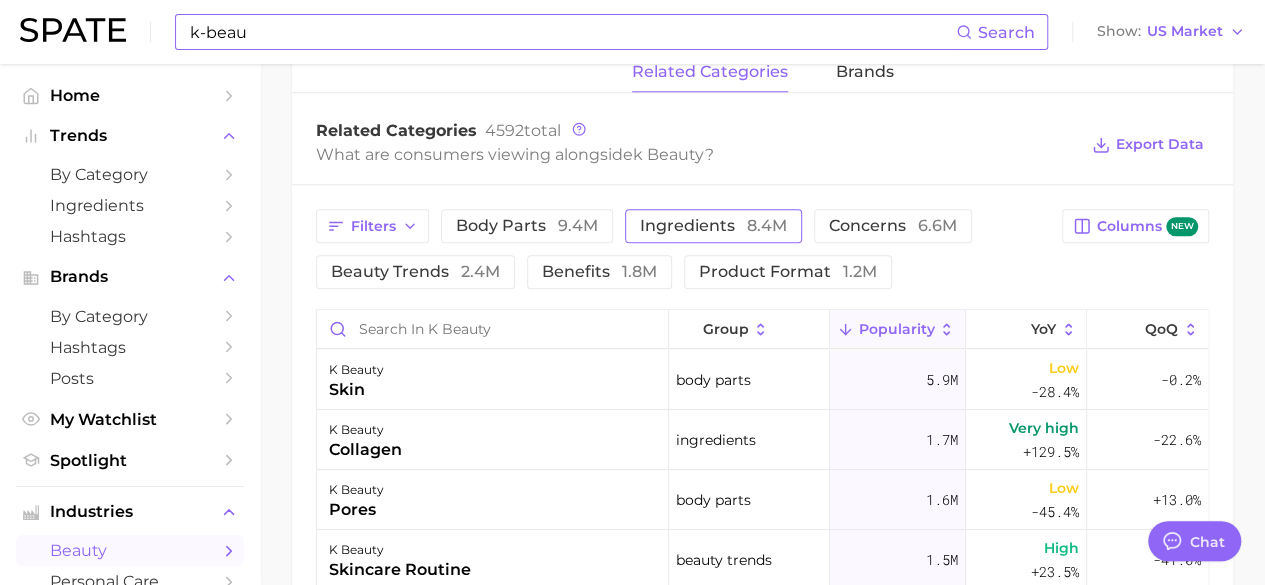 click on "ingredients   8.4m" at bounding box center [713, 226] 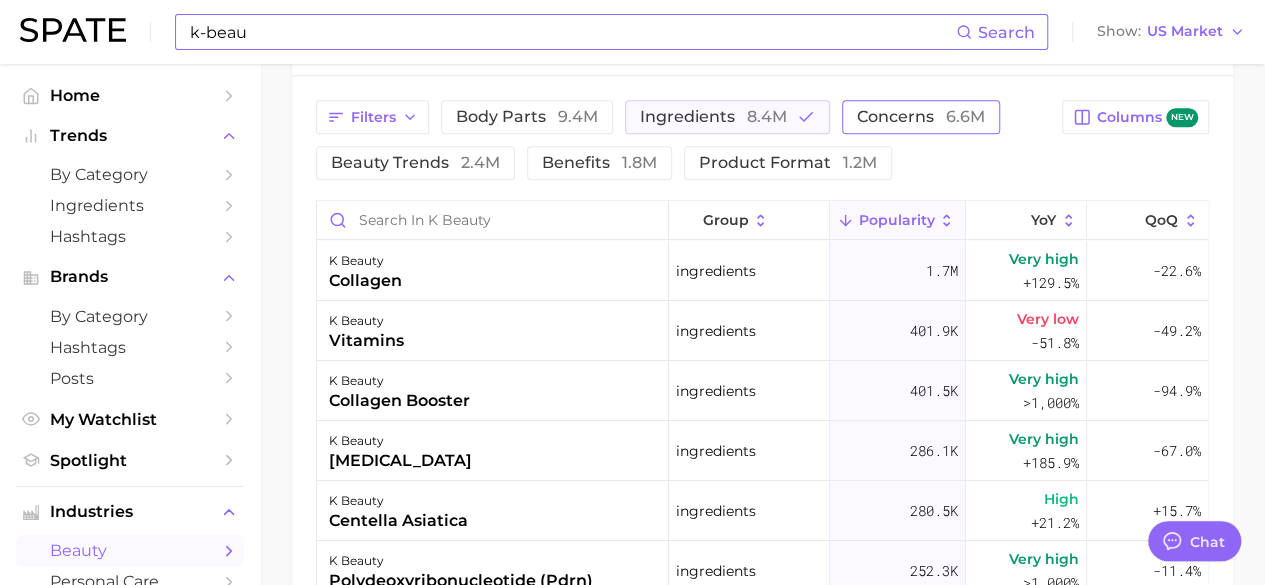 scroll, scrollTop: 1050, scrollLeft: 0, axis: vertical 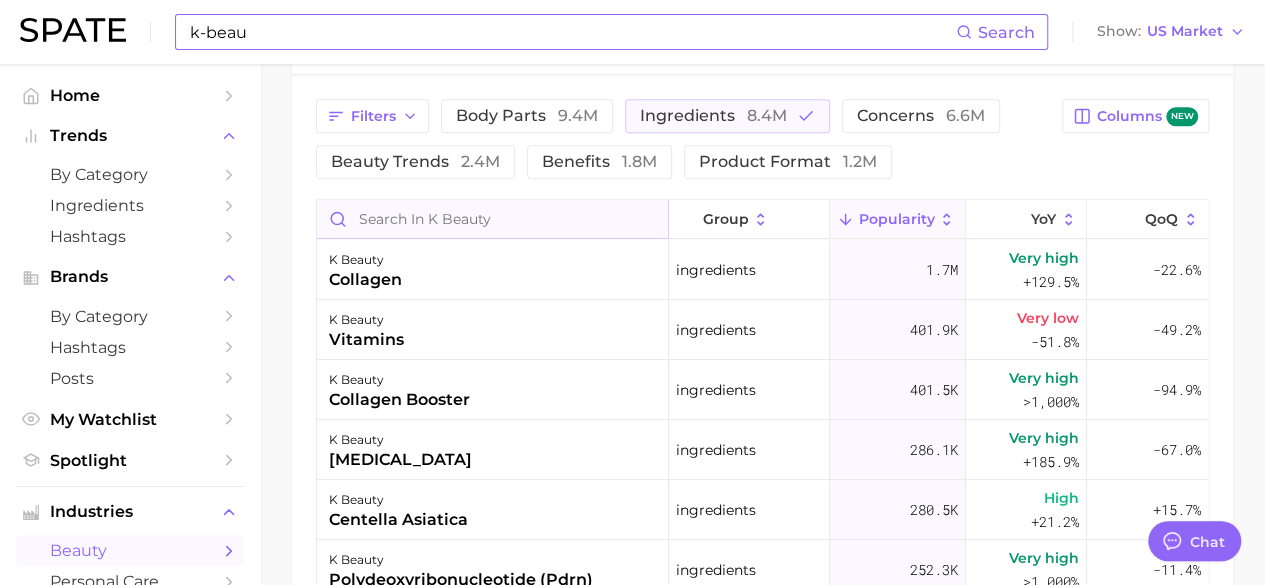 click at bounding box center (492, 219) 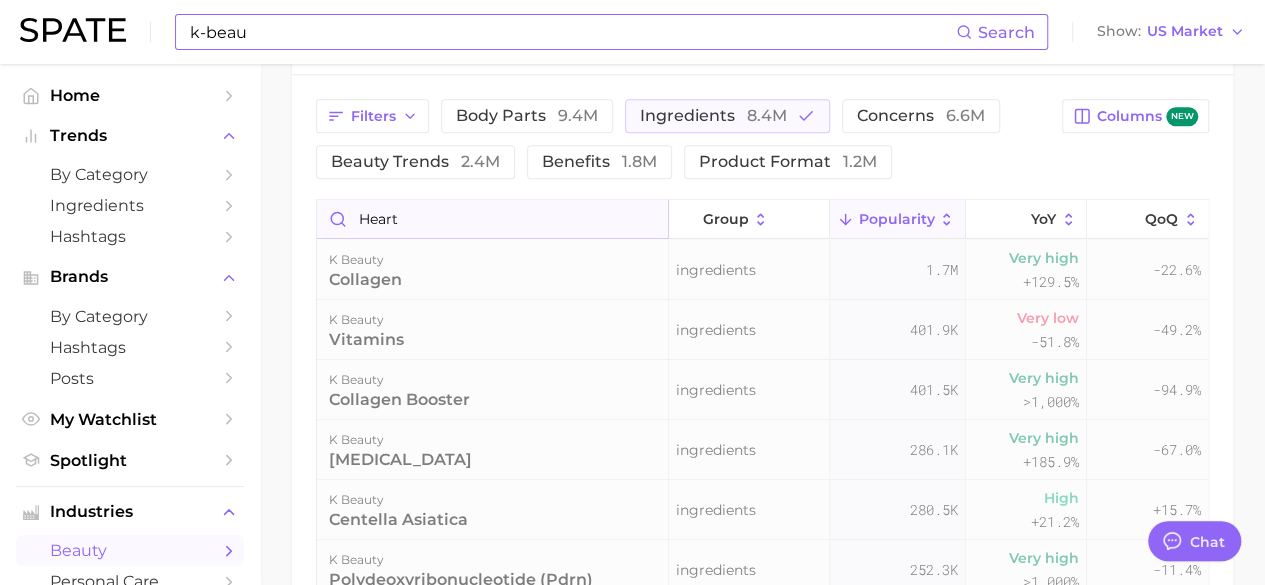 scroll, scrollTop: 965, scrollLeft: 0, axis: vertical 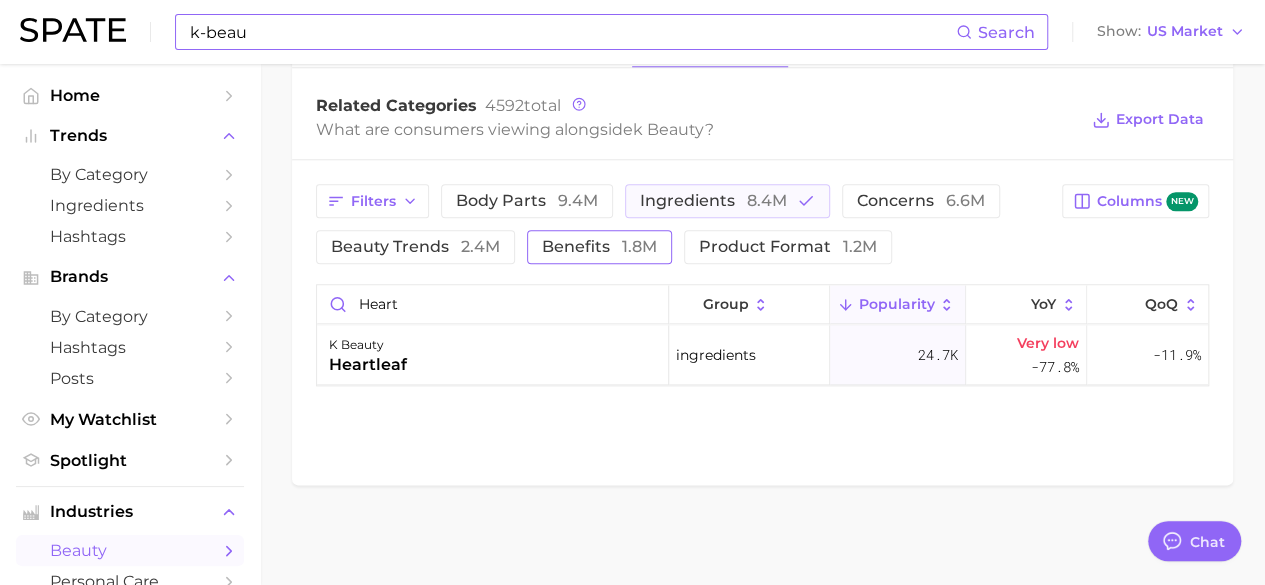 click on "1.8m" at bounding box center (639, 246) 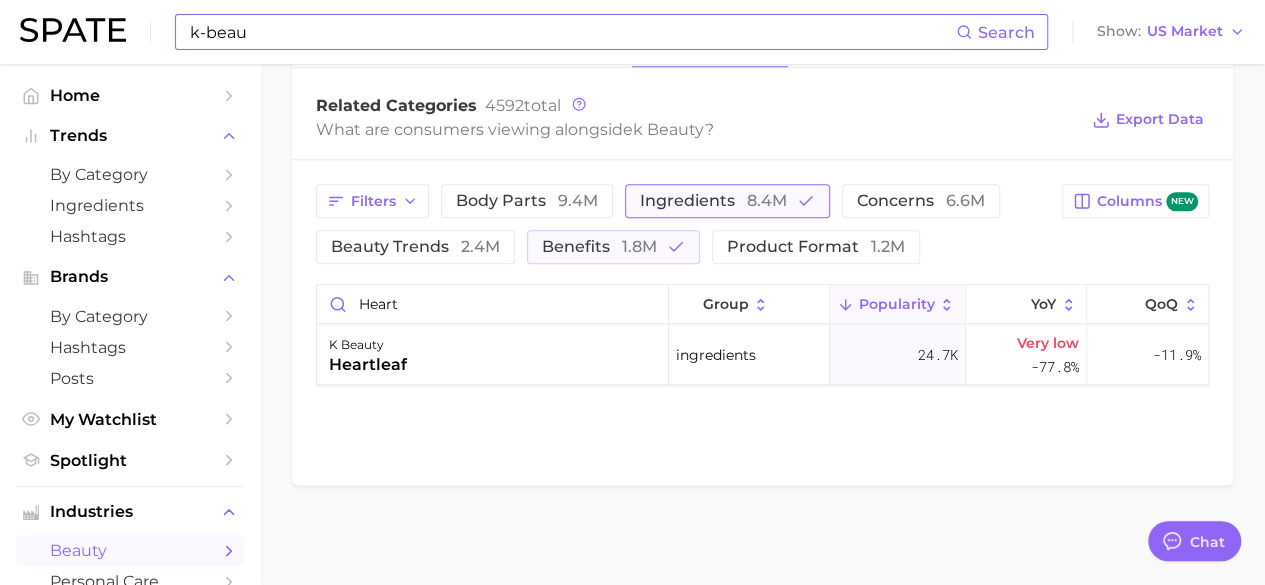 click on "ingredients   8.4m" at bounding box center [713, 201] 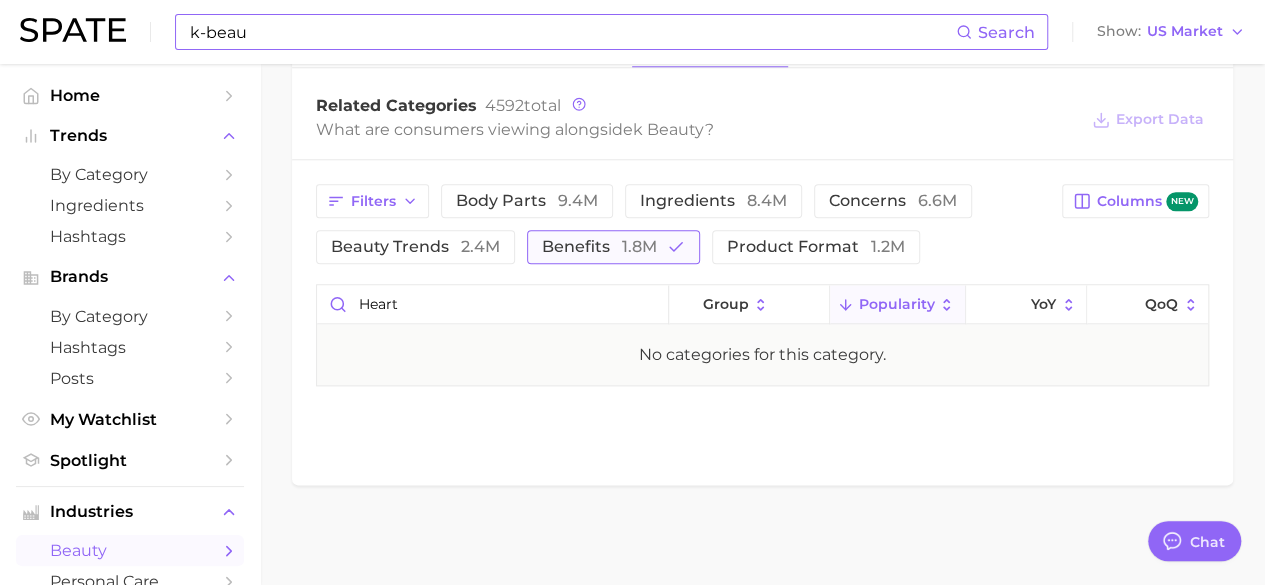 click on "benefits   1.8m" at bounding box center [613, 247] 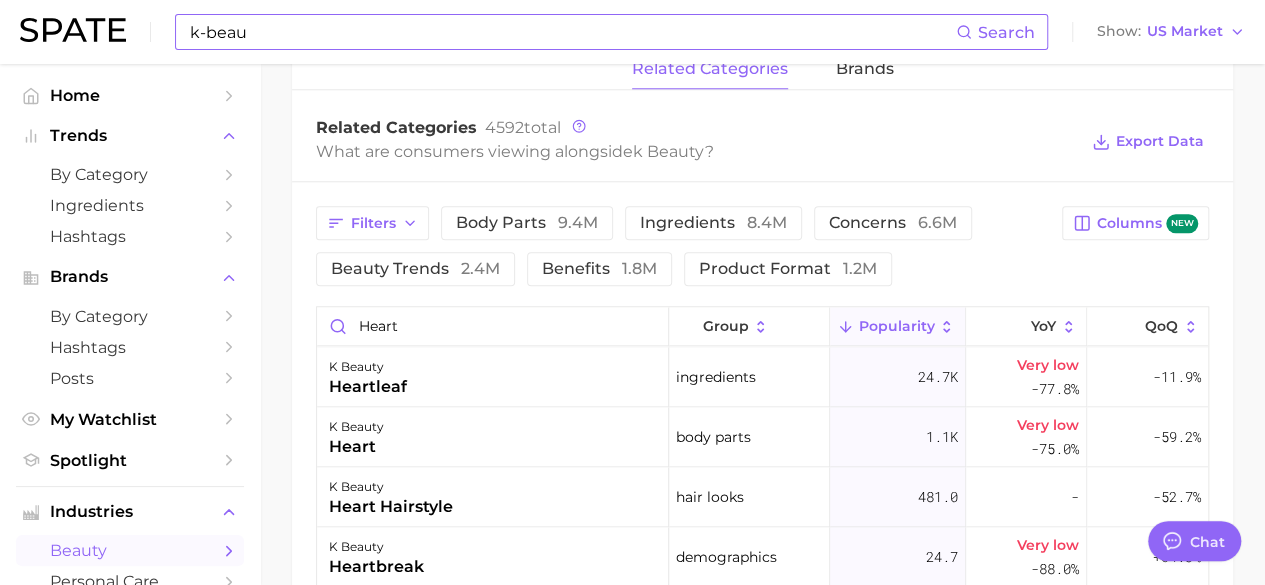scroll, scrollTop: 942, scrollLeft: 0, axis: vertical 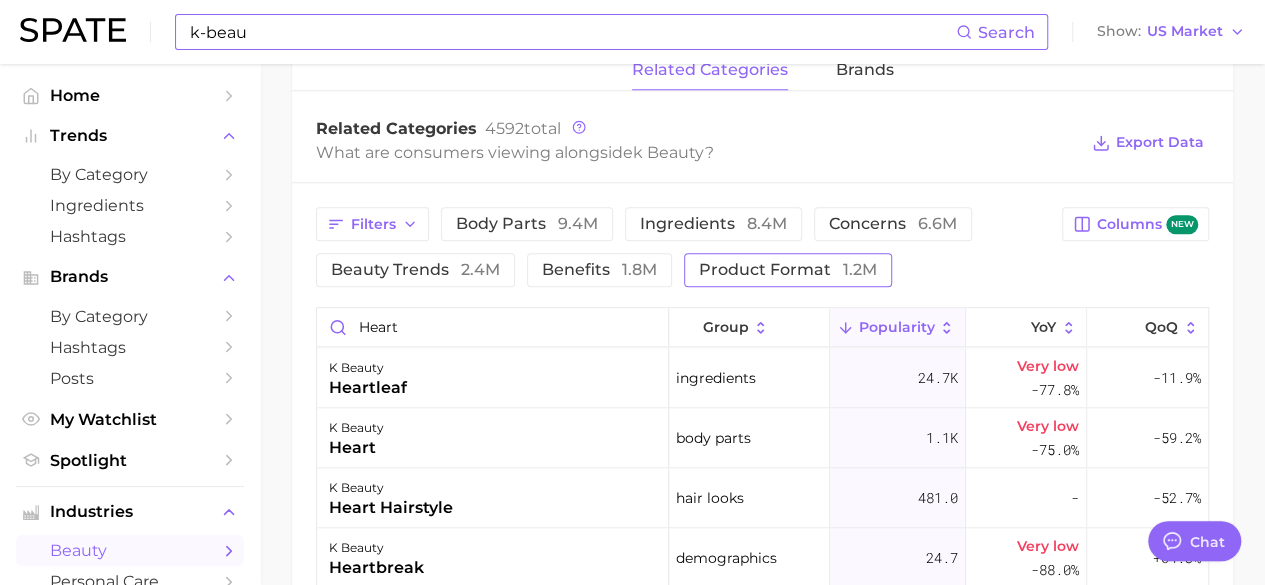 click on "product format   1.2m" at bounding box center [788, 270] 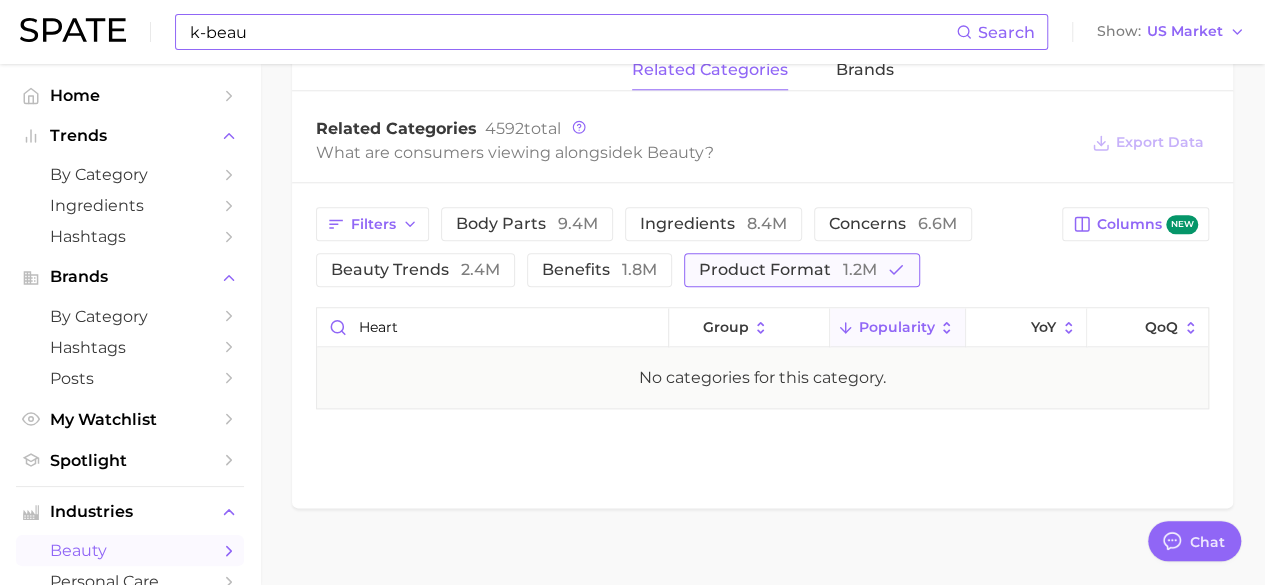 click on "product format   1.2m" at bounding box center (788, 270) 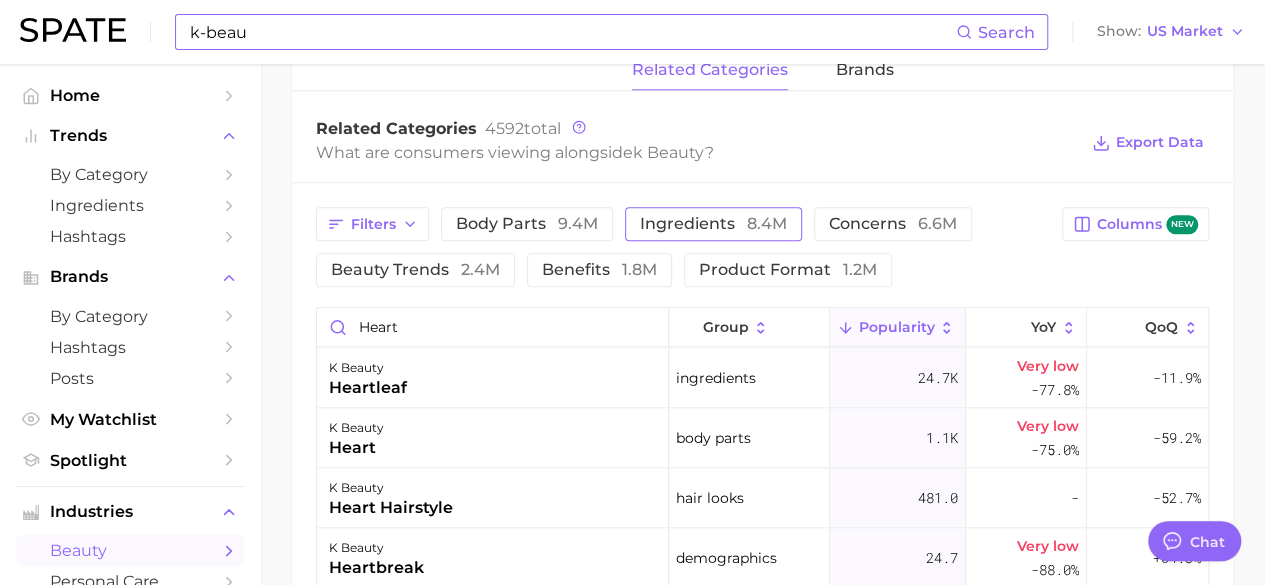 click on "8.4m" at bounding box center [767, 223] 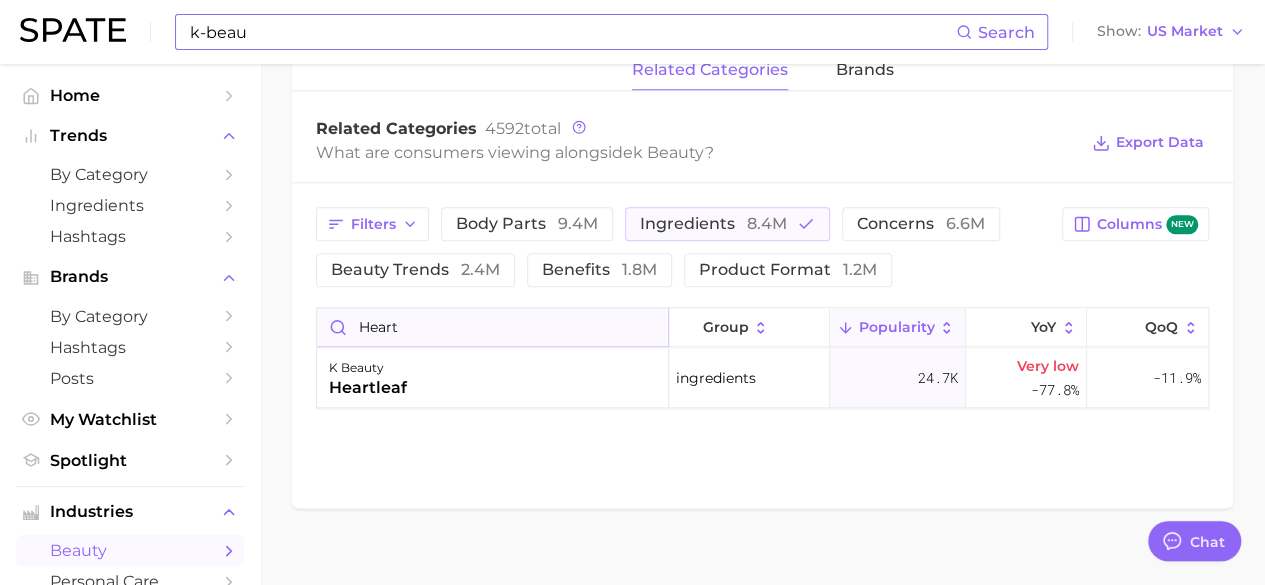 click on "heart" at bounding box center (492, 327) 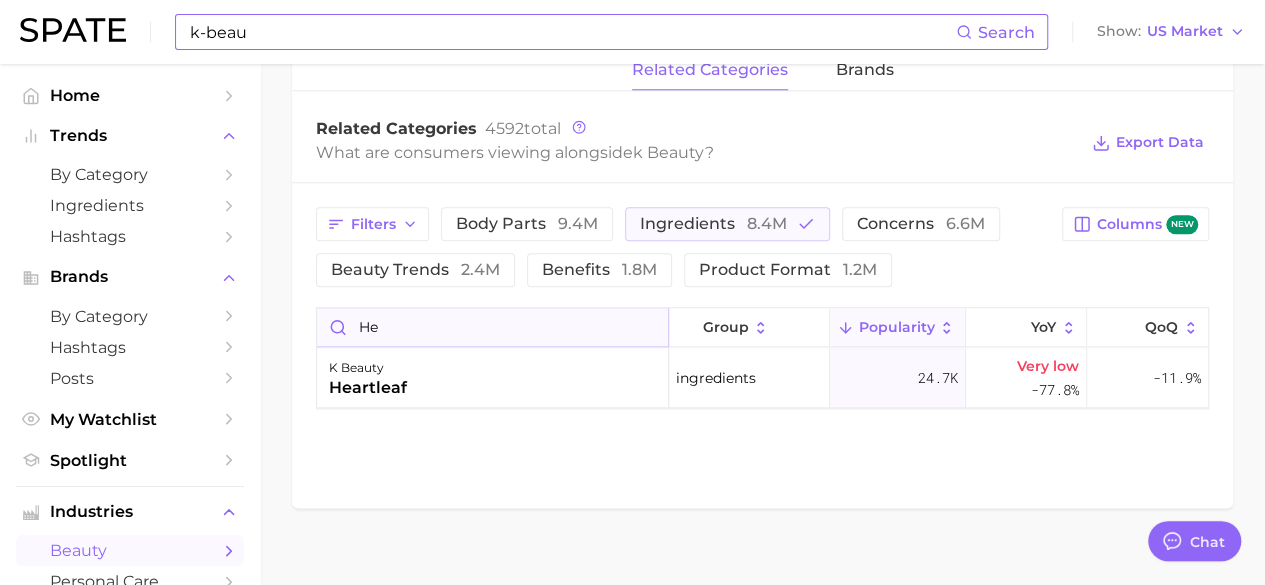 type on "h" 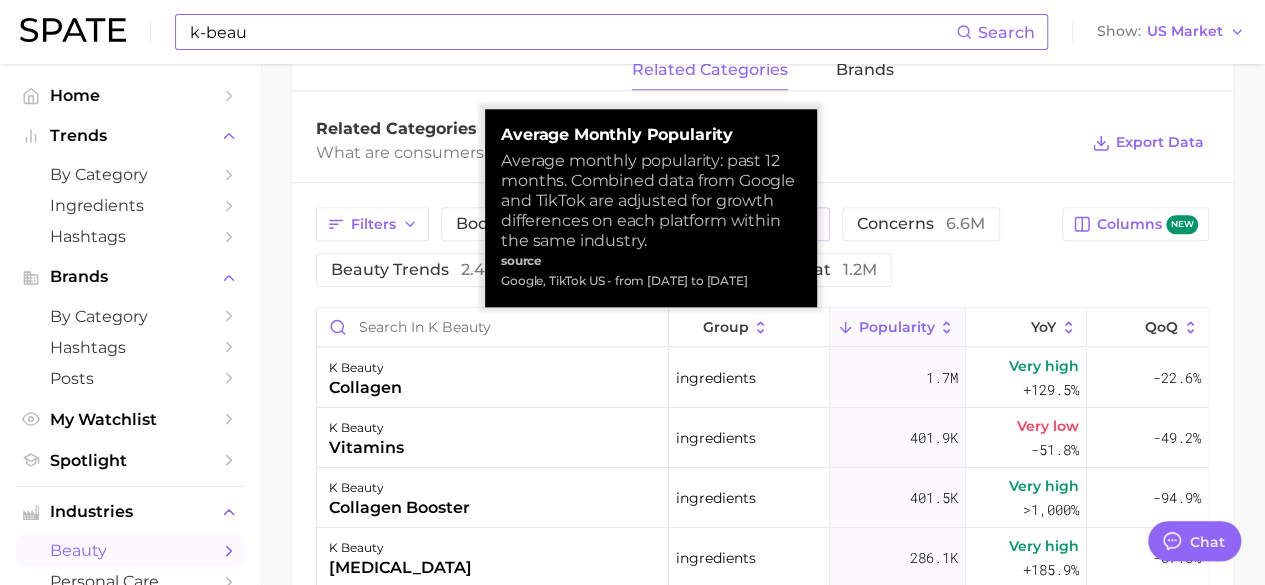 click 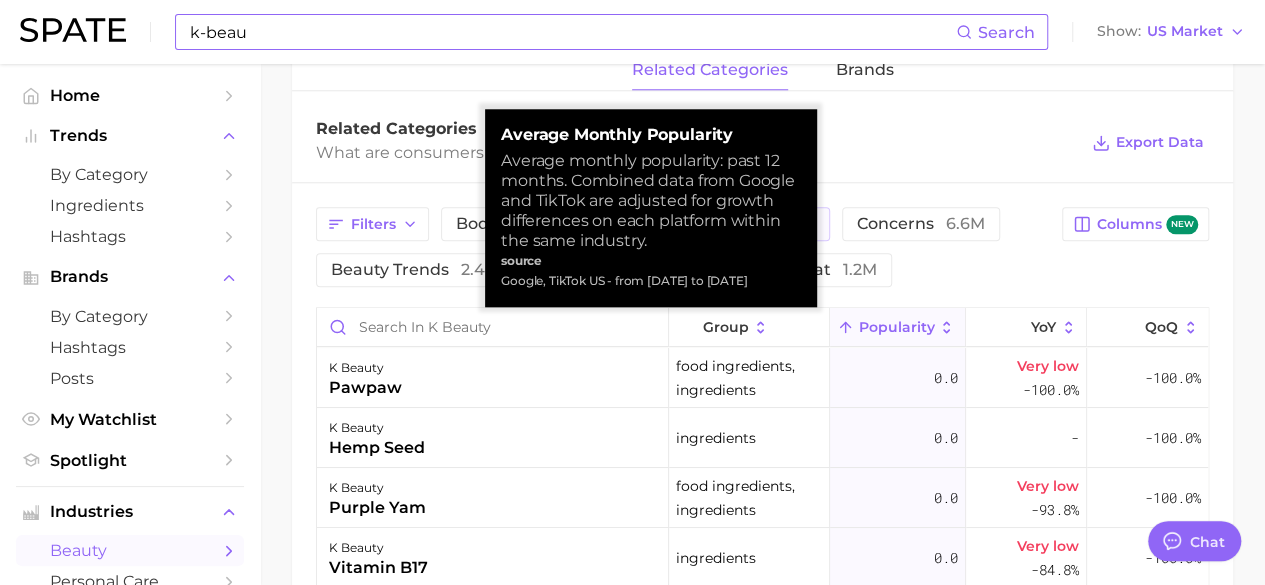 click 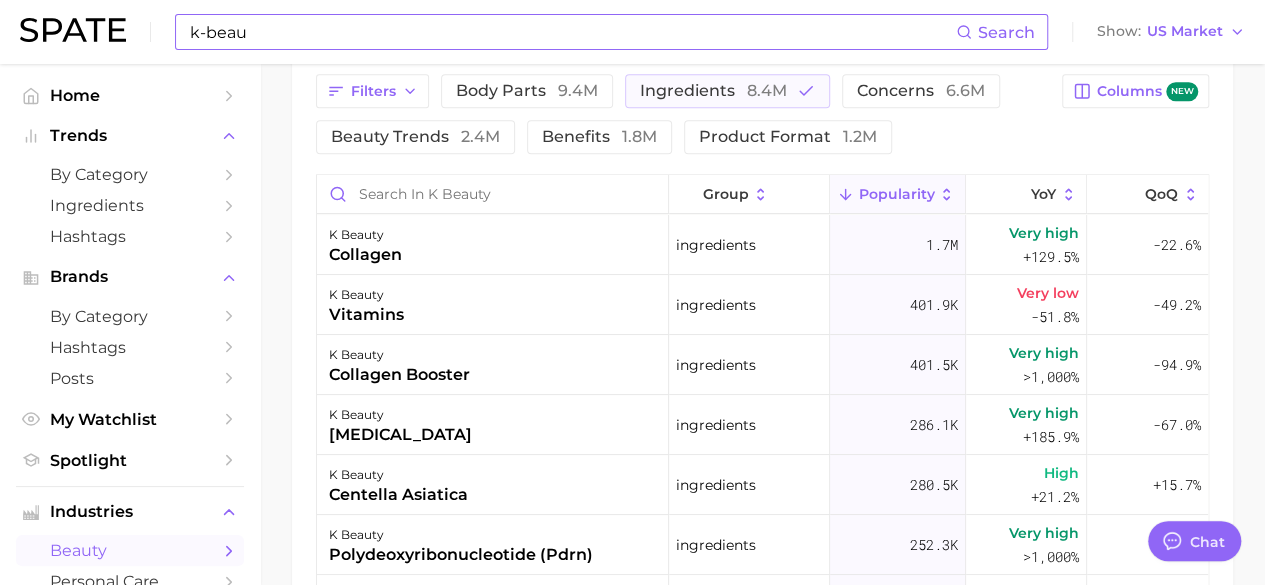 scroll, scrollTop: 1076, scrollLeft: 0, axis: vertical 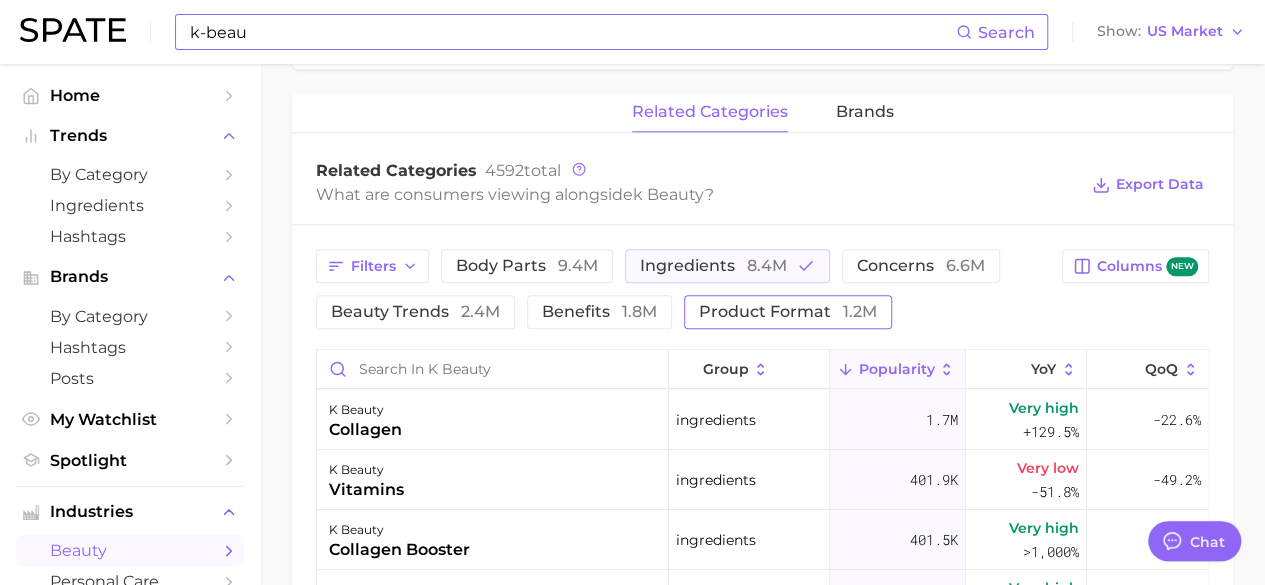 click on "product format   1.2m" at bounding box center [788, 312] 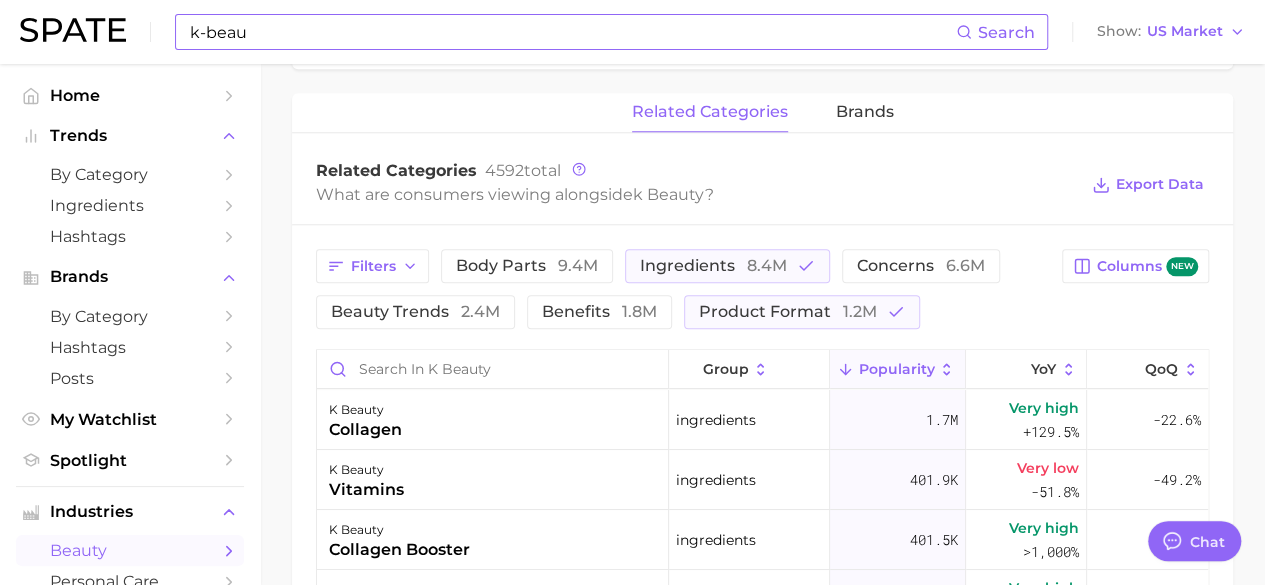 click on "Popularity" at bounding box center (898, 369) 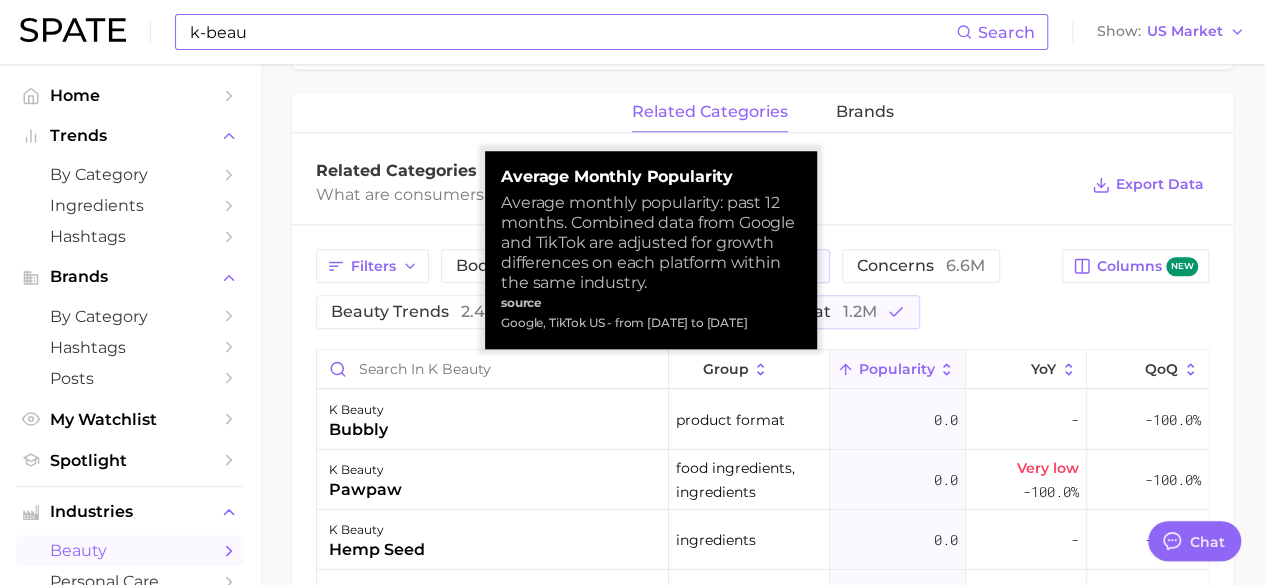 click on "Popularity" at bounding box center (898, 369) 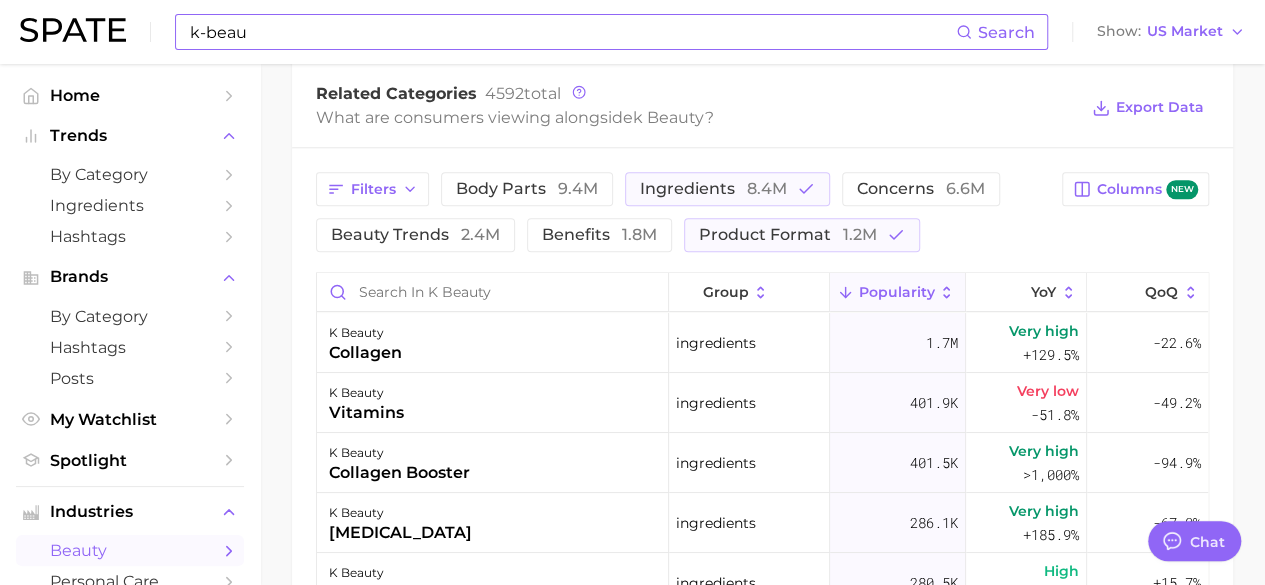 scroll, scrollTop: 978, scrollLeft: 0, axis: vertical 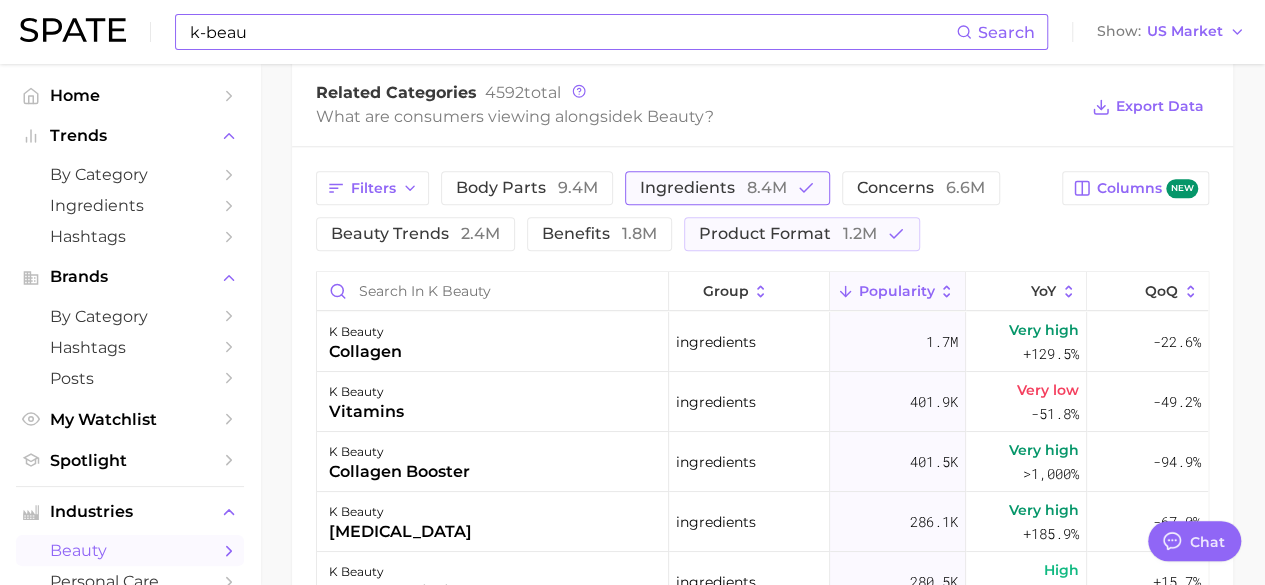 click on "8.4m" at bounding box center [767, 187] 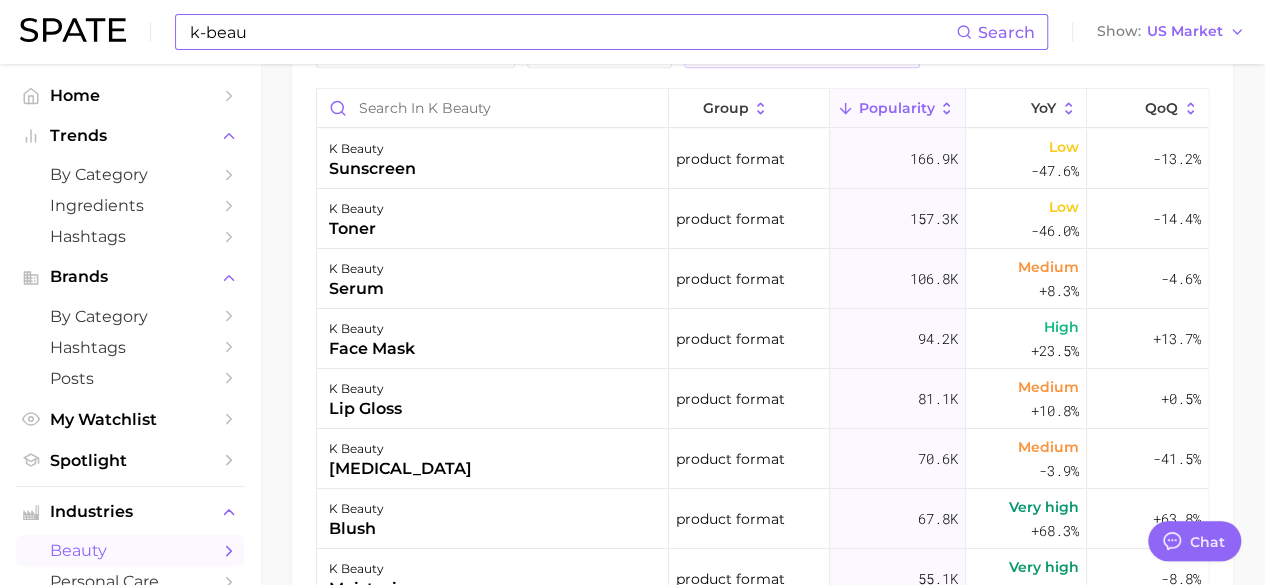 scroll, scrollTop: 1163, scrollLeft: 0, axis: vertical 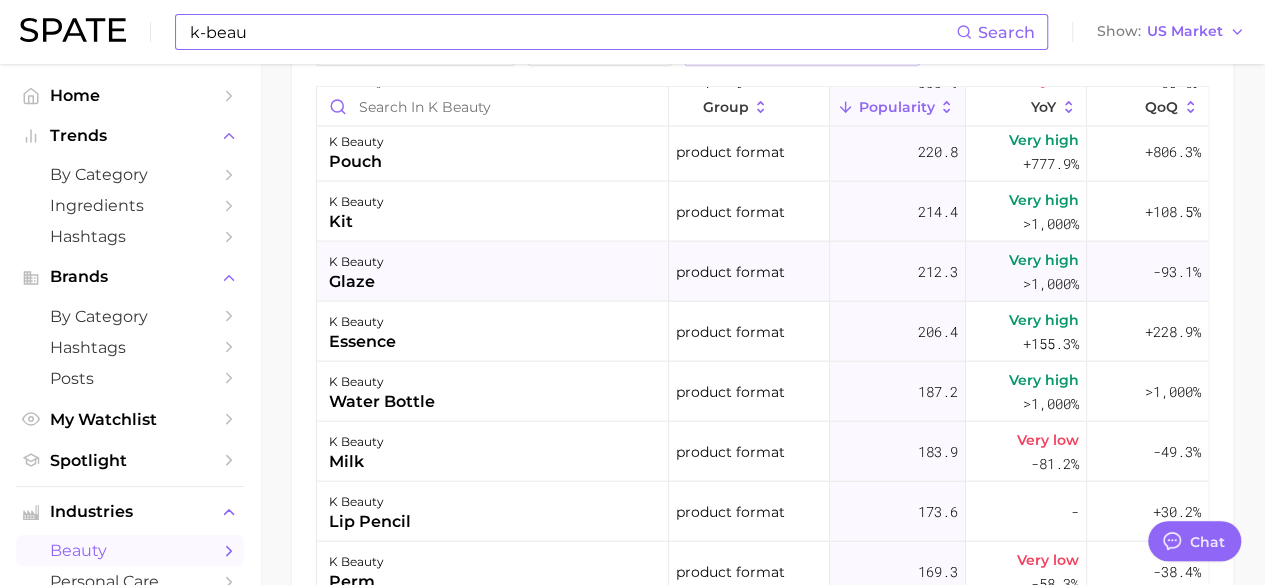 click on "glaze" at bounding box center (356, 281) 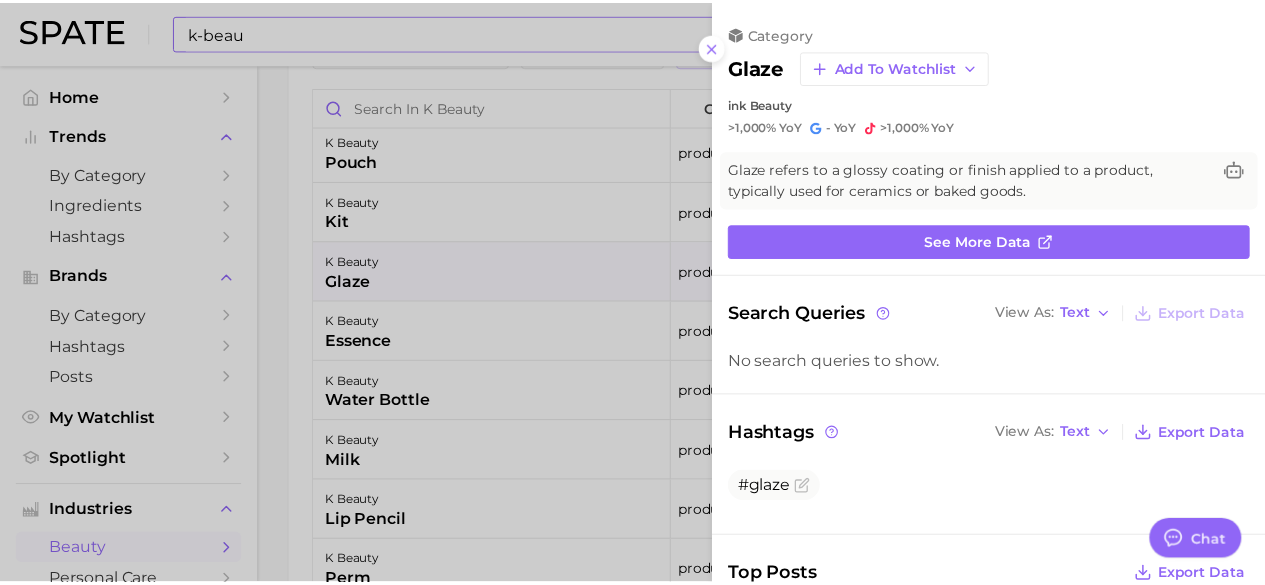 scroll, scrollTop: 0, scrollLeft: 0, axis: both 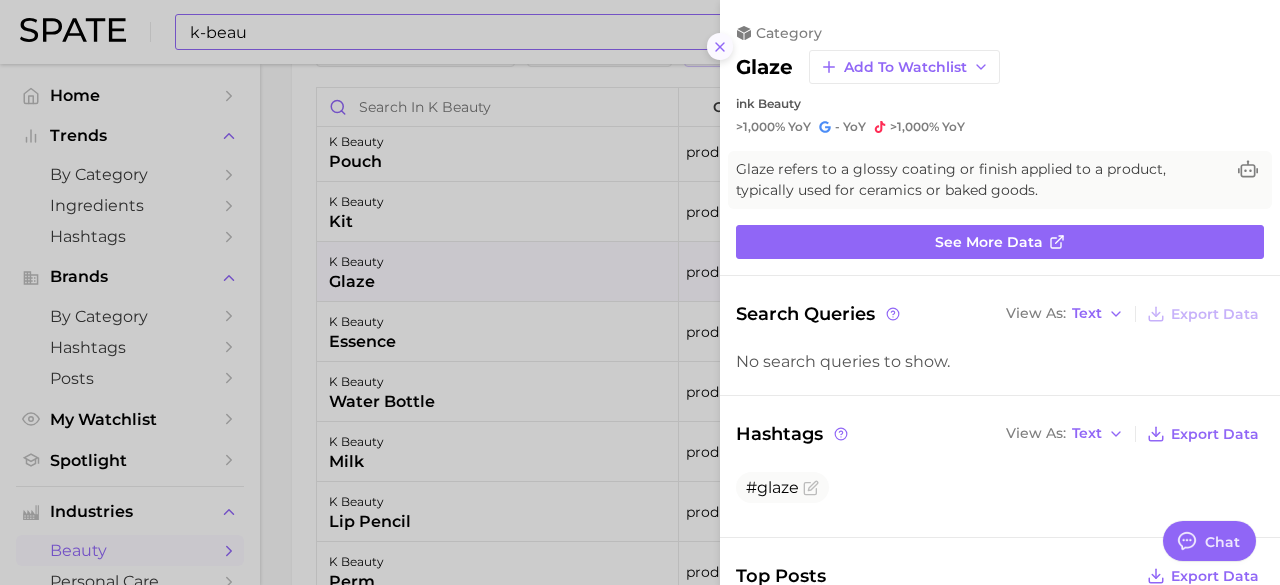 click at bounding box center (720, 46) 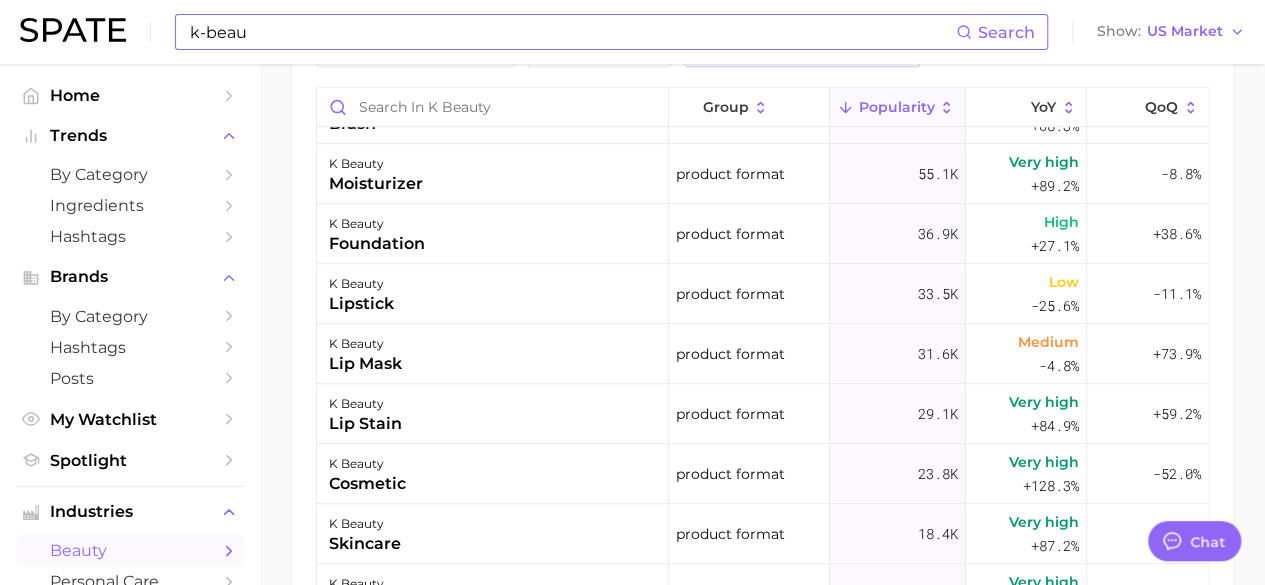 scroll, scrollTop: 0, scrollLeft: 0, axis: both 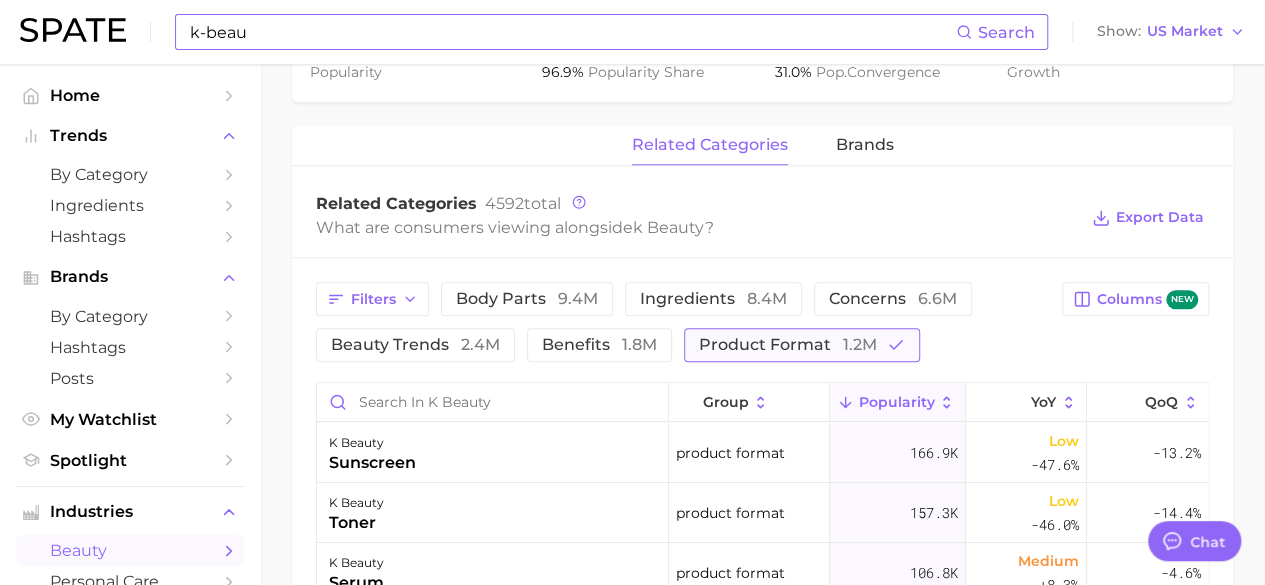 click on "product format   1.2m" at bounding box center (788, 345) 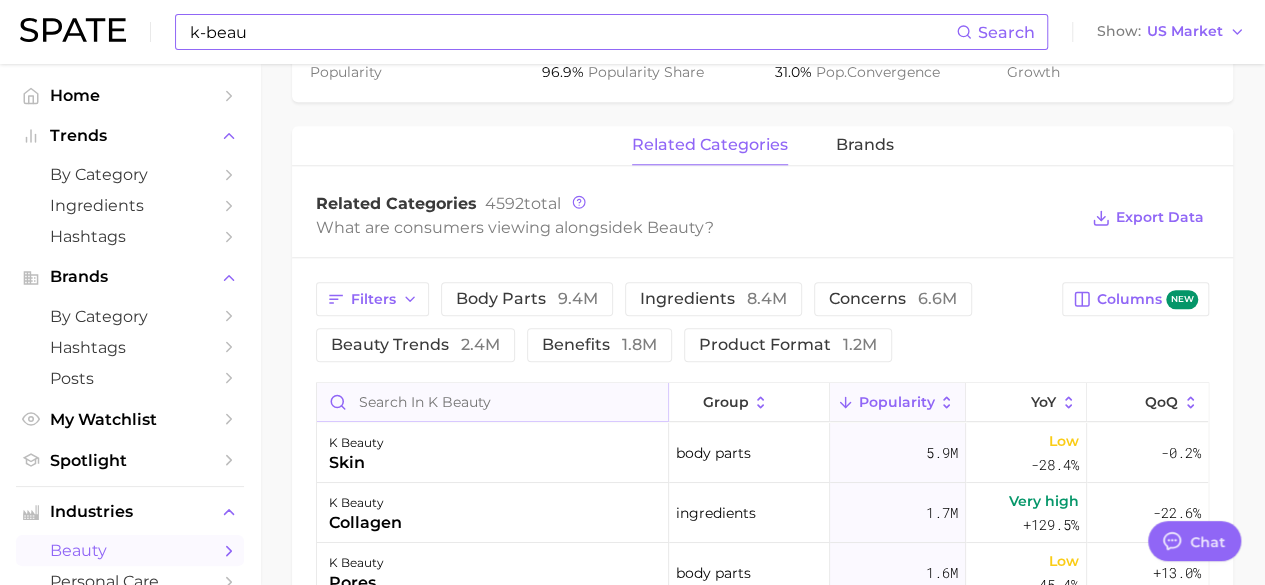 click at bounding box center [492, 402] 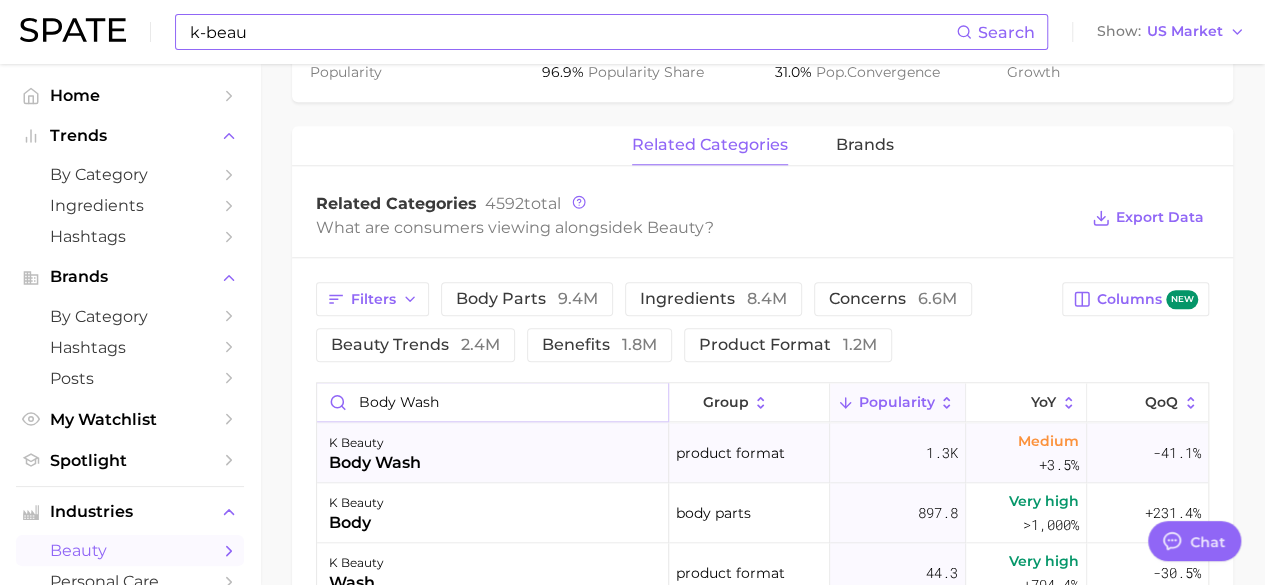 type on "body wash" 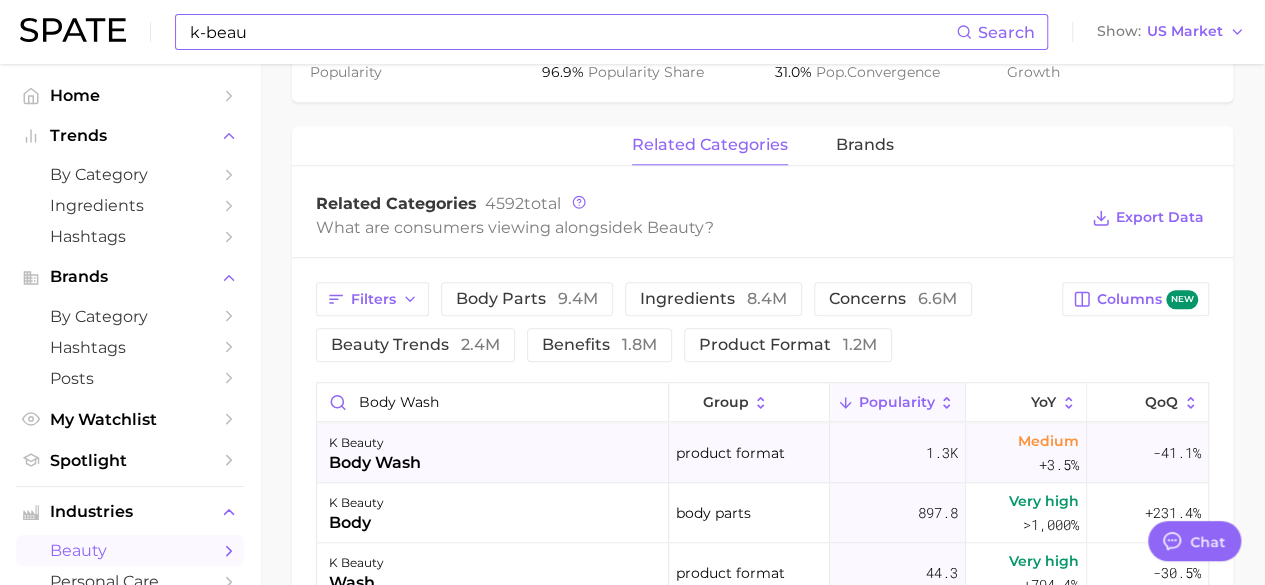 click on "body wash" at bounding box center (375, 463) 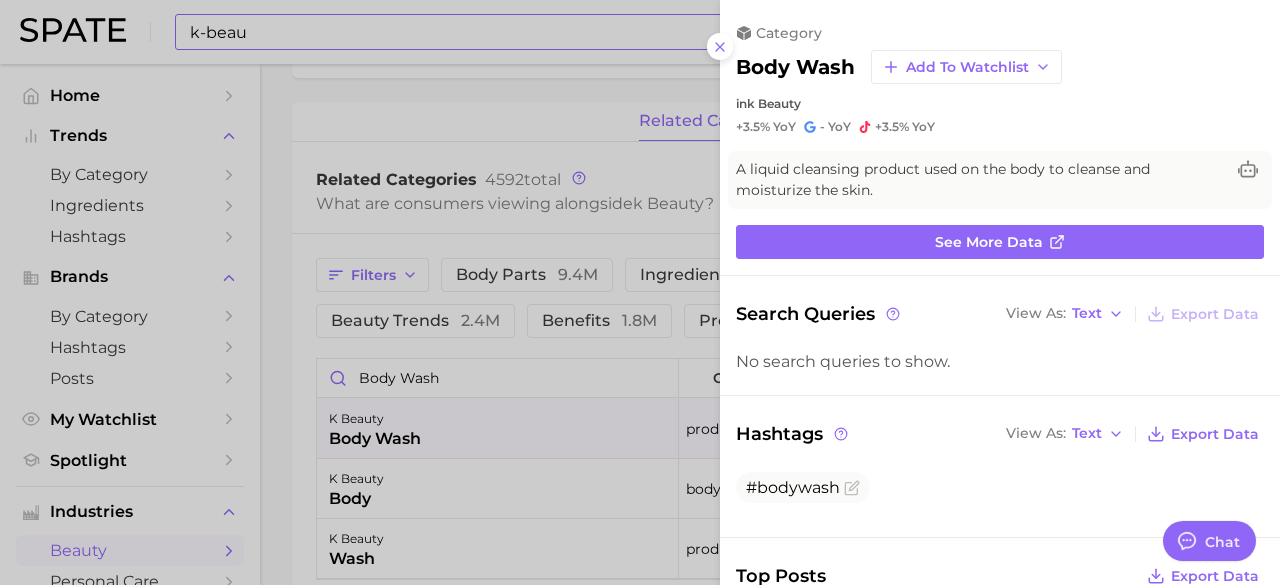 scroll, scrollTop: 0, scrollLeft: 0, axis: both 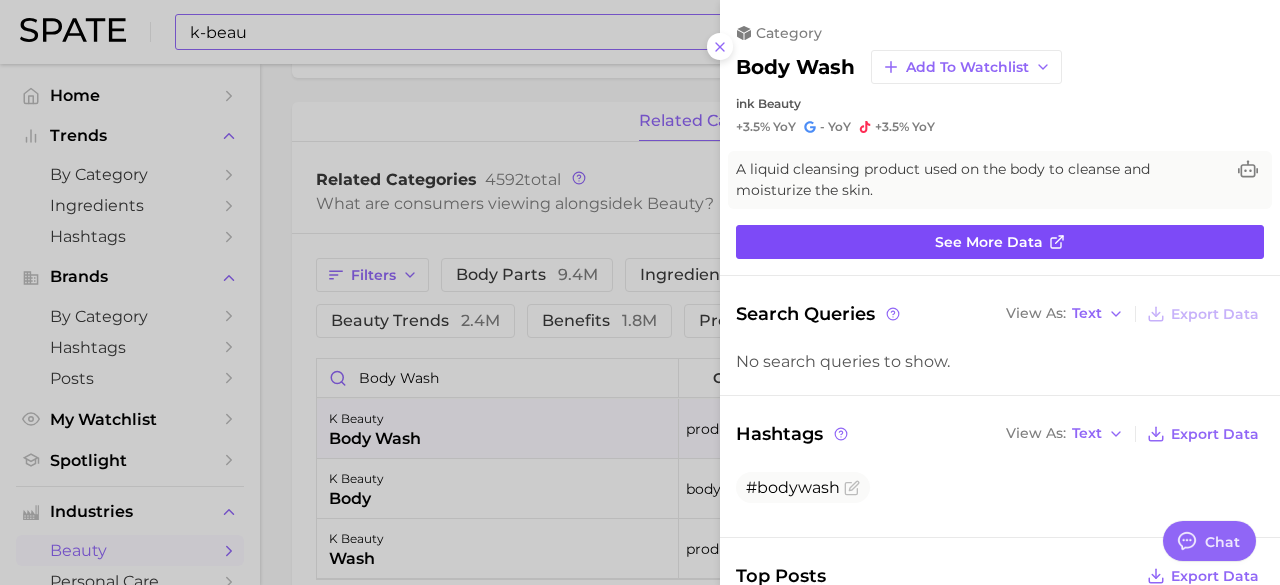 click on "See more data" at bounding box center [1000, 242] 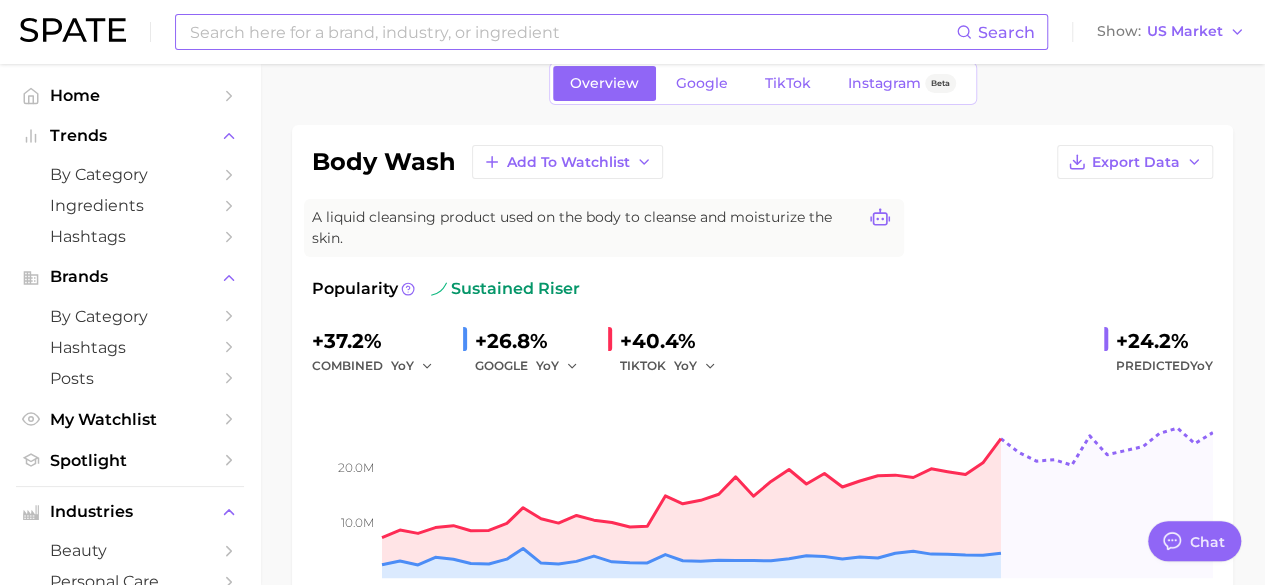 scroll, scrollTop: 0, scrollLeft: 0, axis: both 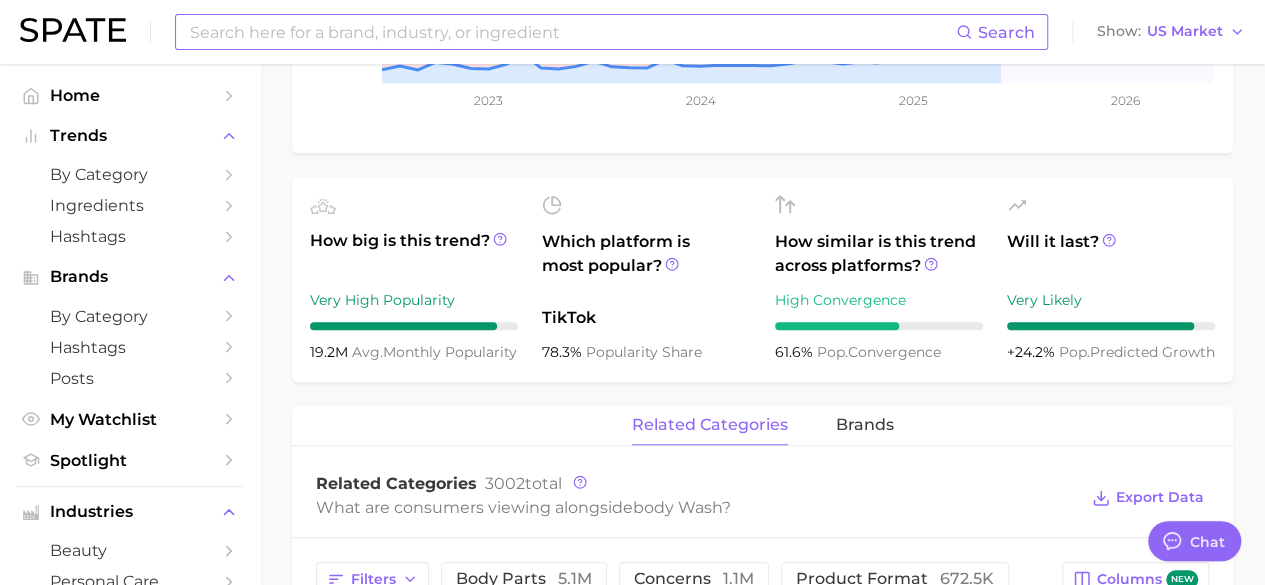 click on "Which platform is most popular?" at bounding box center (646, 263) 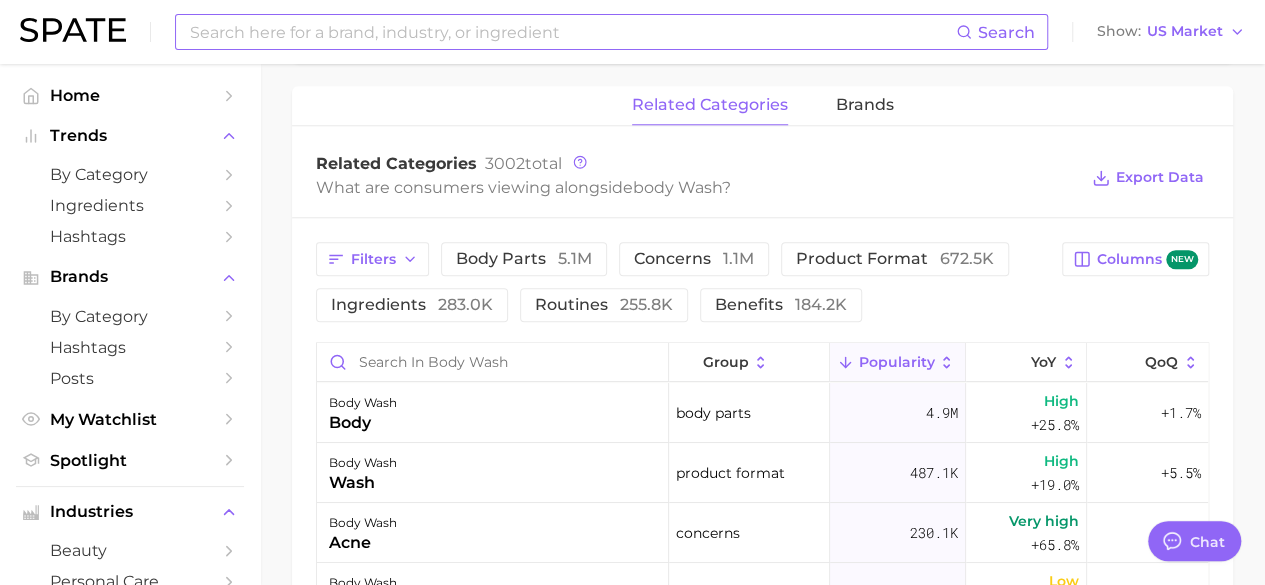 scroll, scrollTop: 913, scrollLeft: 0, axis: vertical 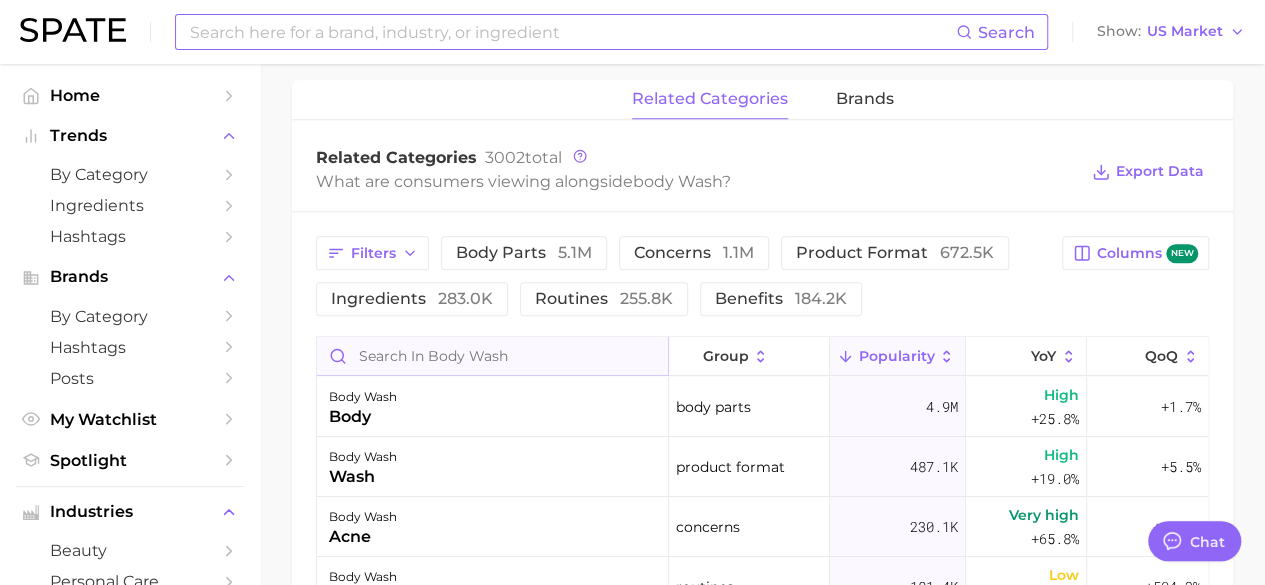 click at bounding box center [492, 356] 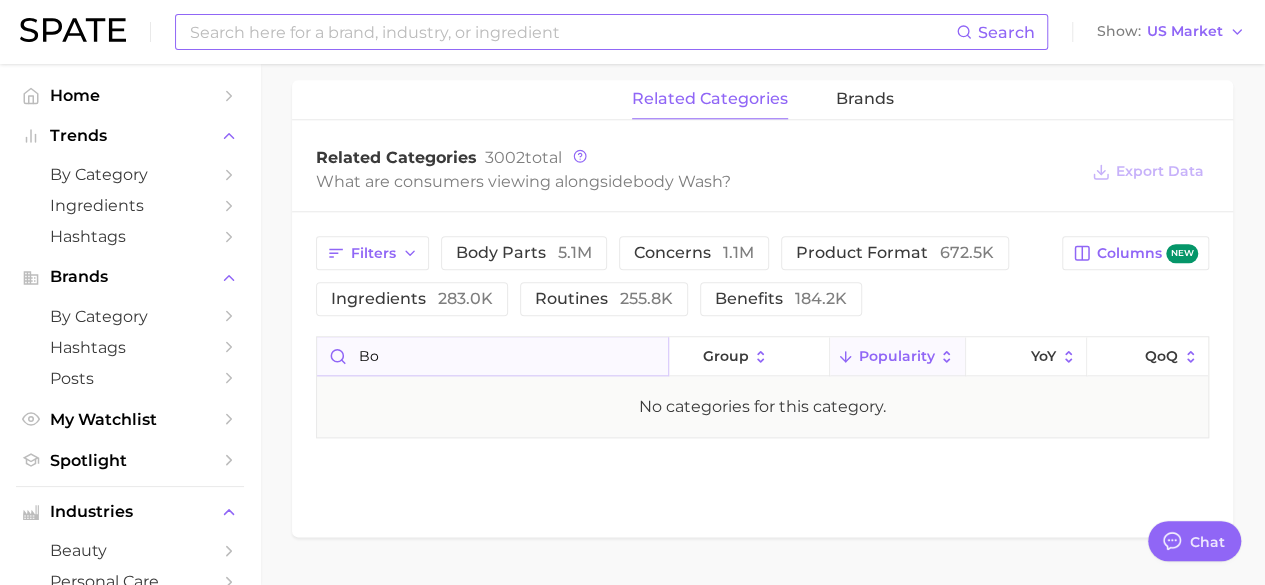 type on "b" 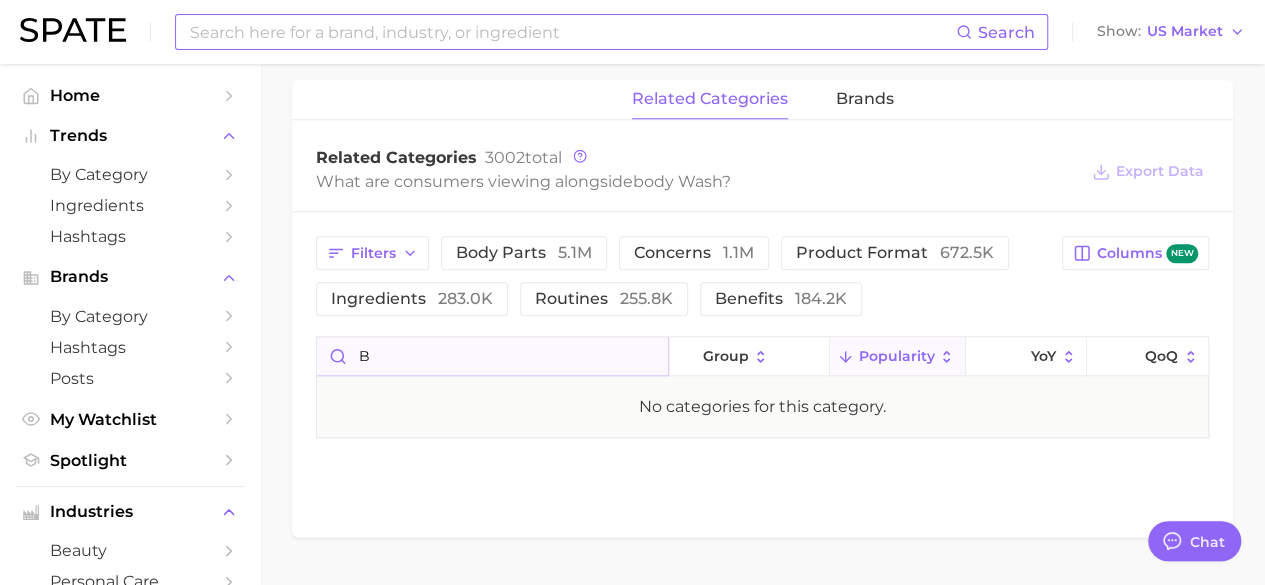 type 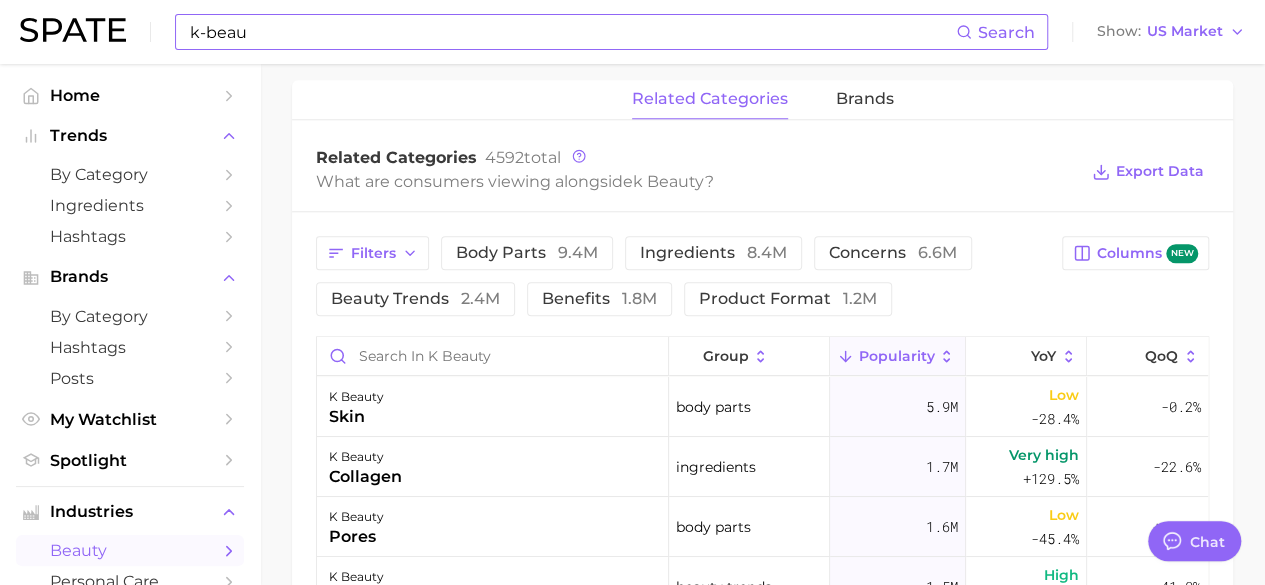 scroll, scrollTop: 891, scrollLeft: 0, axis: vertical 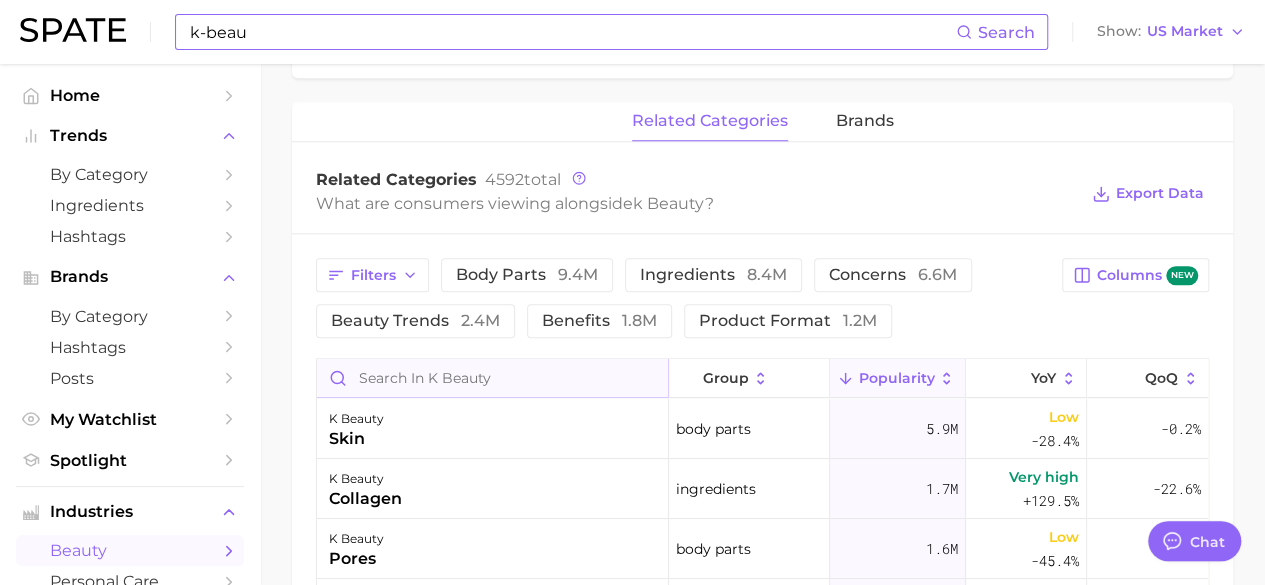 click at bounding box center [492, 378] 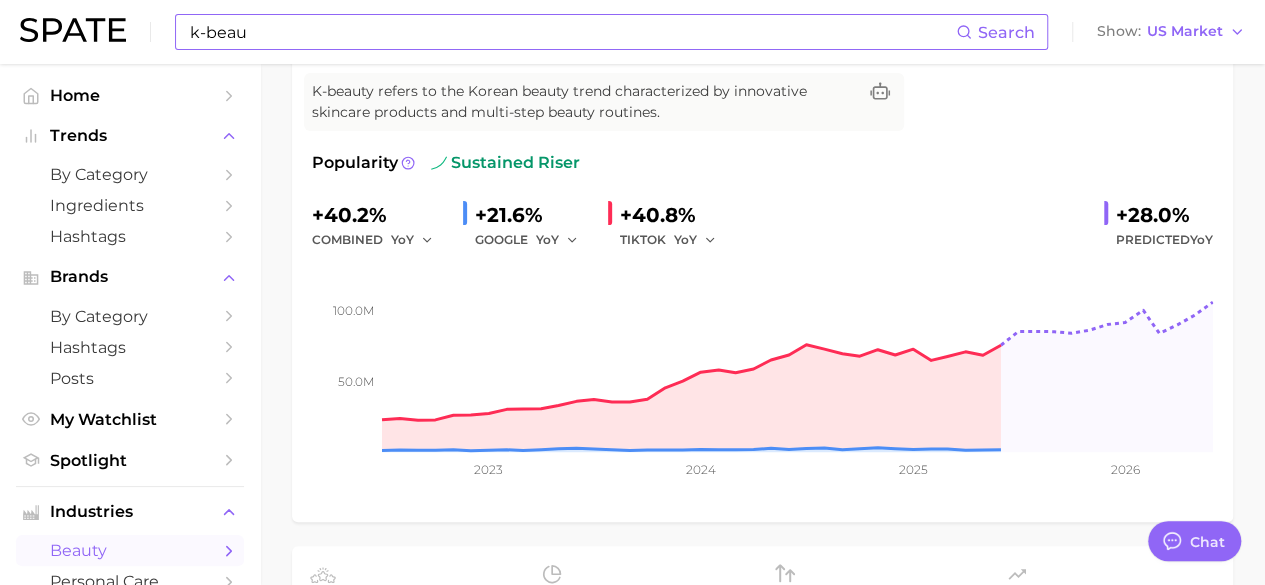 scroll, scrollTop: 120, scrollLeft: 0, axis: vertical 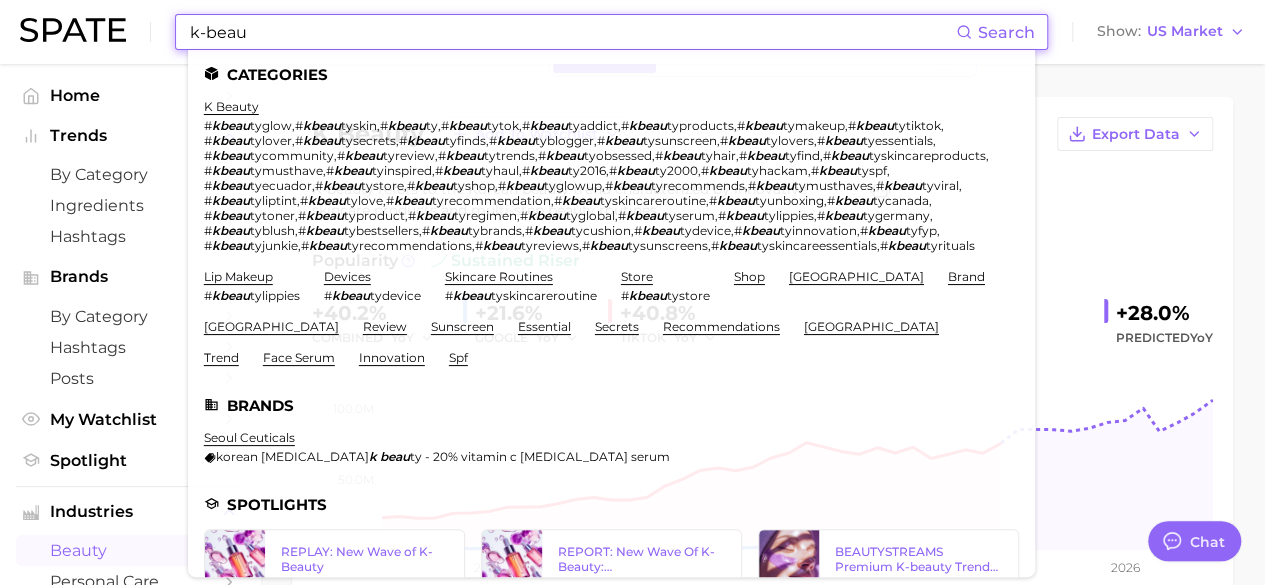 click on "k-beau" at bounding box center [572, 32] 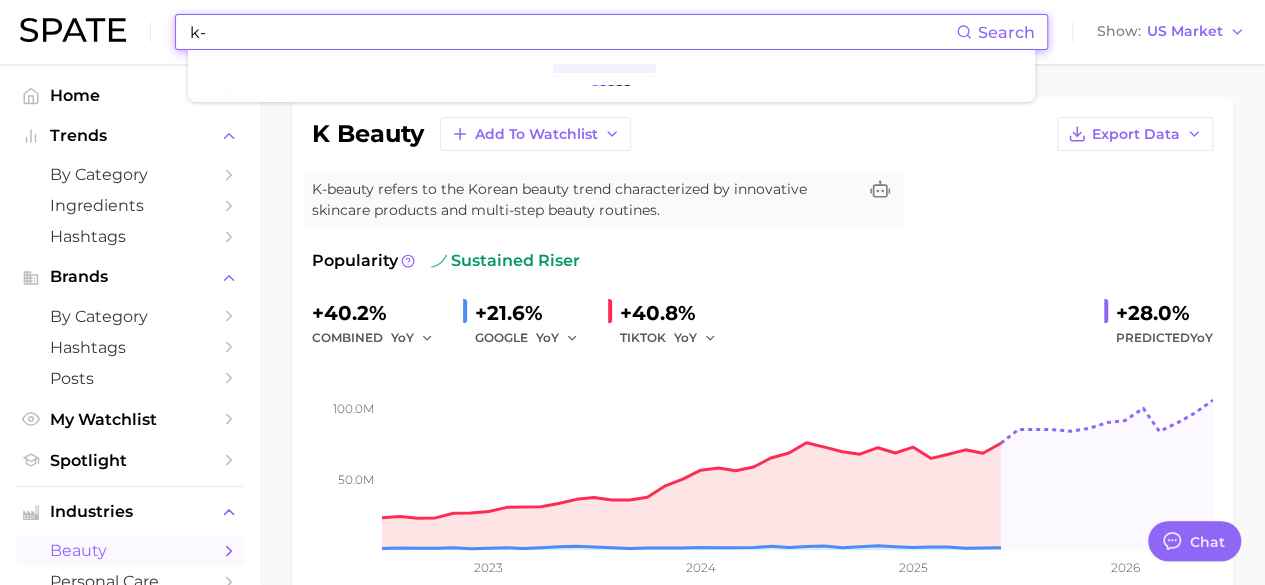 type on "k" 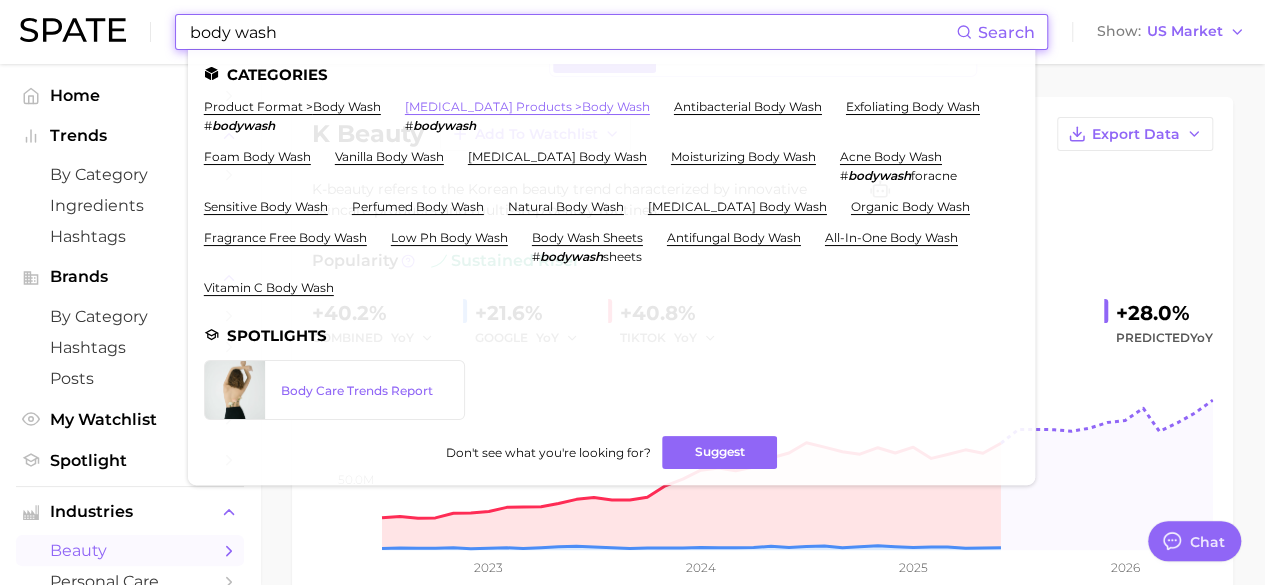type on "body wash" 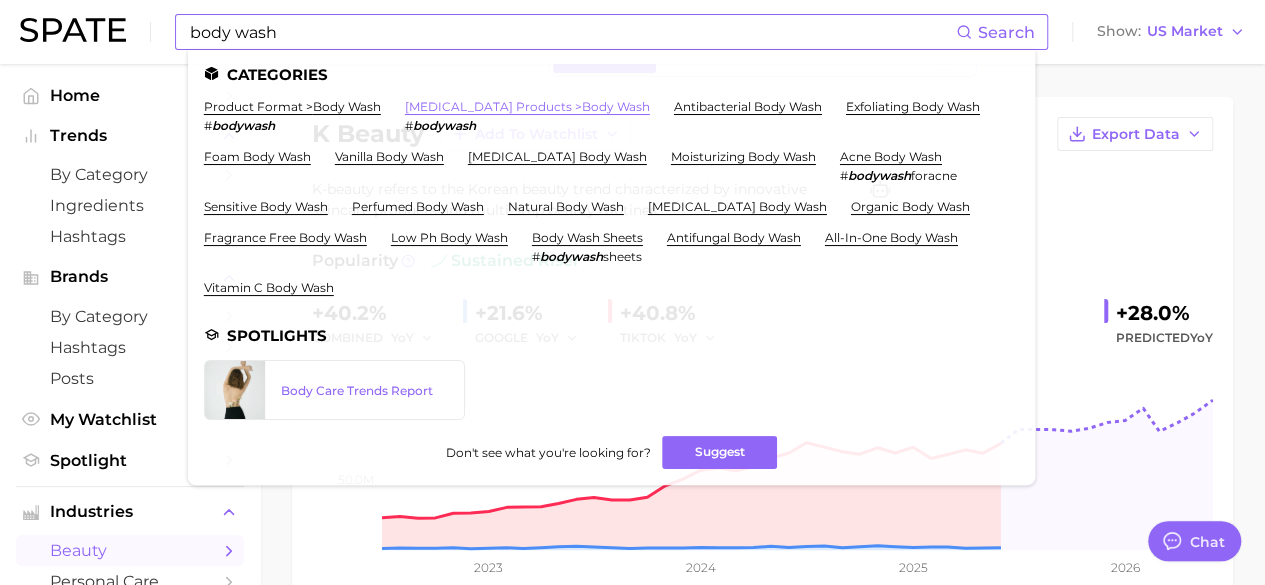 click on "[MEDICAL_DATA] products >  body wash" at bounding box center [527, 106] 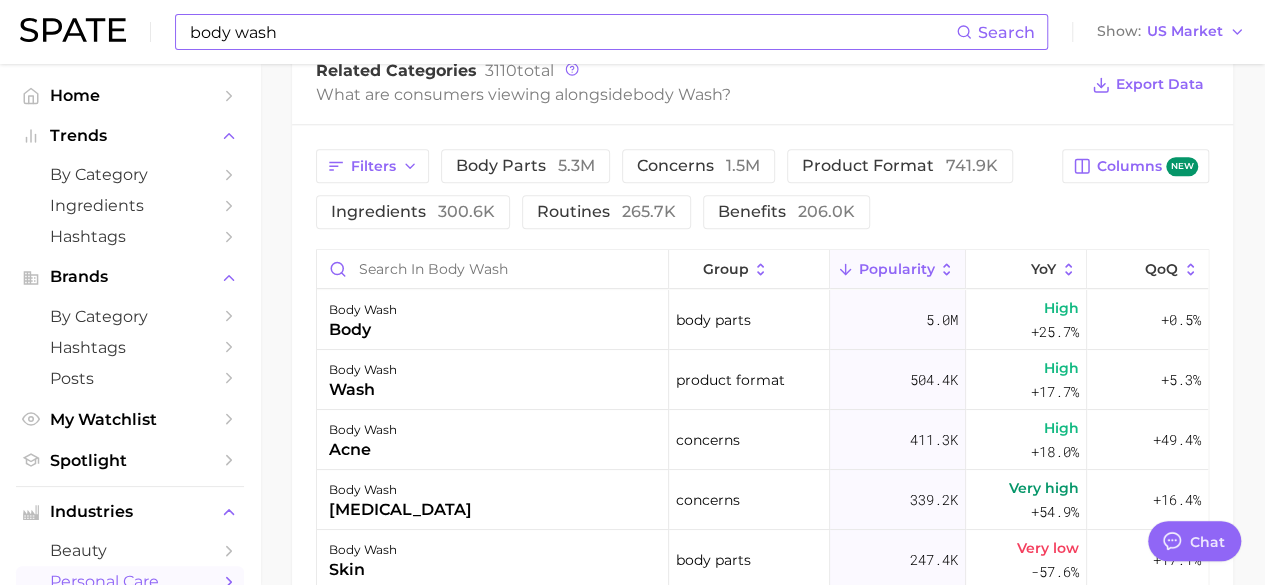 scroll, scrollTop: 1002, scrollLeft: 0, axis: vertical 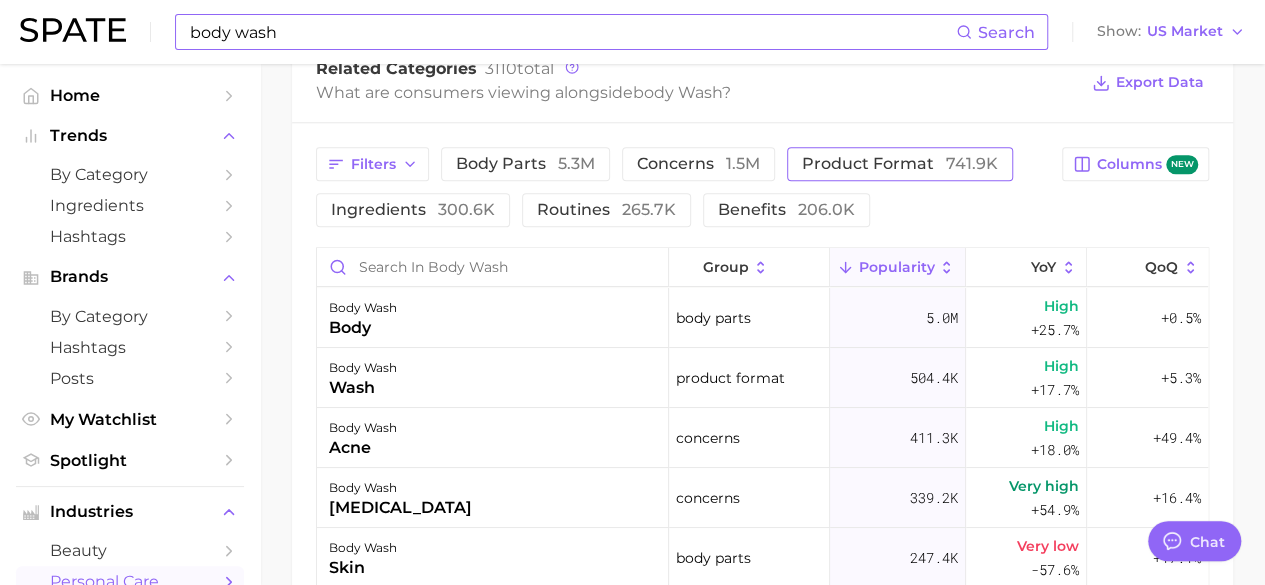 click on "product format   741.9k" at bounding box center [900, 164] 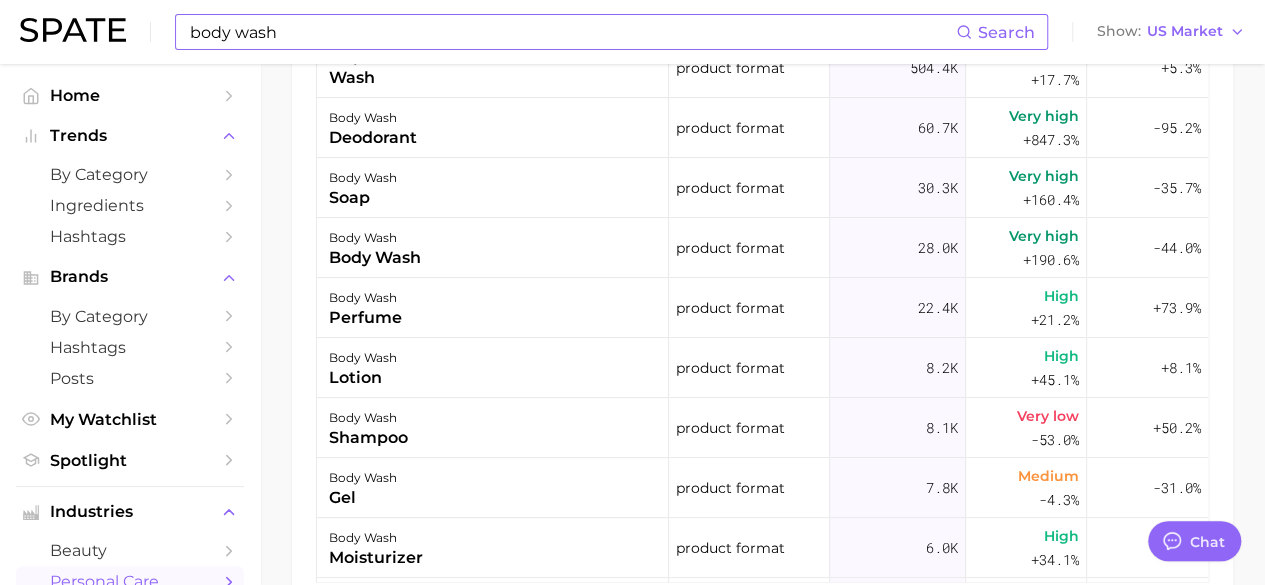 scroll, scrollTop: 1252, scrollLeft: 0, axis: vertical 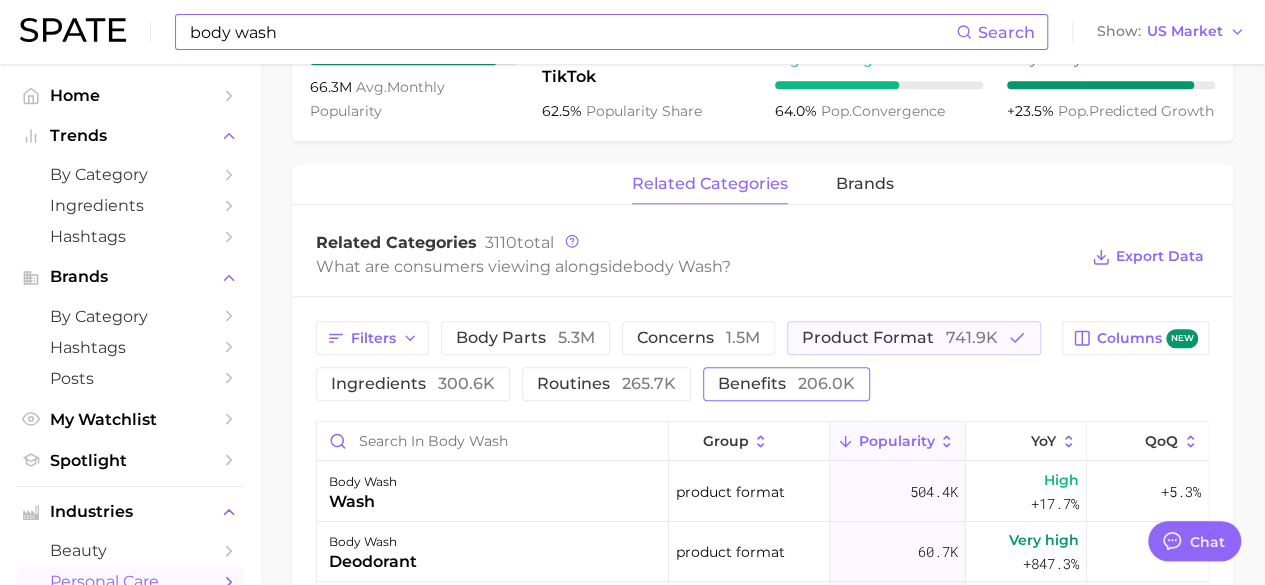 click on "benefits   206.0k" at bounding box center [786, 384] 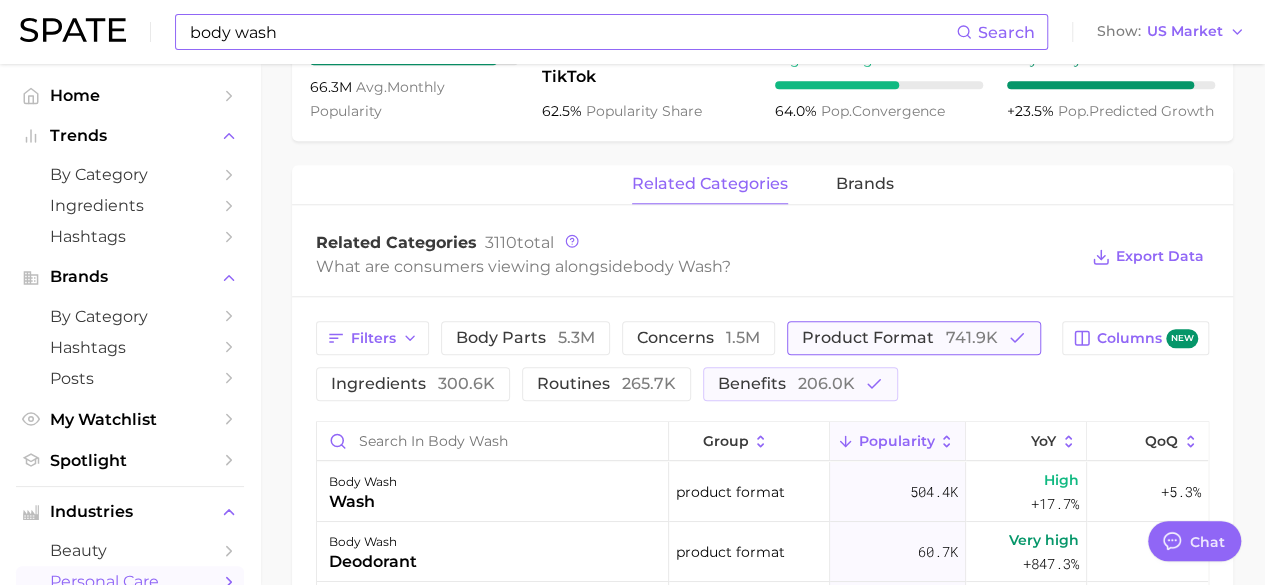 click on "741.9k" at bounding box center [972, 337] 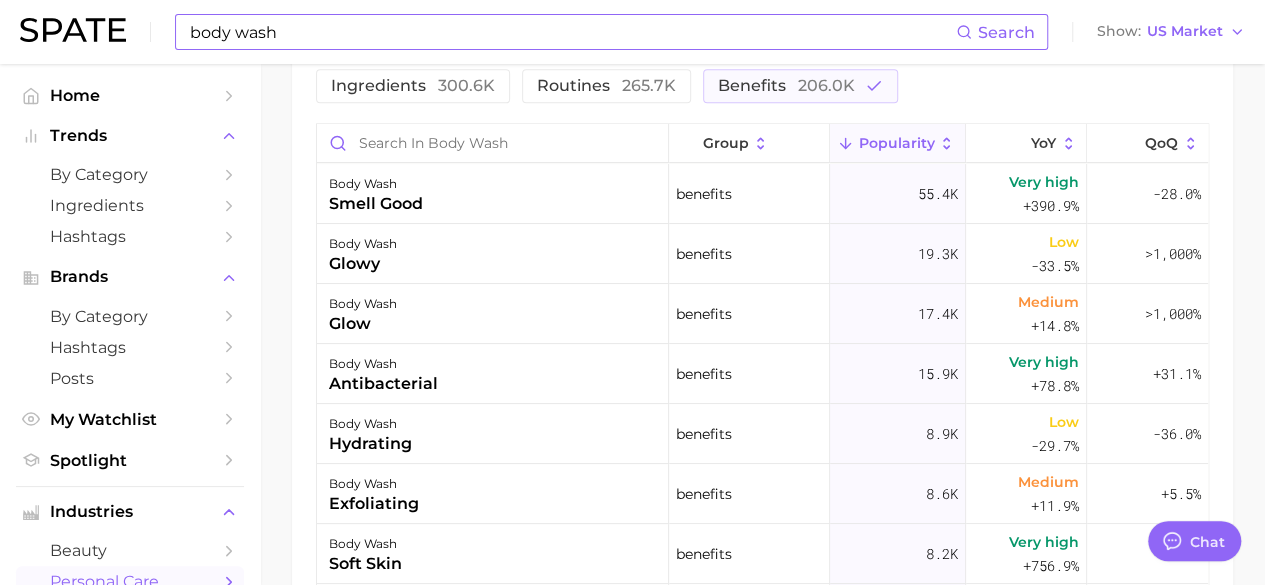 scroll, scrollTop: 1198, scrollLeft: 0, axis: vertical 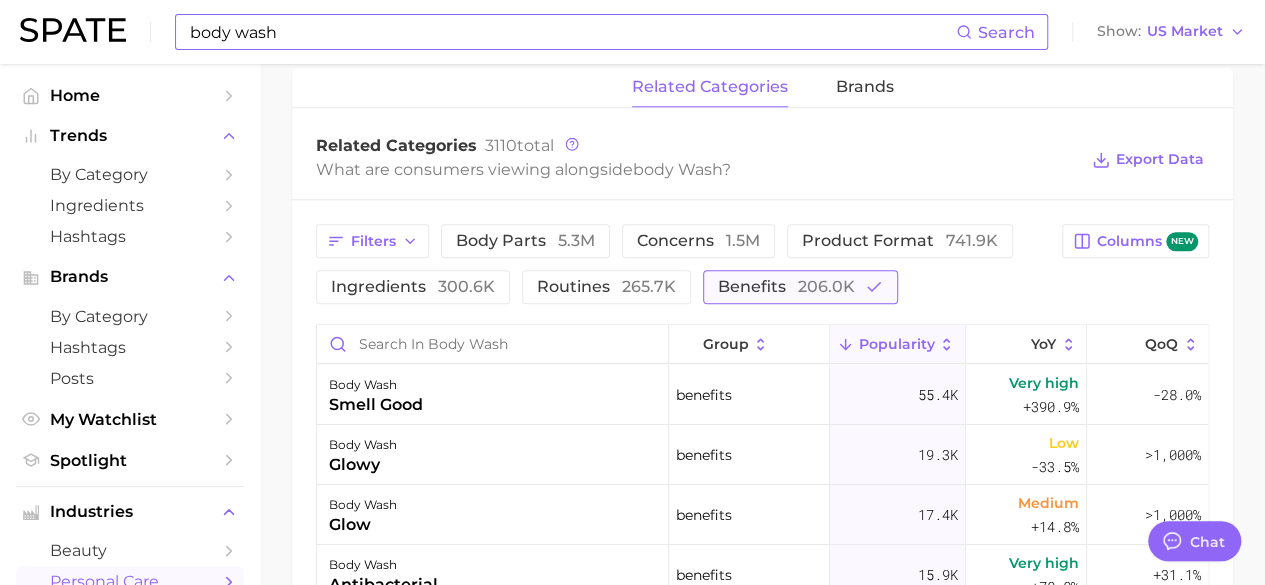 click on "206.0k" at bounding box center [826, 286] 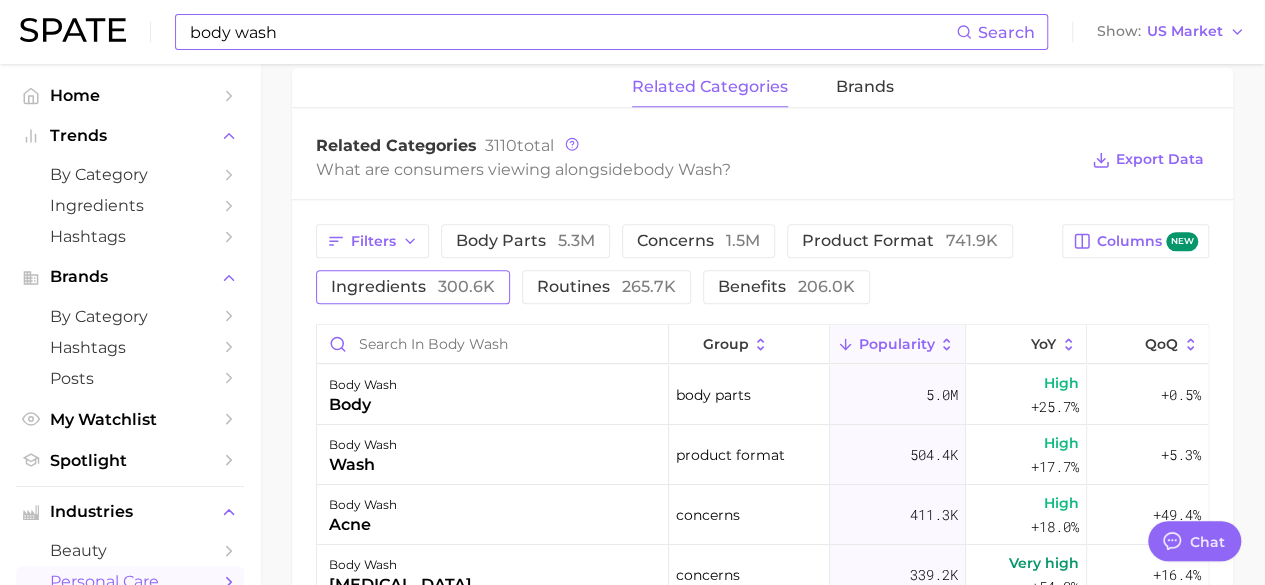 click on "ingredients   300.6k" at bounding box center (413, 287) 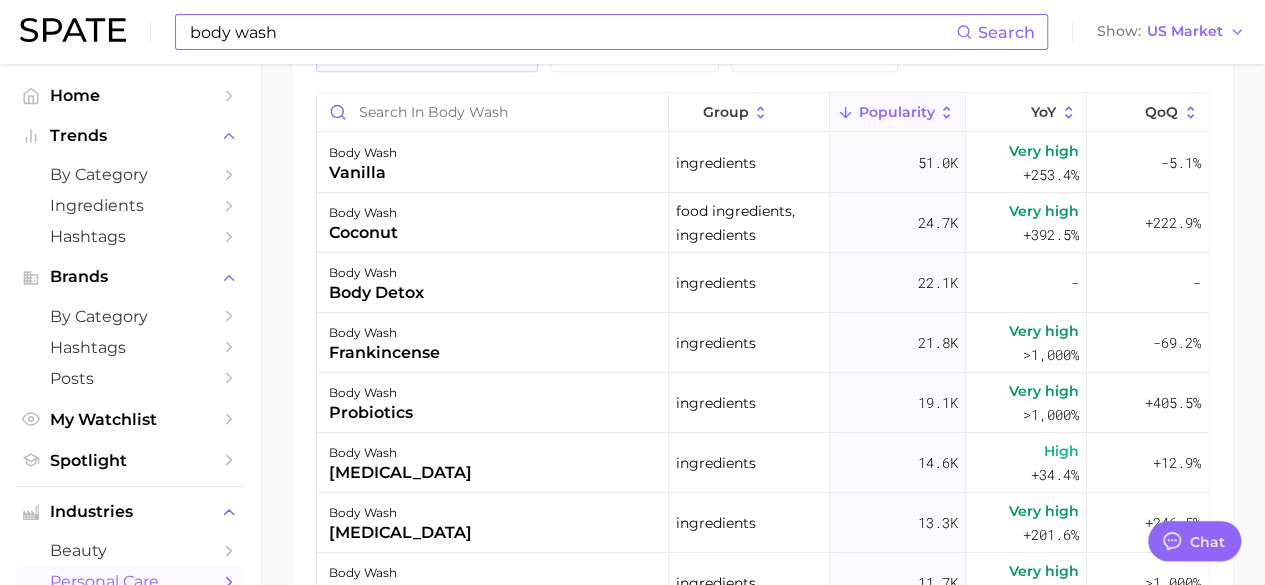 scroll, scrollTop: 1162, scrollLeft: 0, axis: vertical 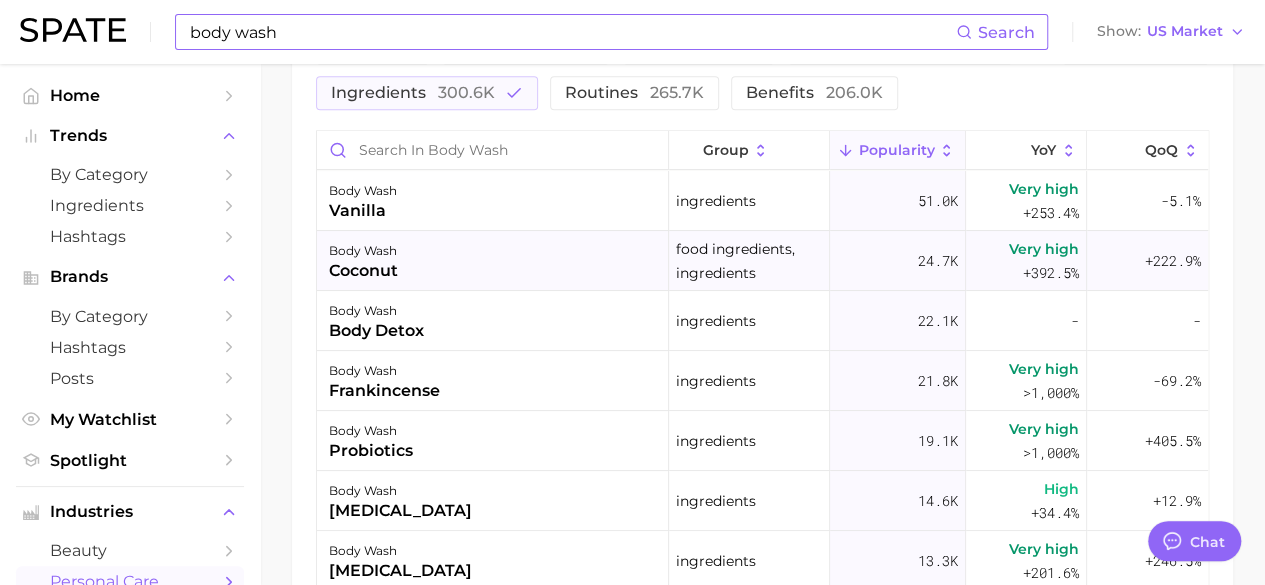 click on "coconut" at bounding box center (363, 271) 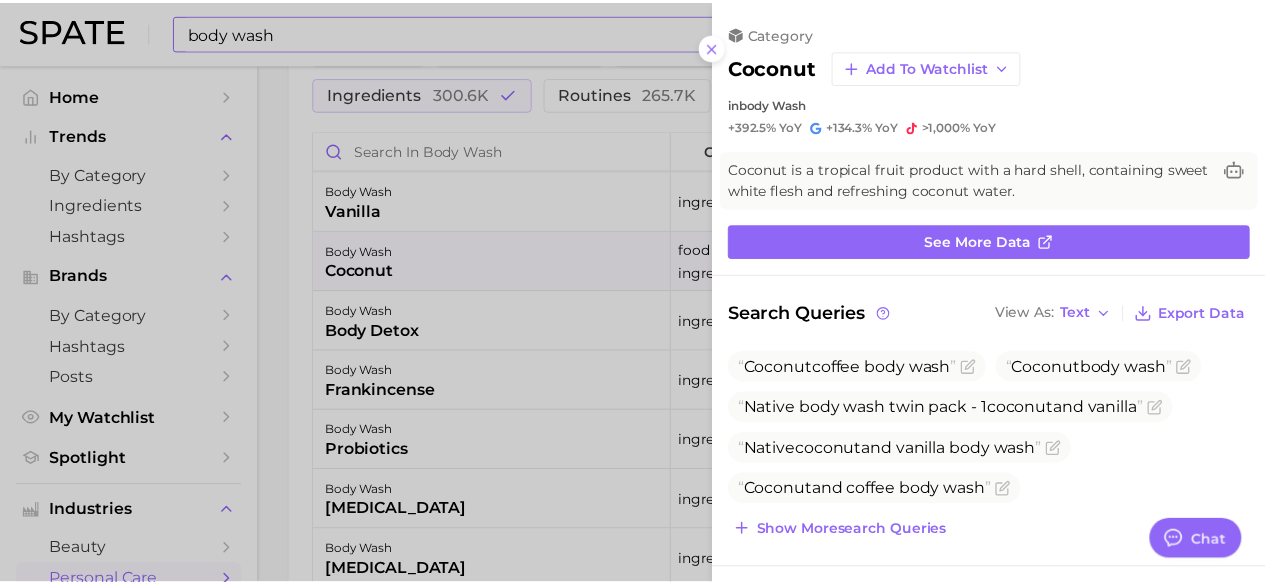 scroll, scrollTop: 0, scrollLeft: 0, axis: both 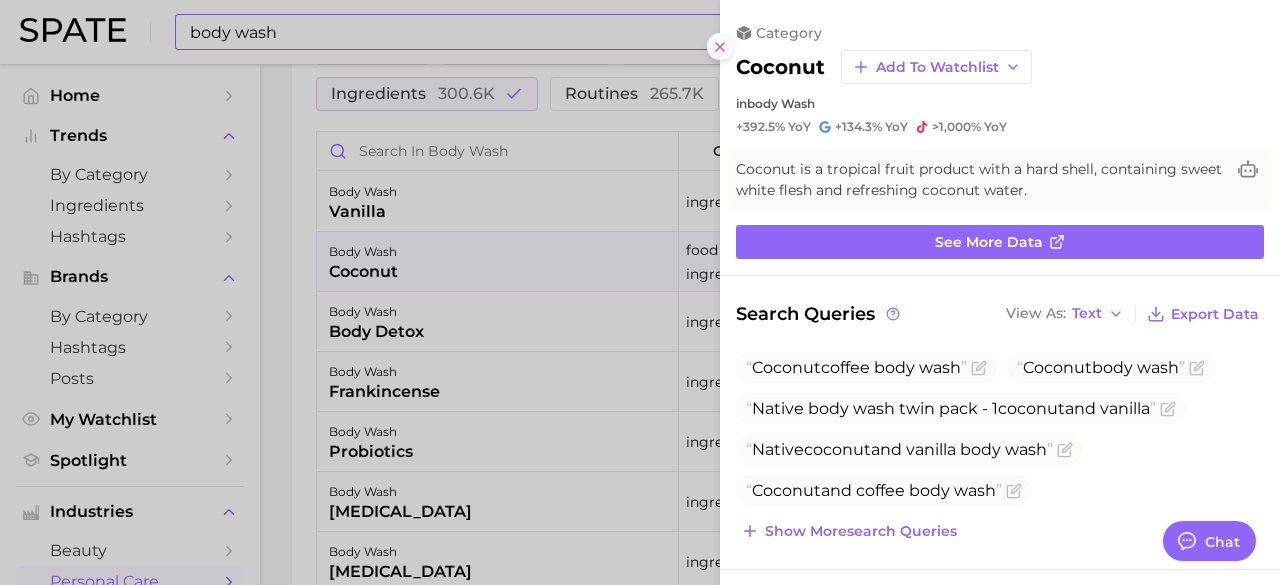 click 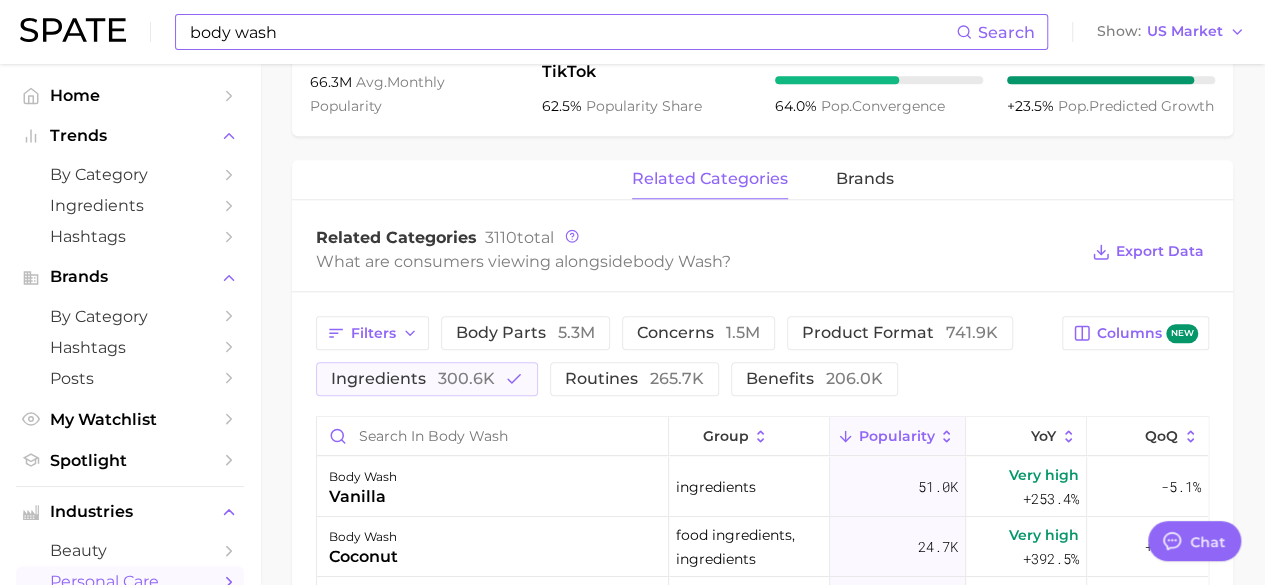 scroll, scrollTop: 823, scrollLeft: 0, axis: vertical 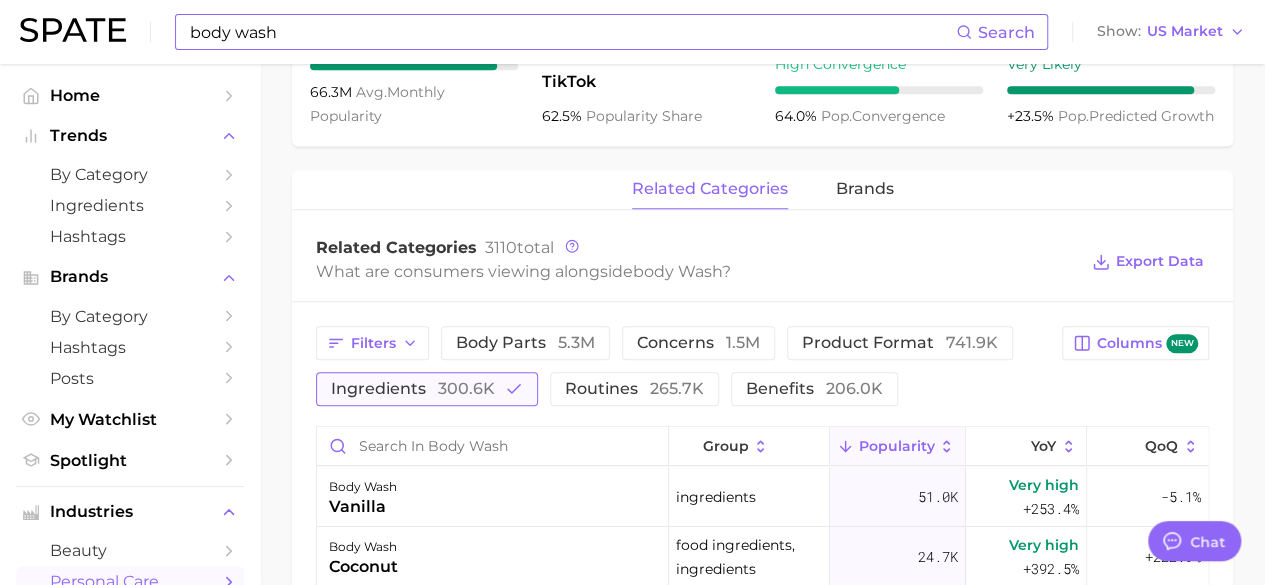 click on "ingredients   300.6k" at bounding box center [427, 389] 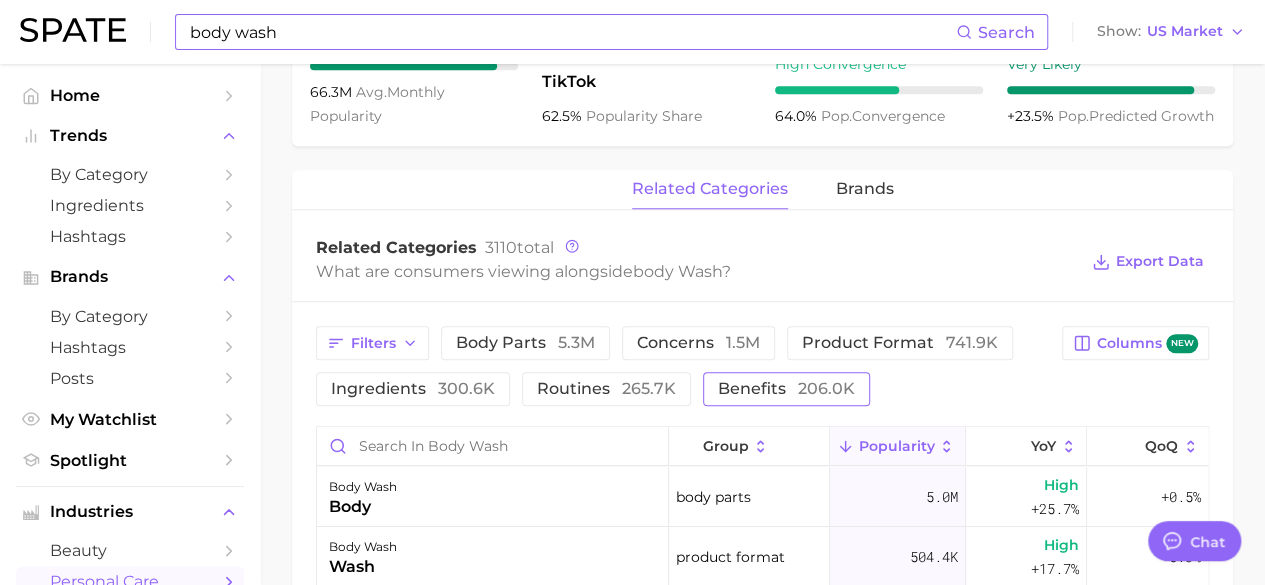 click on "benefits   206.0k" at bounding box center [786, 389] 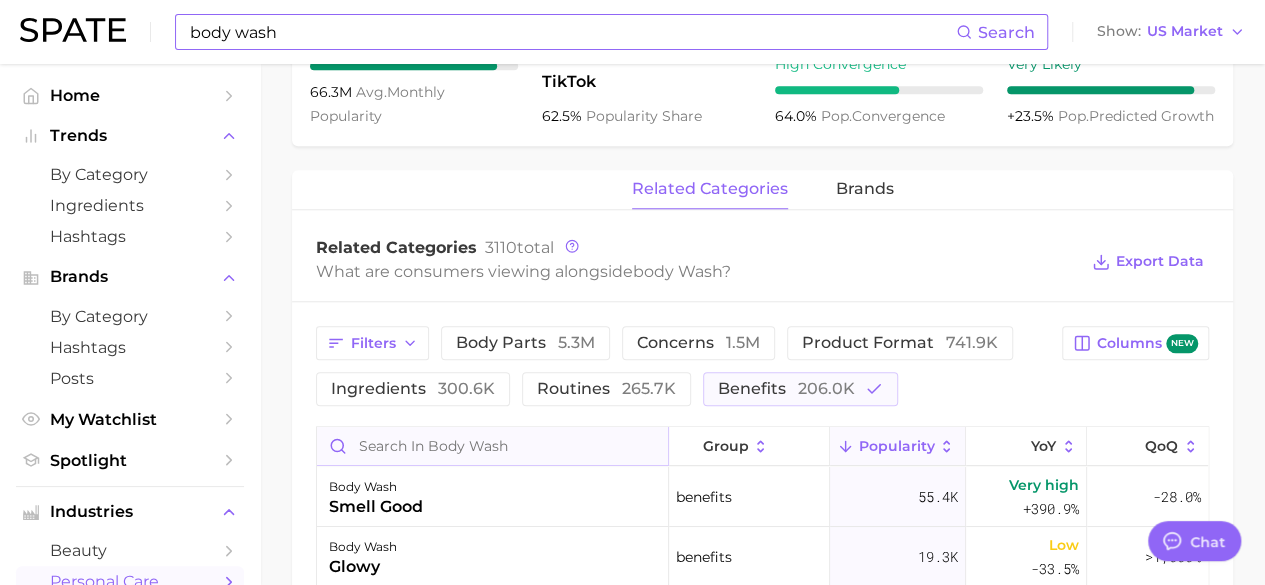 click at bounding box center (492, 446) 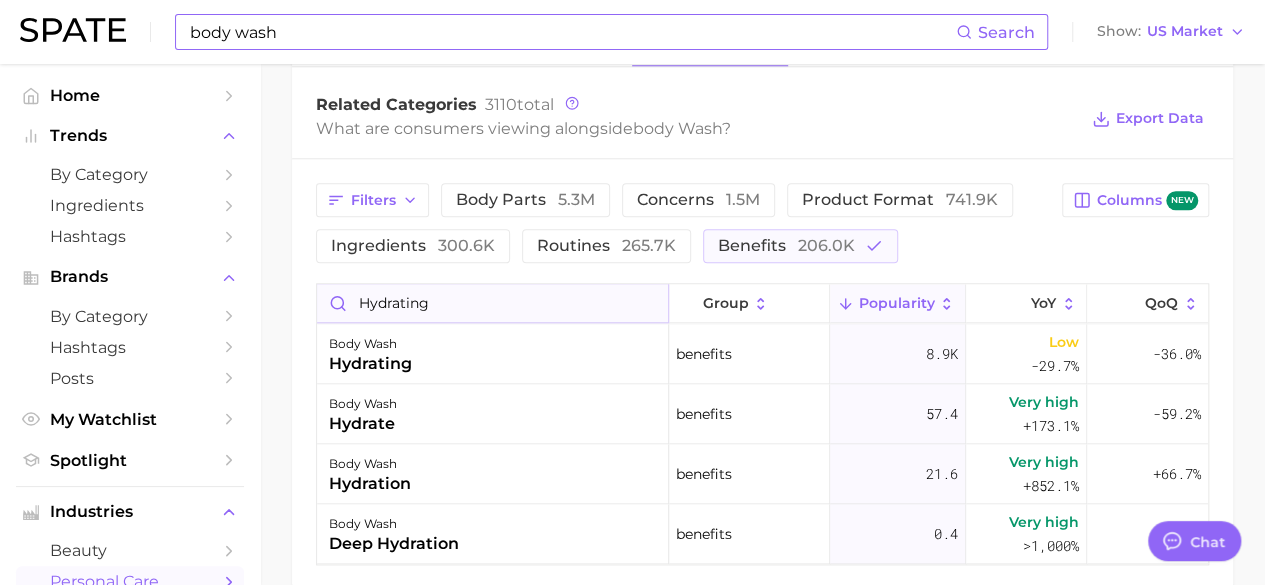 scroll, scrollTop: 967, scrollLeft: 0, axis: vertical 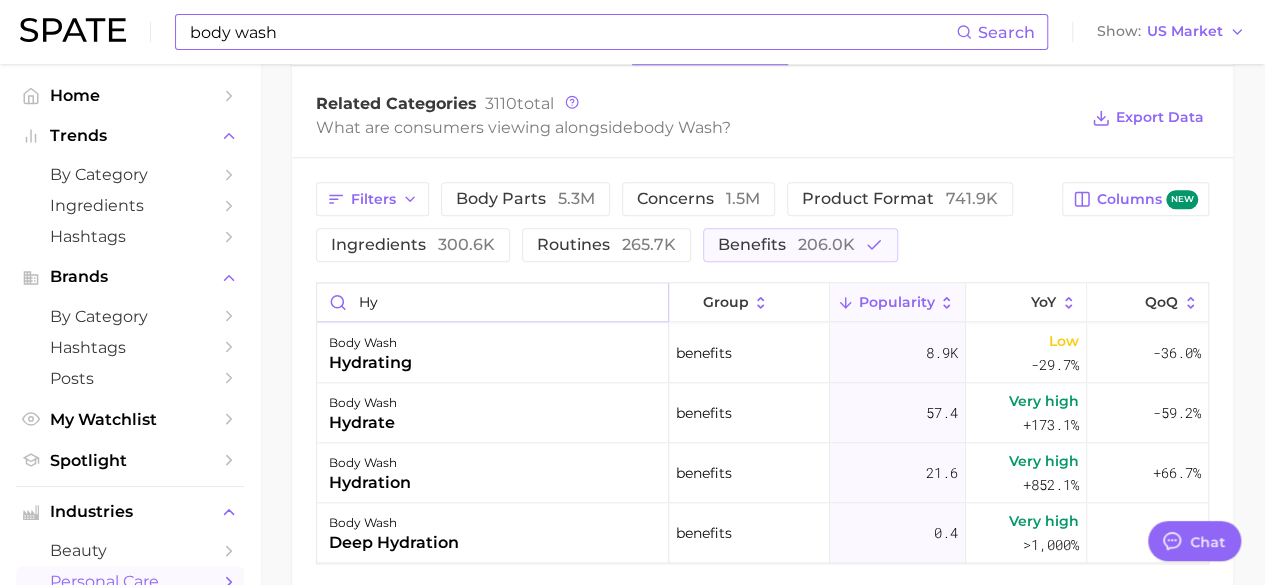 type on "h" 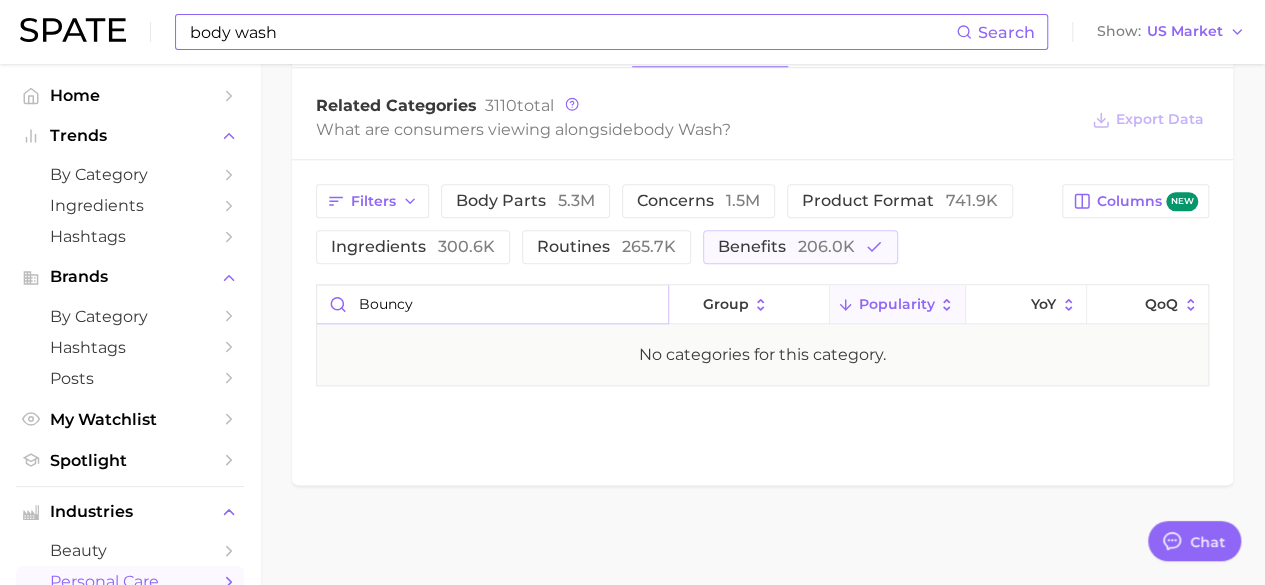 scroll, scrollTop: 965, scrollLeft: 0, axis: vertical 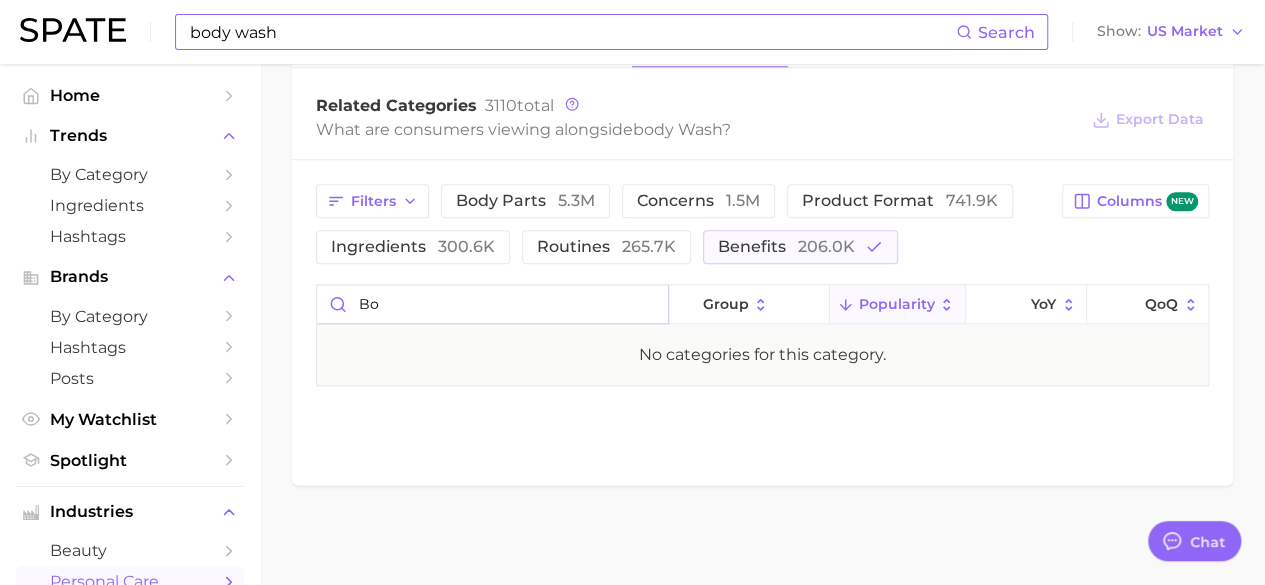 type on "b" 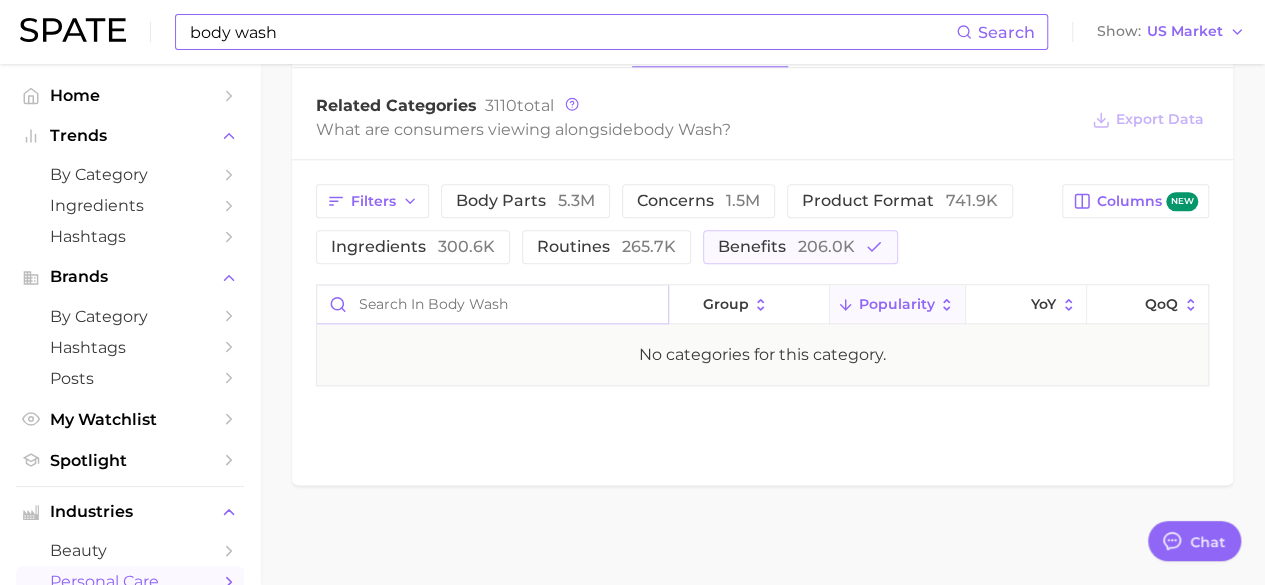 scroll, scrollTop: 967, scrollLeft: 0, axis: vertical 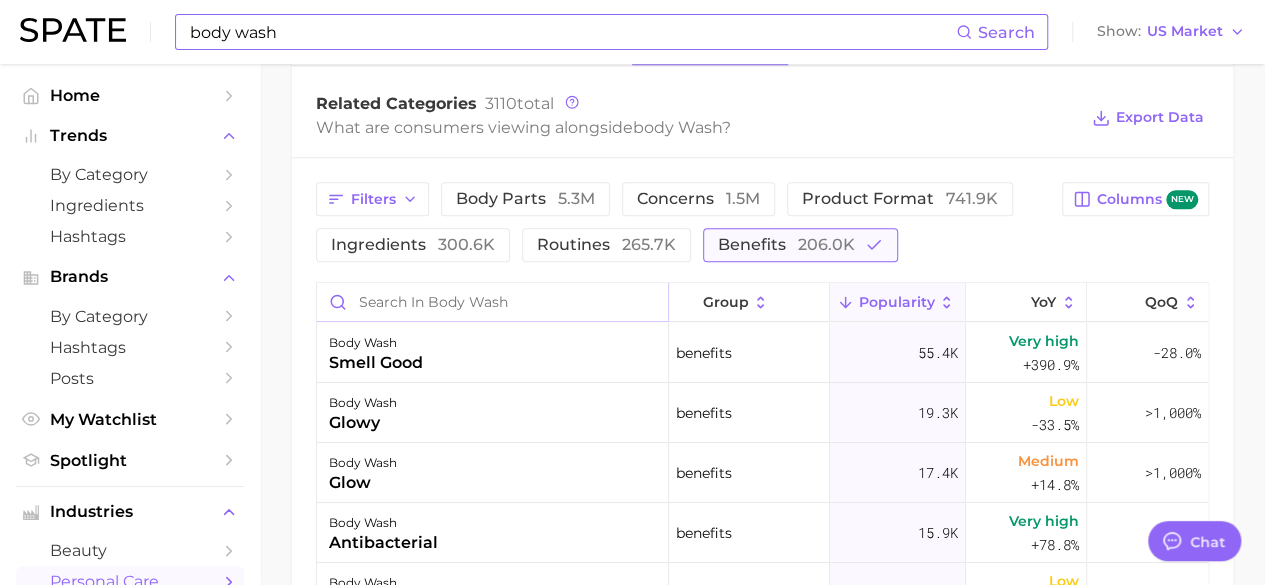 type 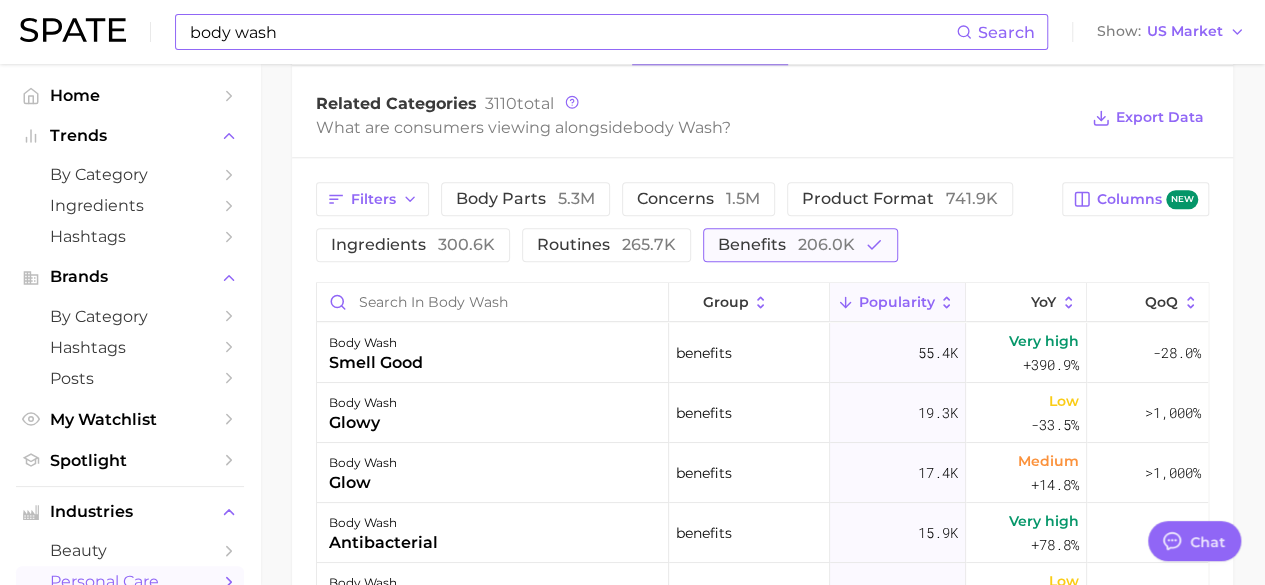 click on "206.0k" at bounding box center [826, 244] 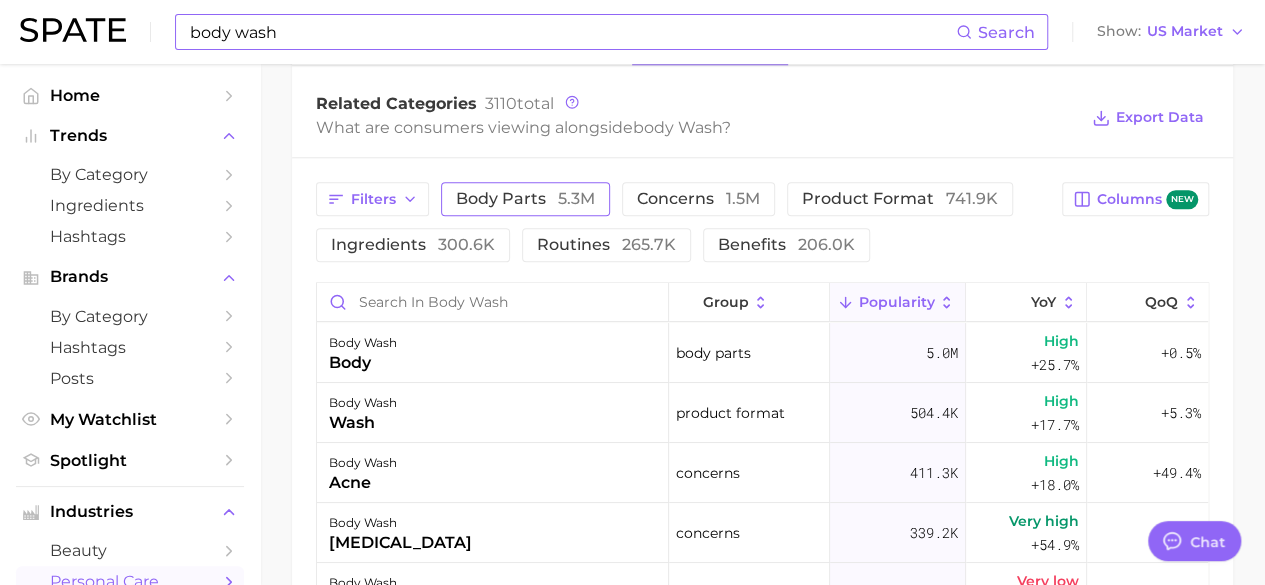 click on "body parts   5.3m" at bounding box center (525, 199) 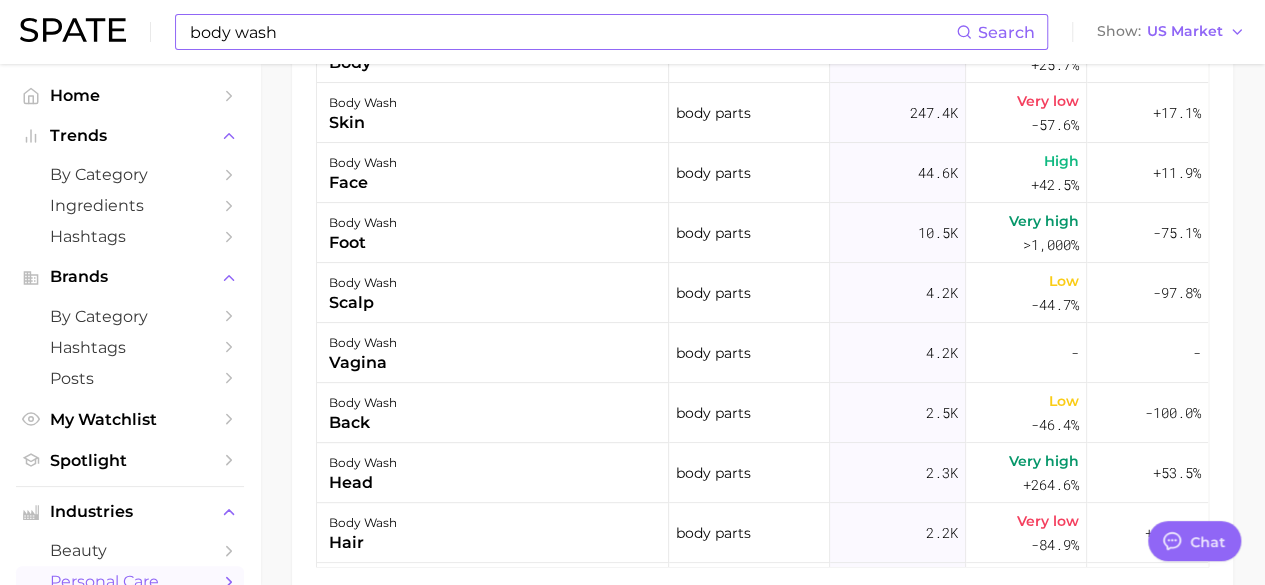 scroll, scrollTop: 1278, scrollLeft: 0, axis: vertical 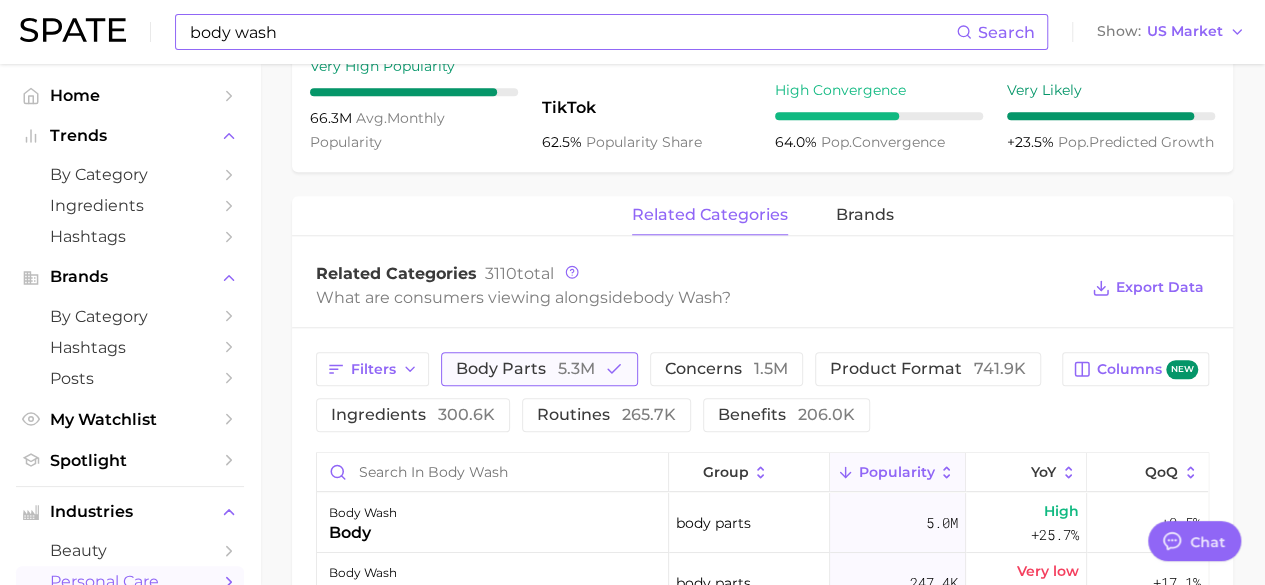 click on "body parts   5.3m" at bounding box center (525, 369) 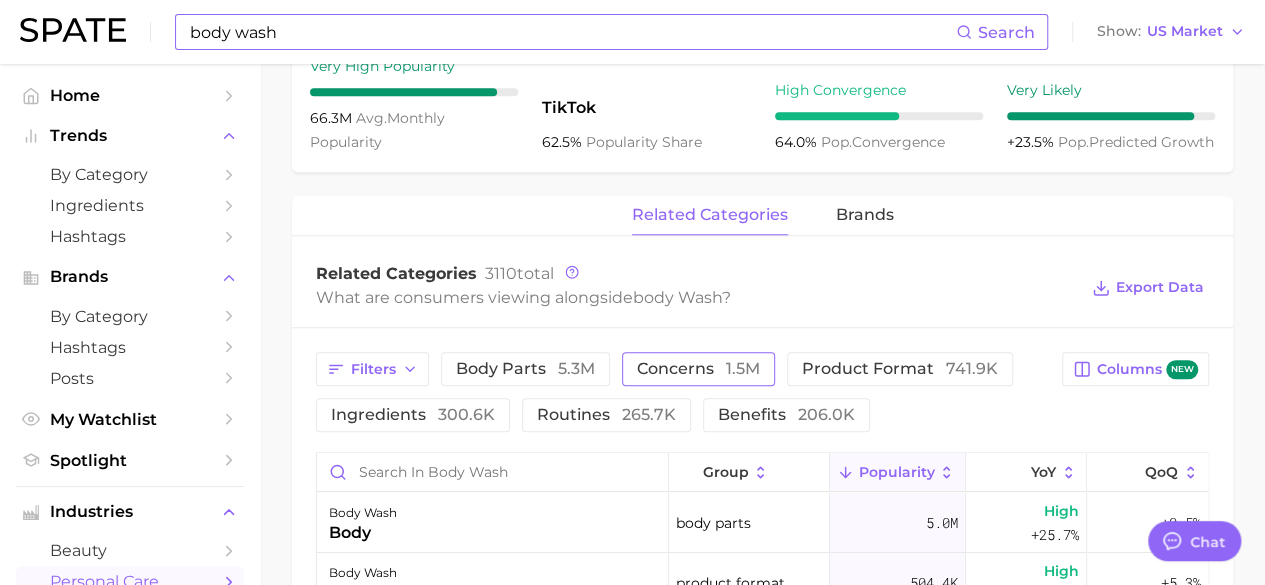 click on "concerns   1.5m" at bounding box center [698, 369] 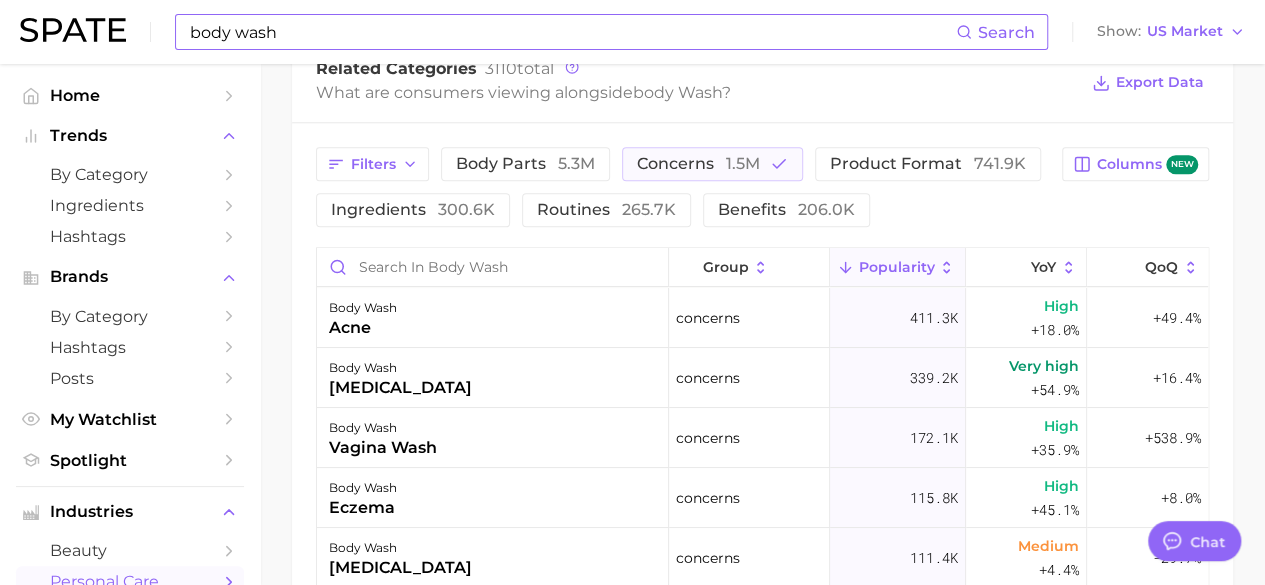 scroll, scrollTop: 1005, scrollLeft: 0, axis: vertical 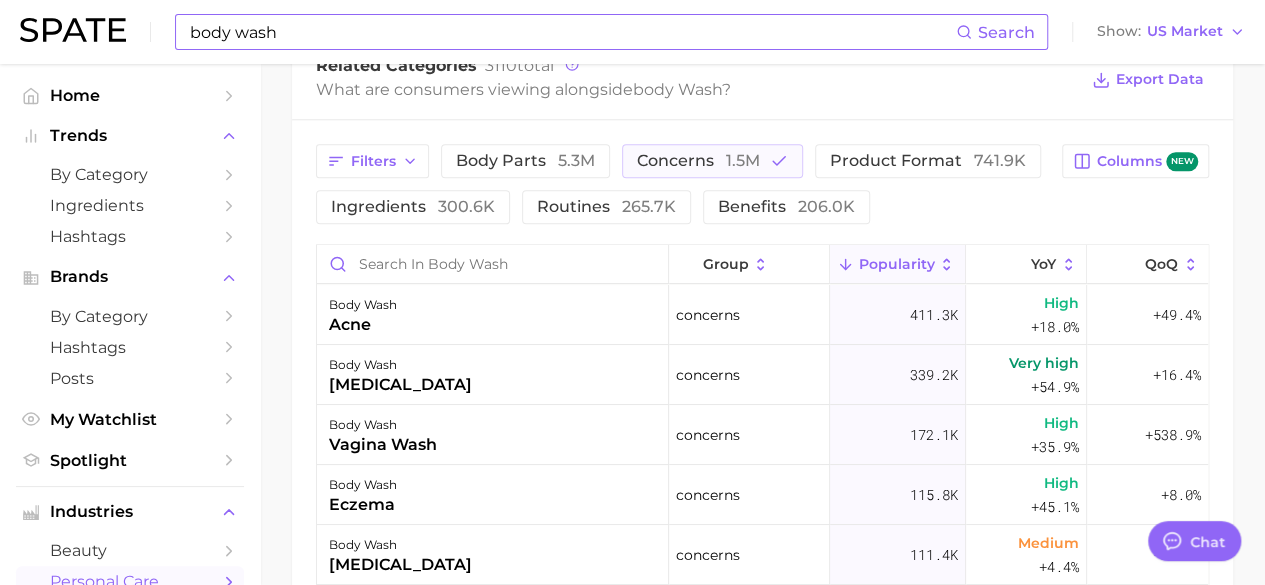 click 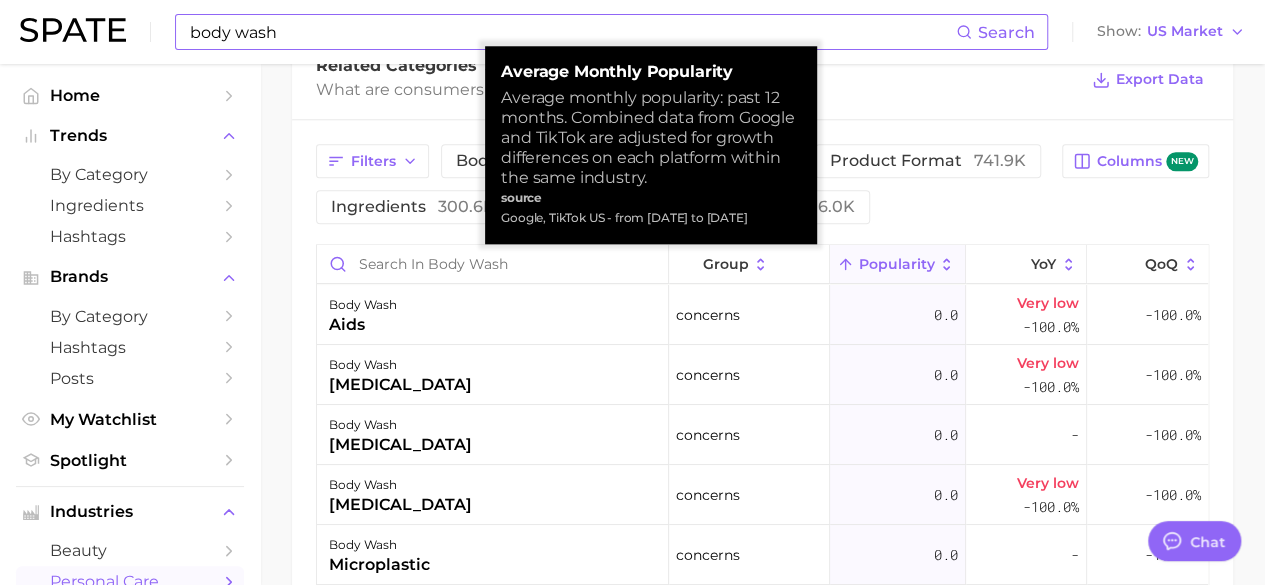 click 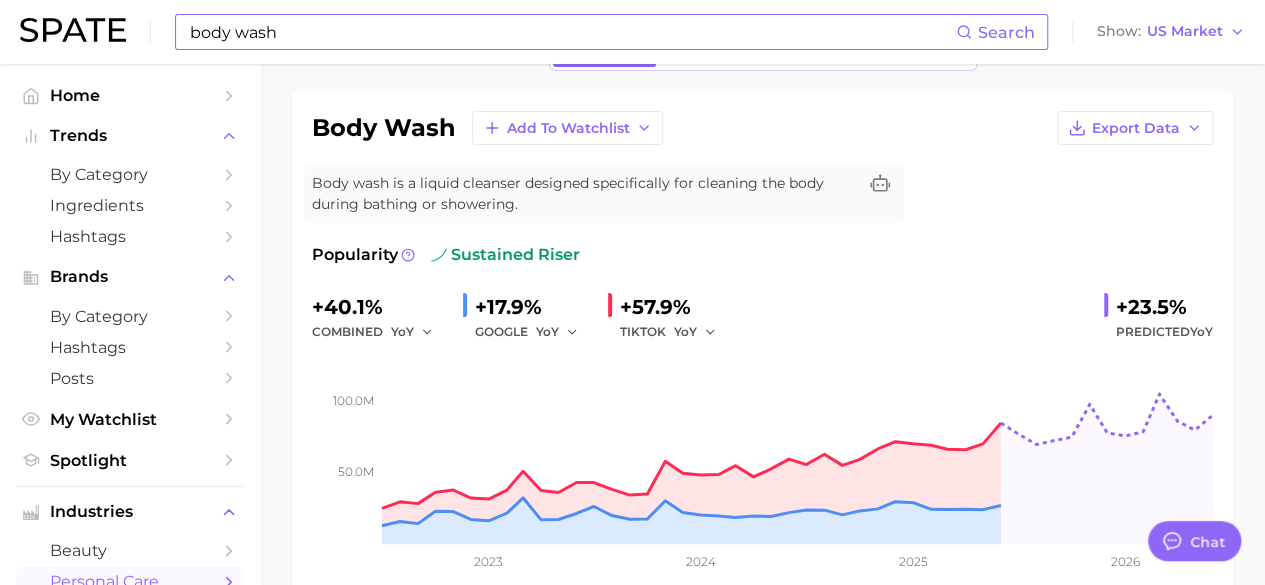 scroll, scrollTop: 127, scrollLeft: 0, axis: vertical 